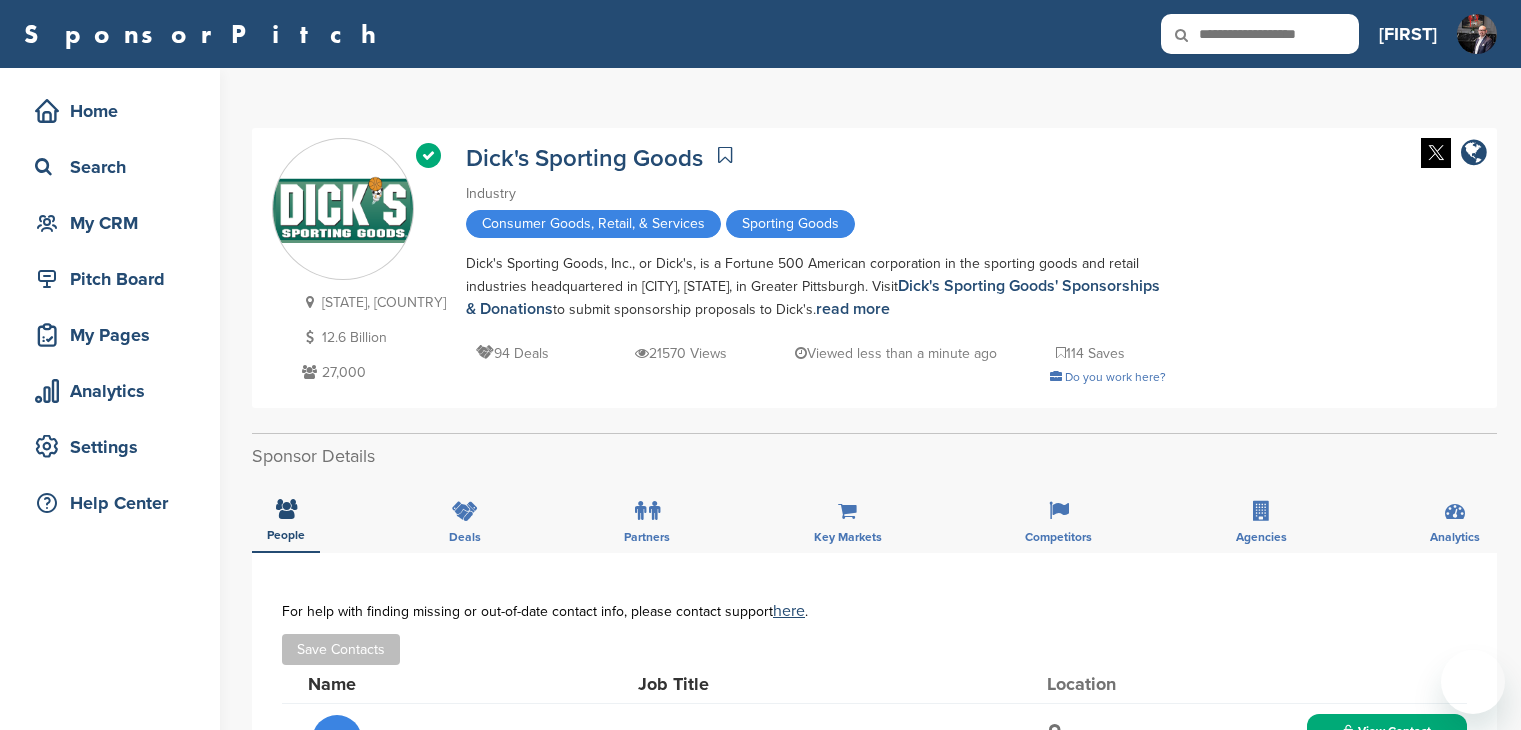 scroll, scrollTop: 400, scrollLeft: 0, axis: vertical 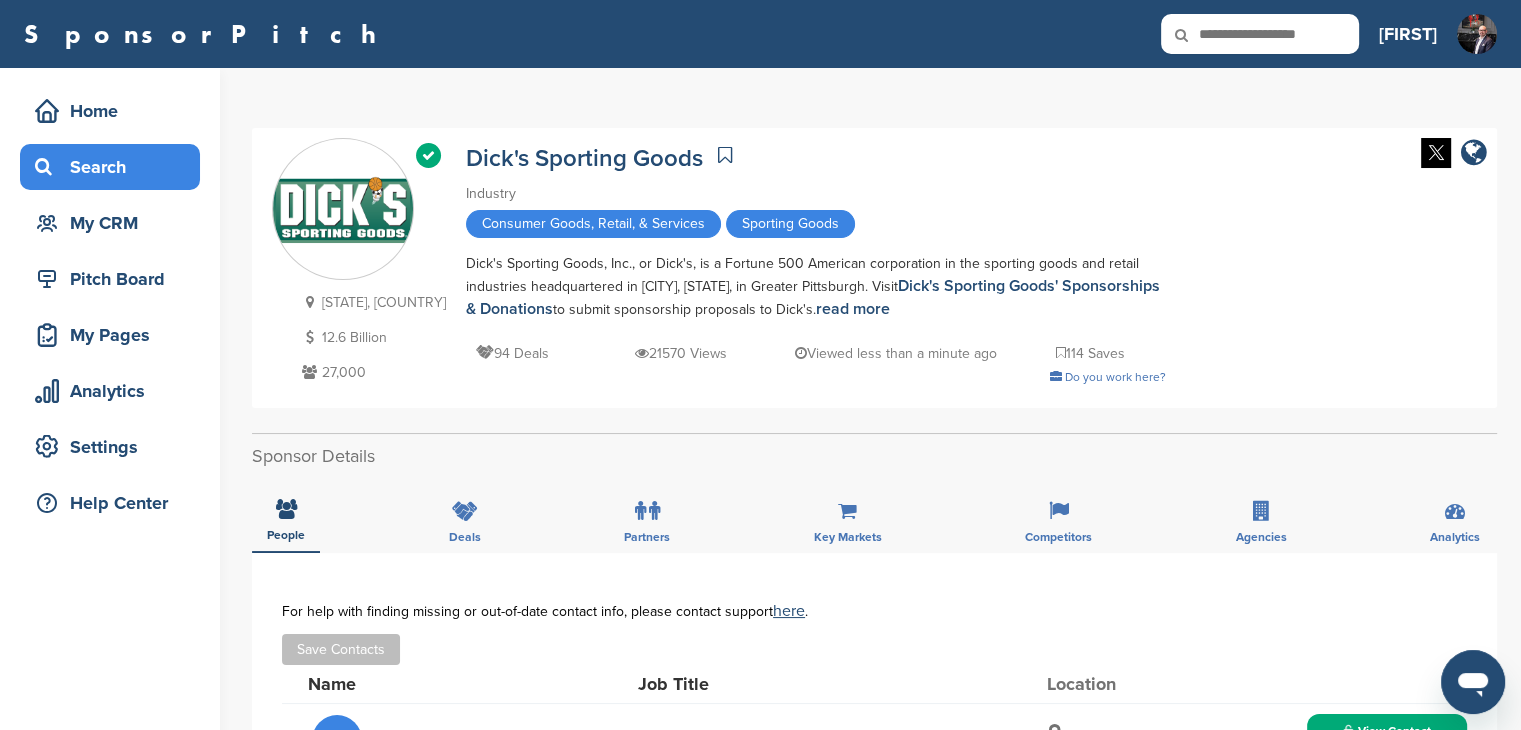 click on "Search" at bounding box center (115, 167) 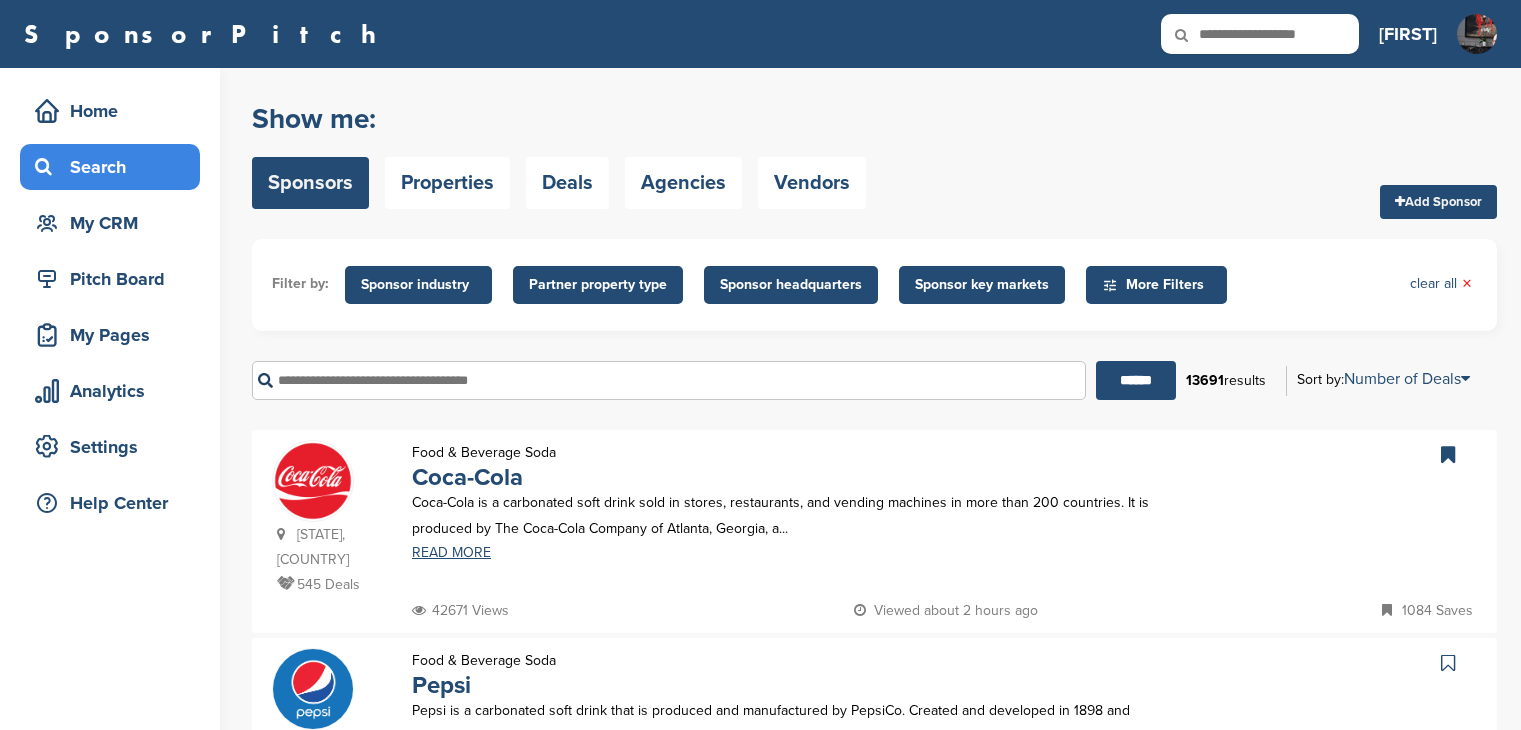 scroll, scrollTop: 0, scrollLeft: 0, axis: both 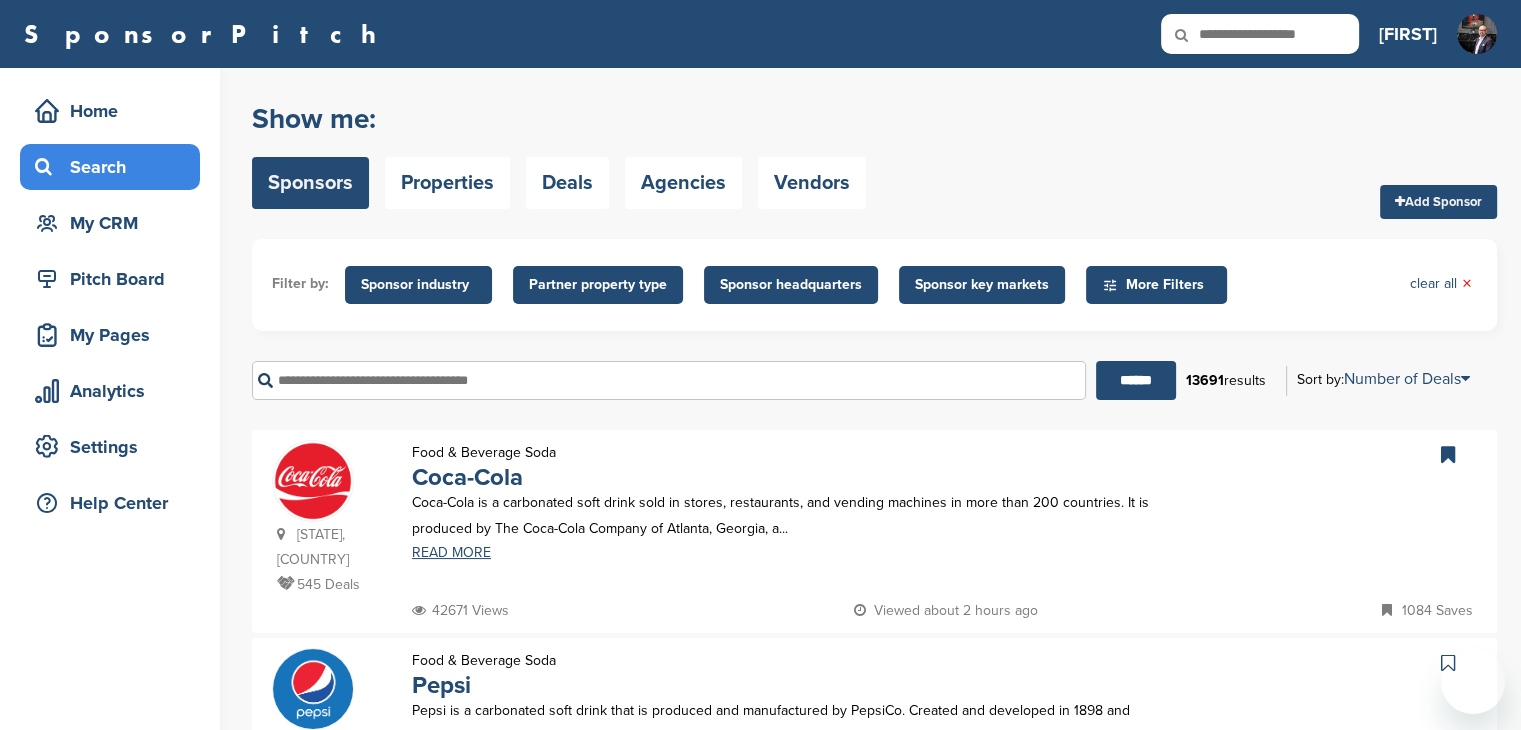 click at bounding box center [669, 380] 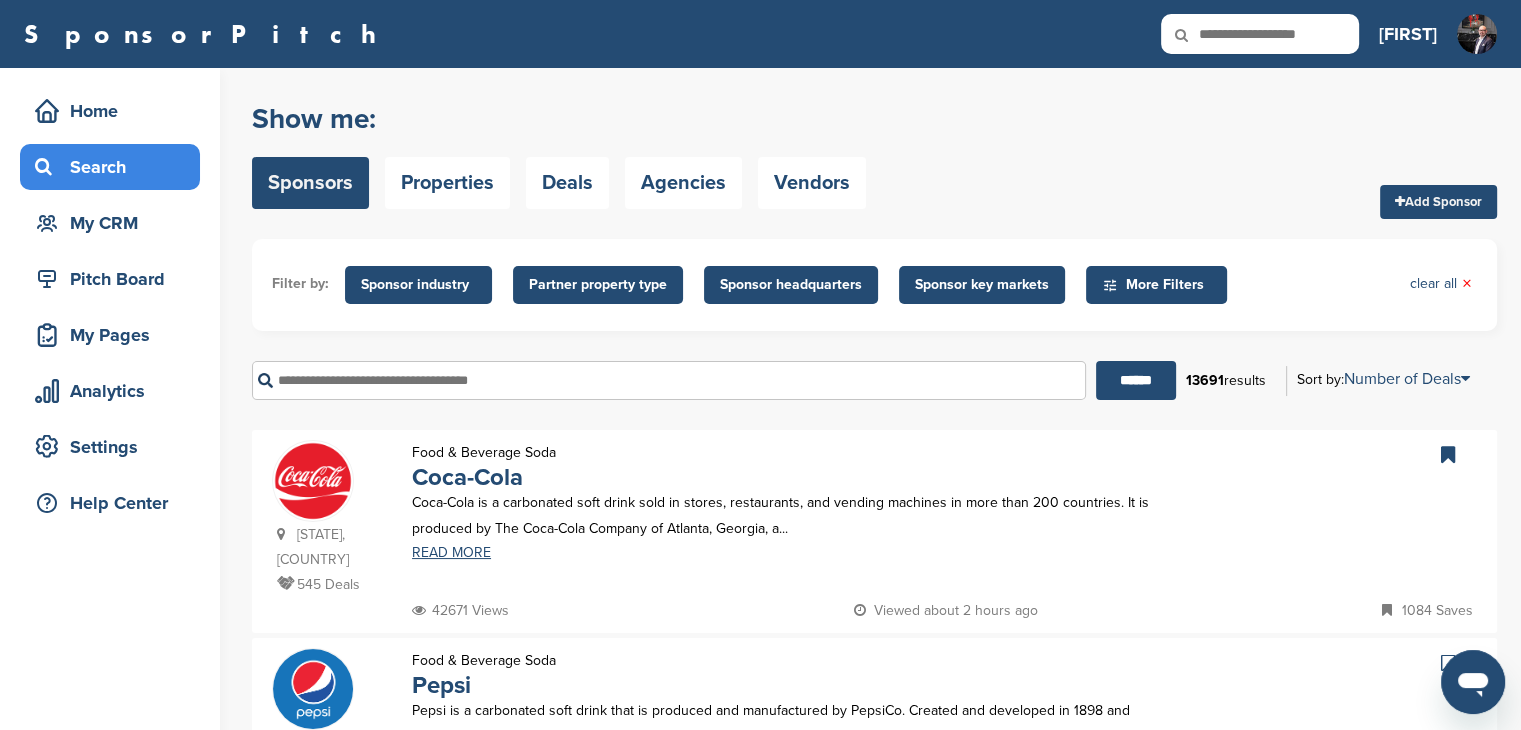 scroll, scrollTop: 0, scrollLeft: 0, axis: both 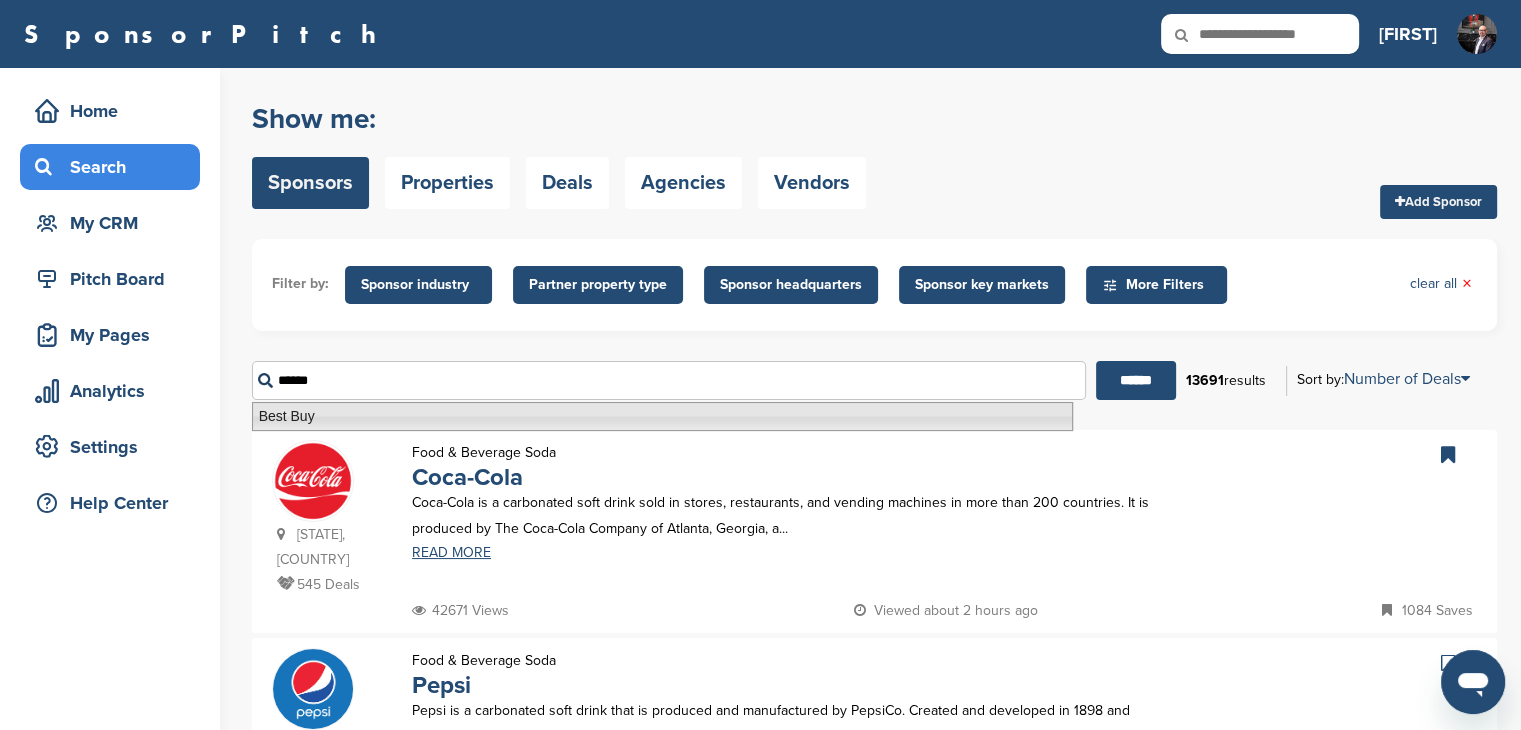 click on "Best Buy" at bounding box center (662, 416) 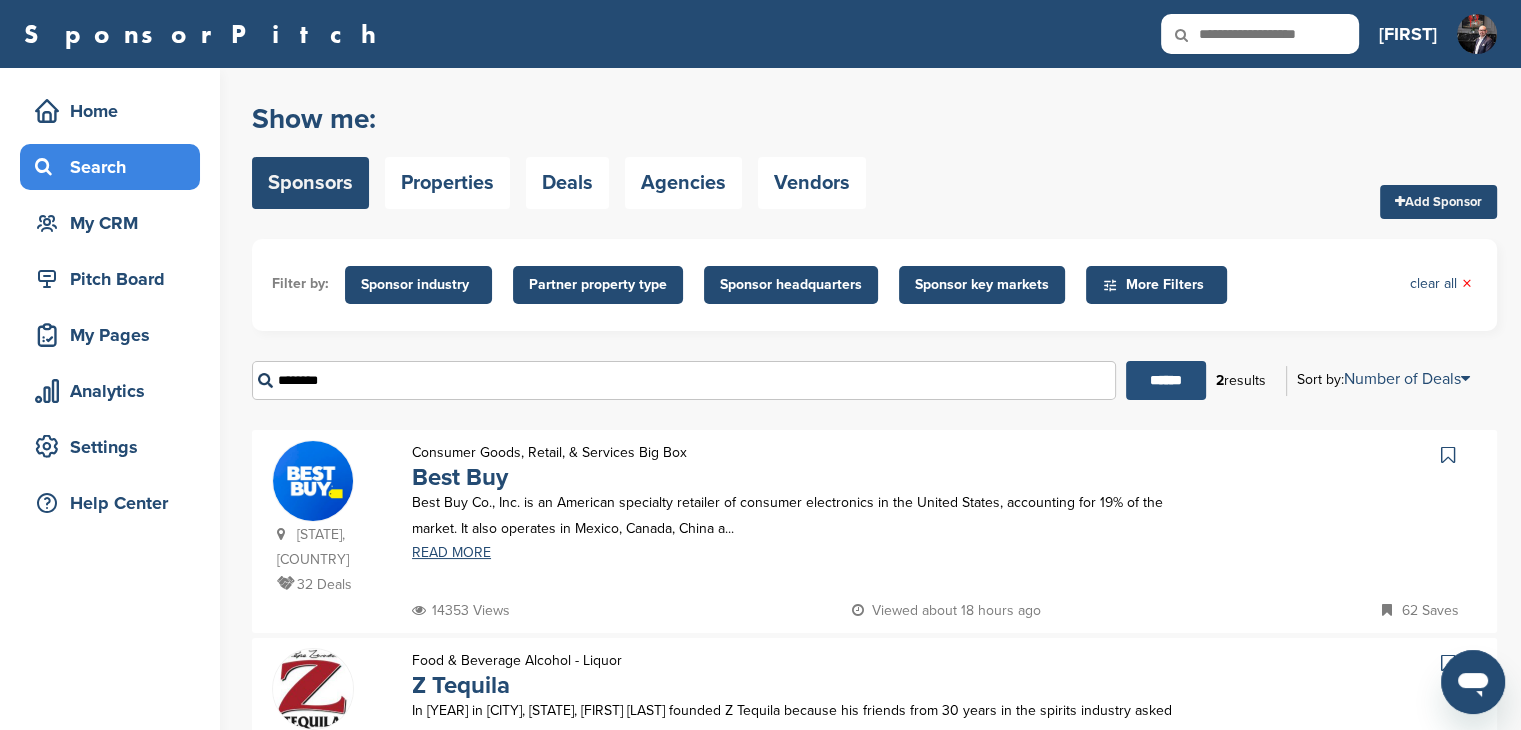 type on "********" 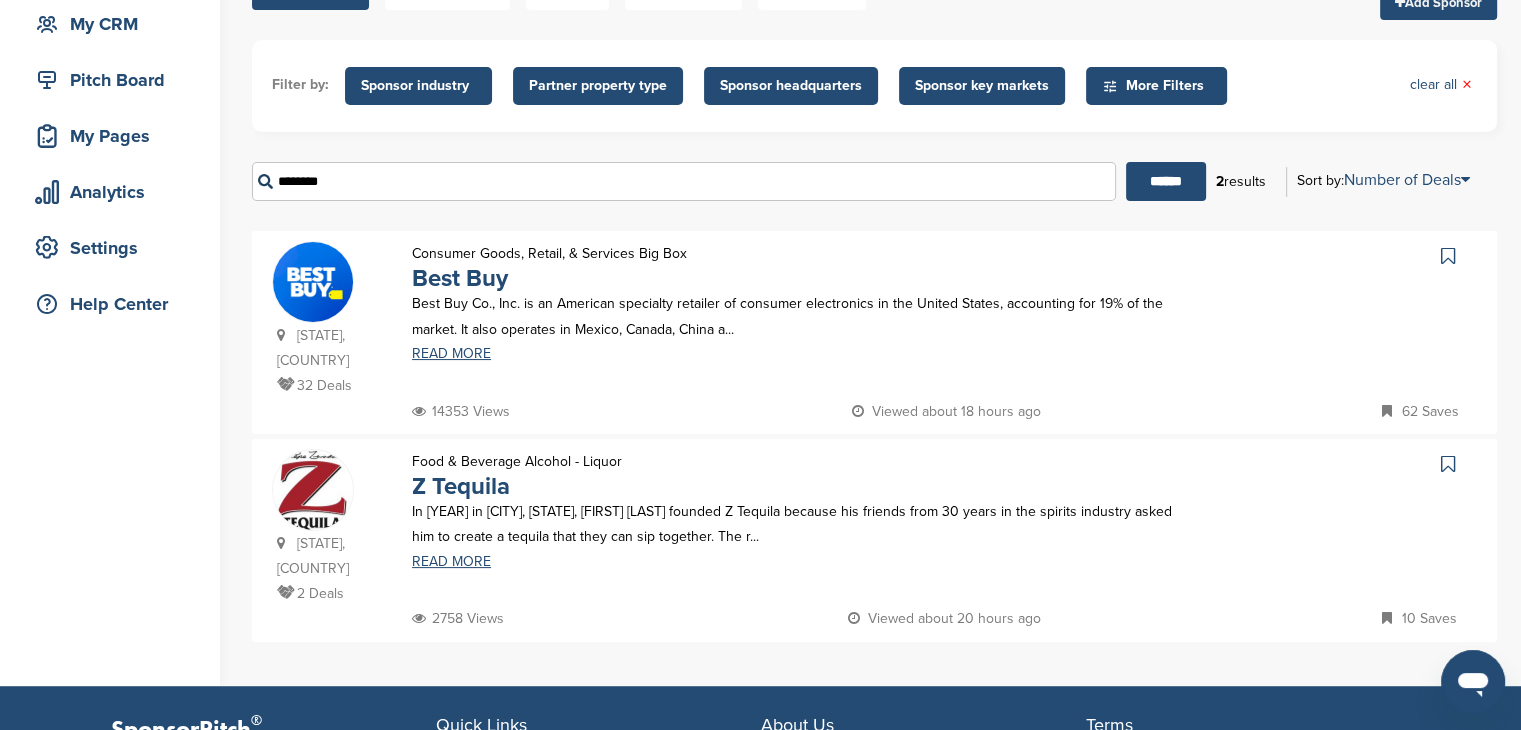 scroll, scrollTop: 200, scrollLeft: 0, axis: vertical 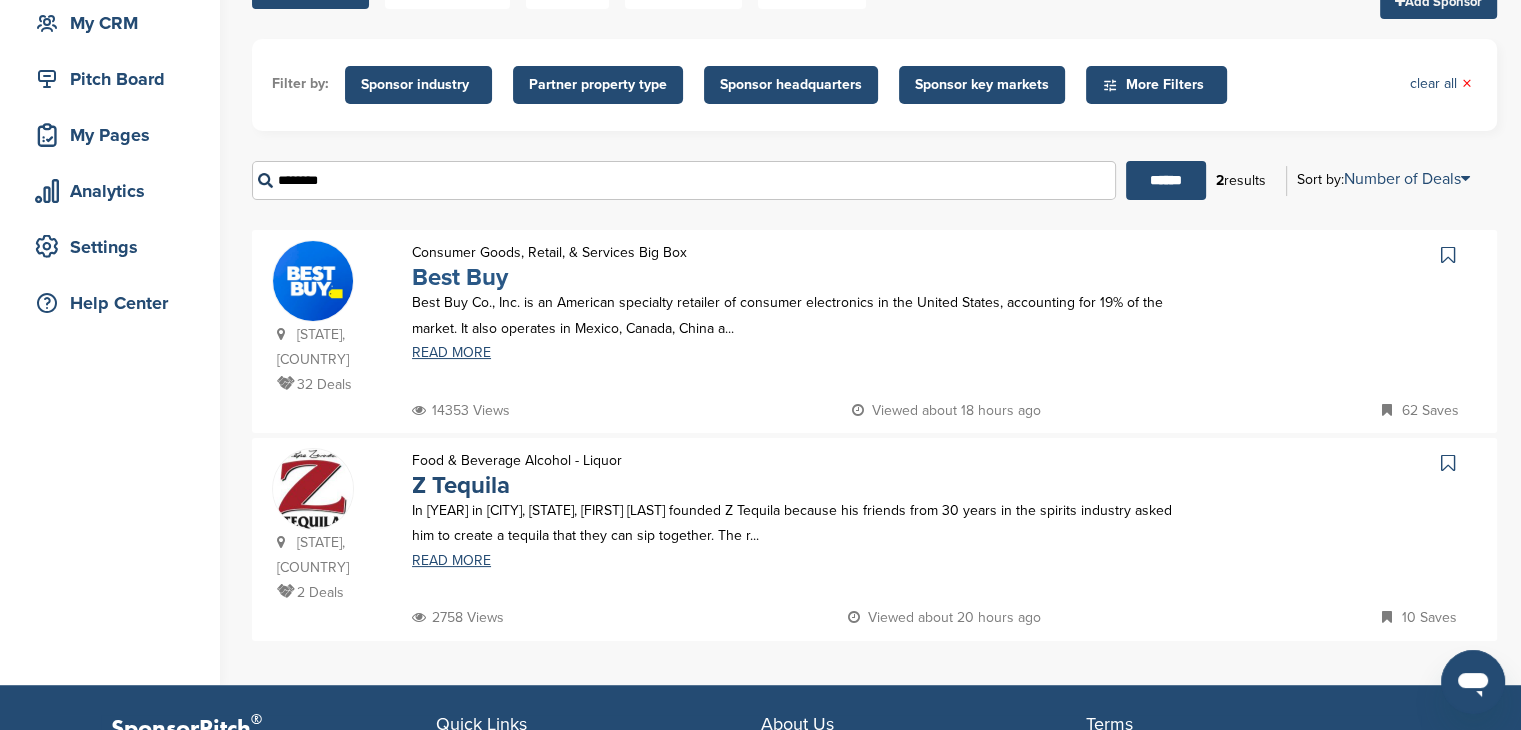 click on "Best Buy" at bounding box center (460, 277) 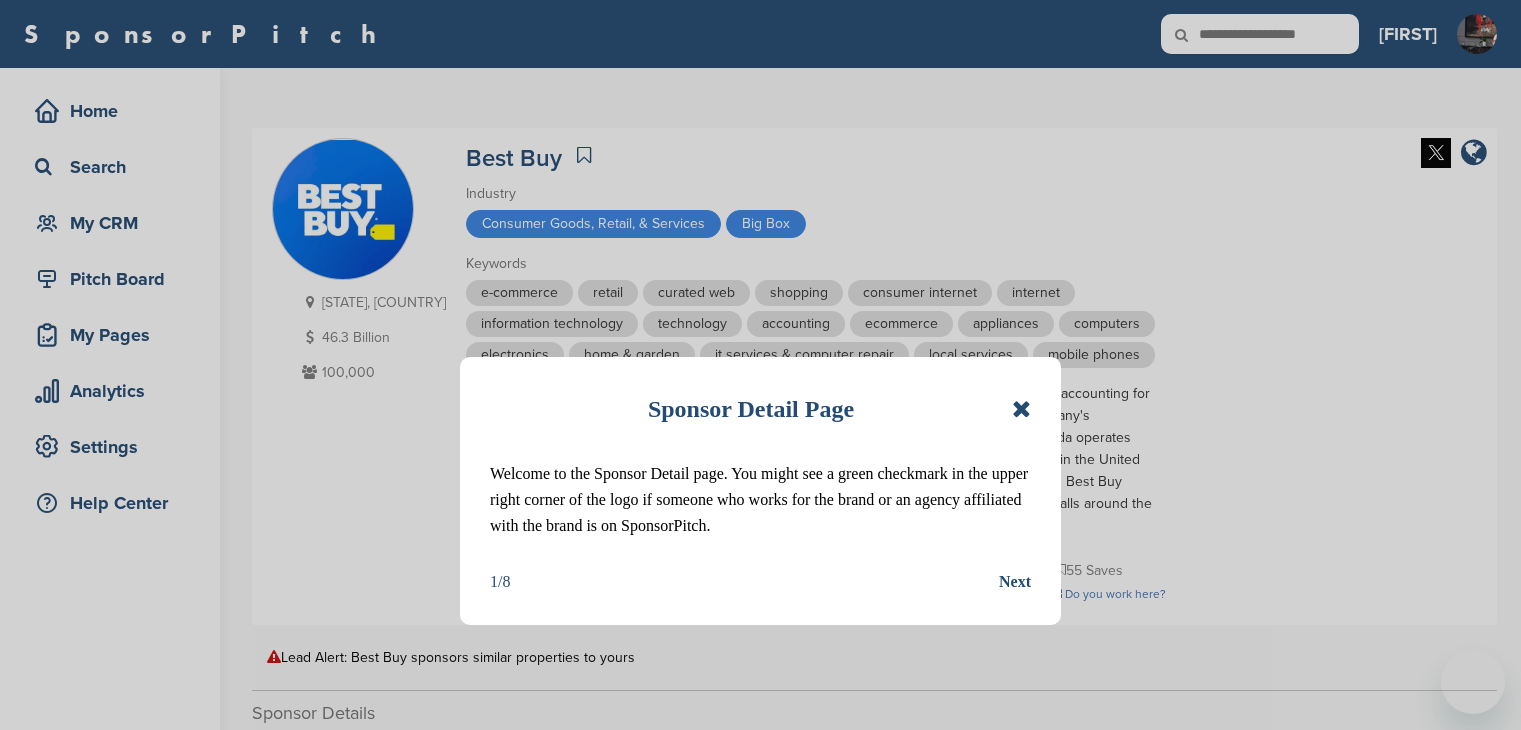 scroll, scrollTop: 0, scrollLeft: 0, axis: both 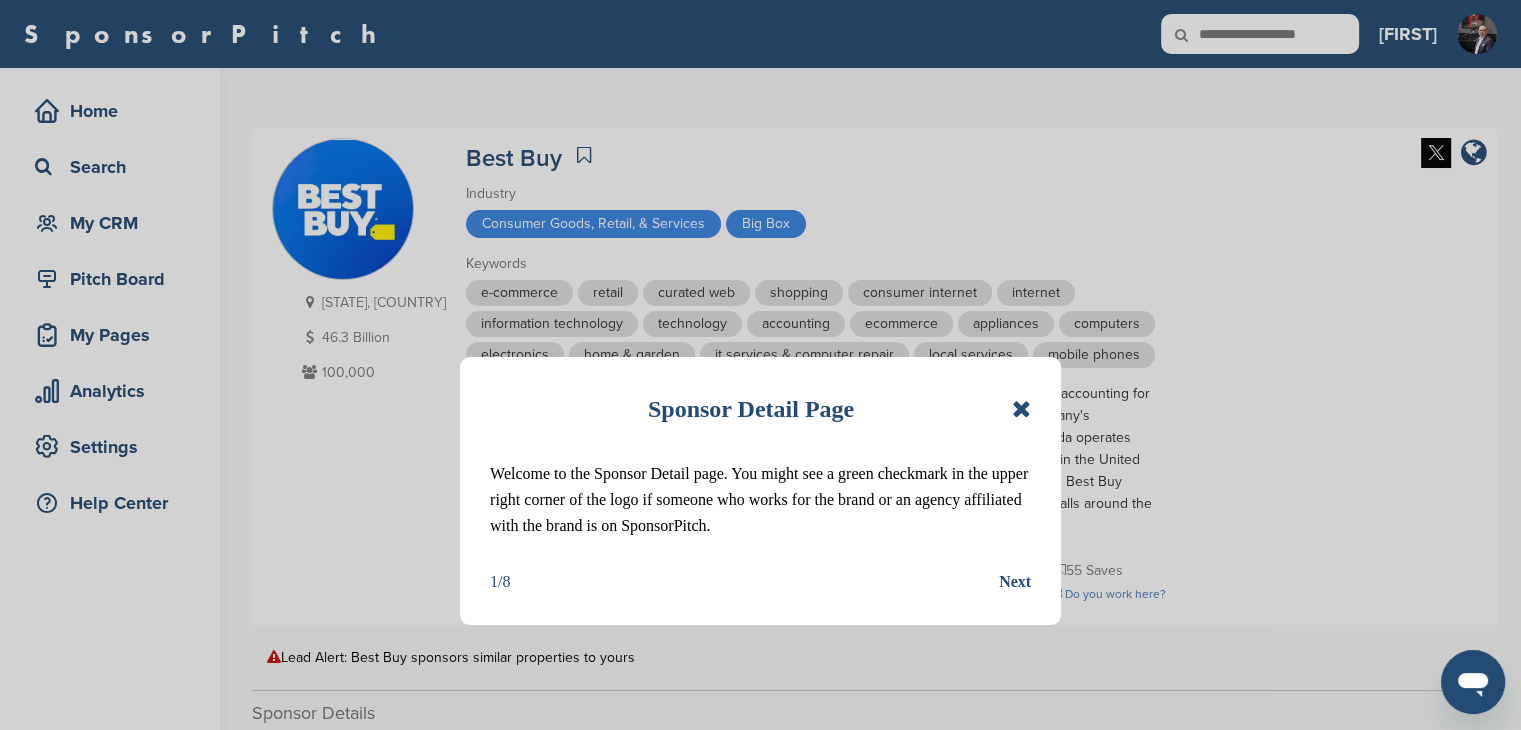 click at bounding box center (1021, 409) 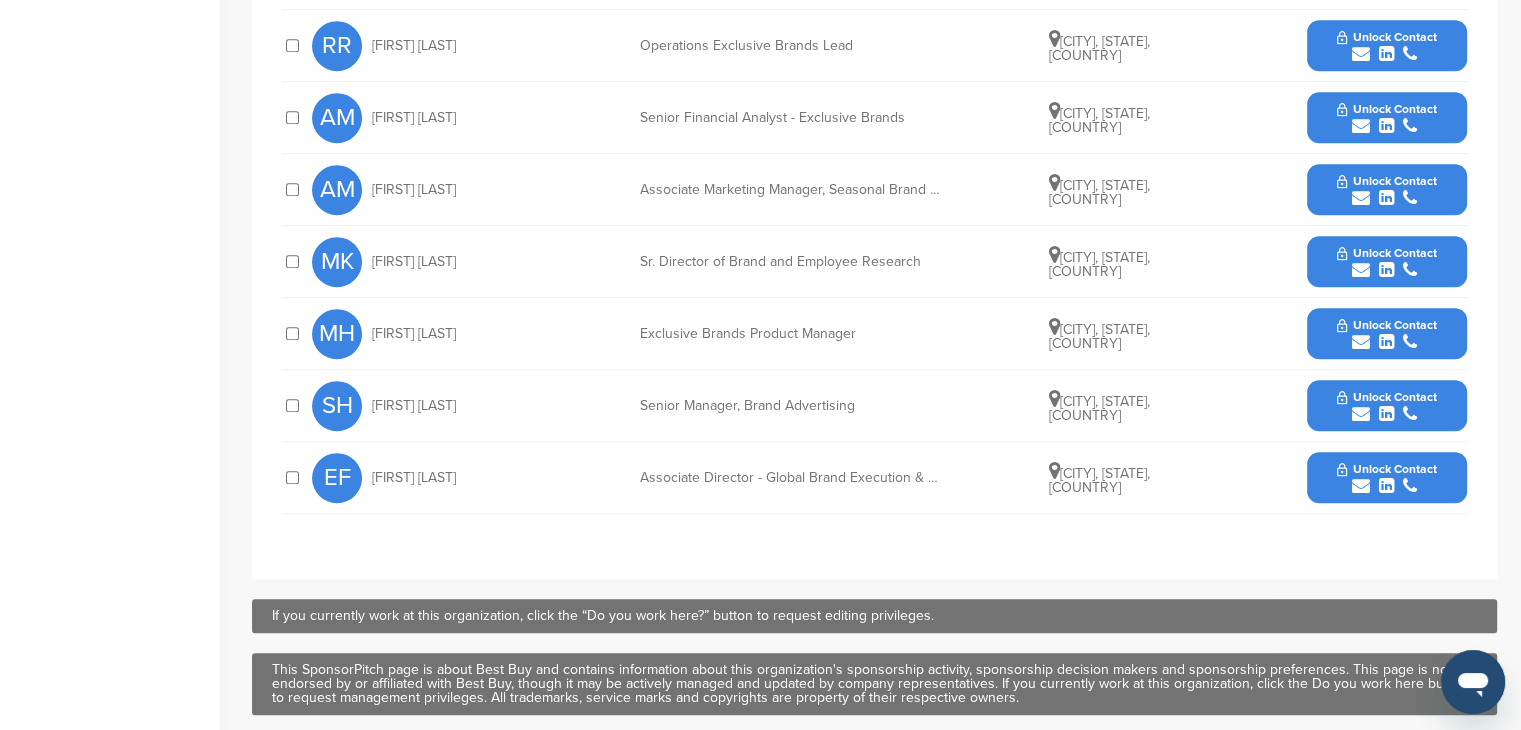 scroll, scrollTop: 1200, scrollLeft: 0, axis: vertical 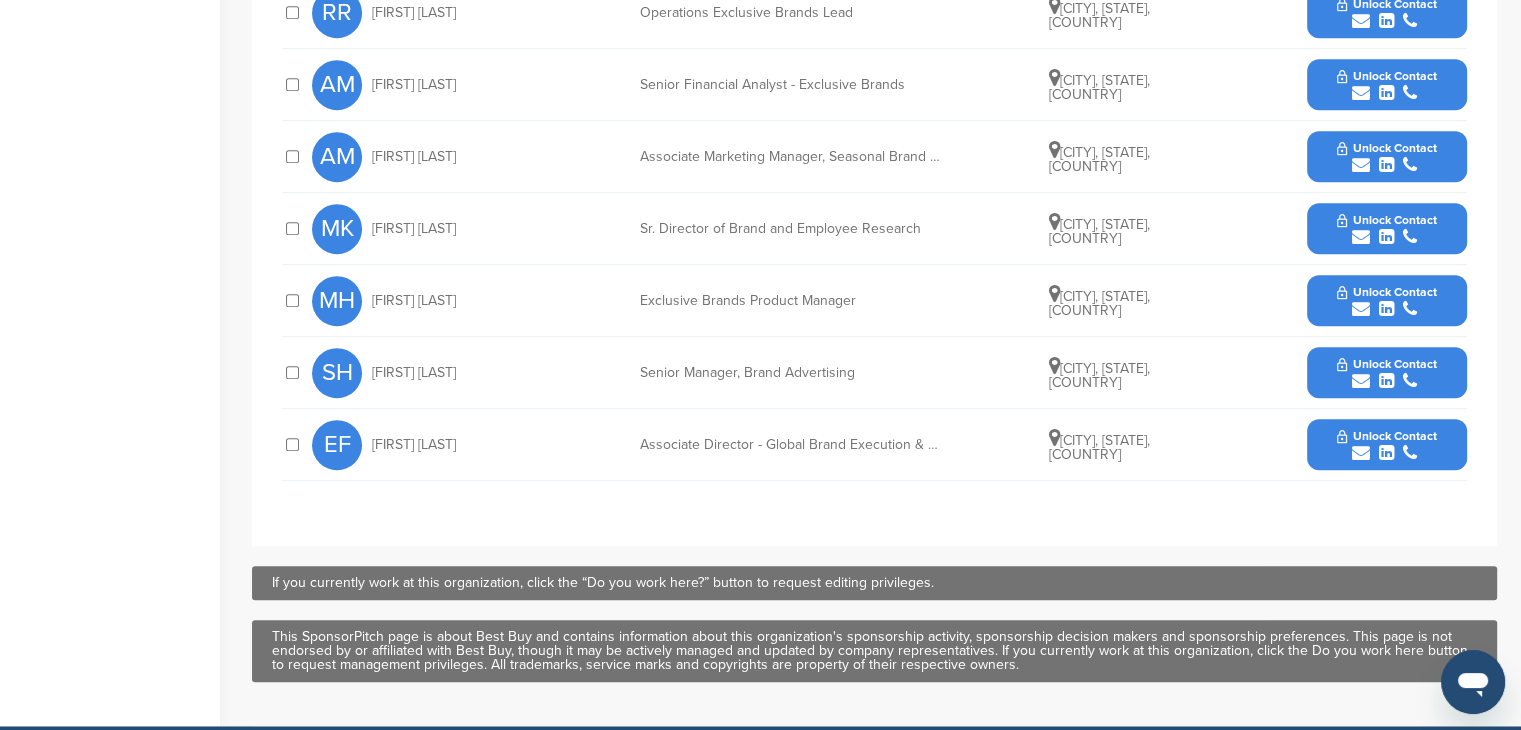click at bounding box center [1386, 381] 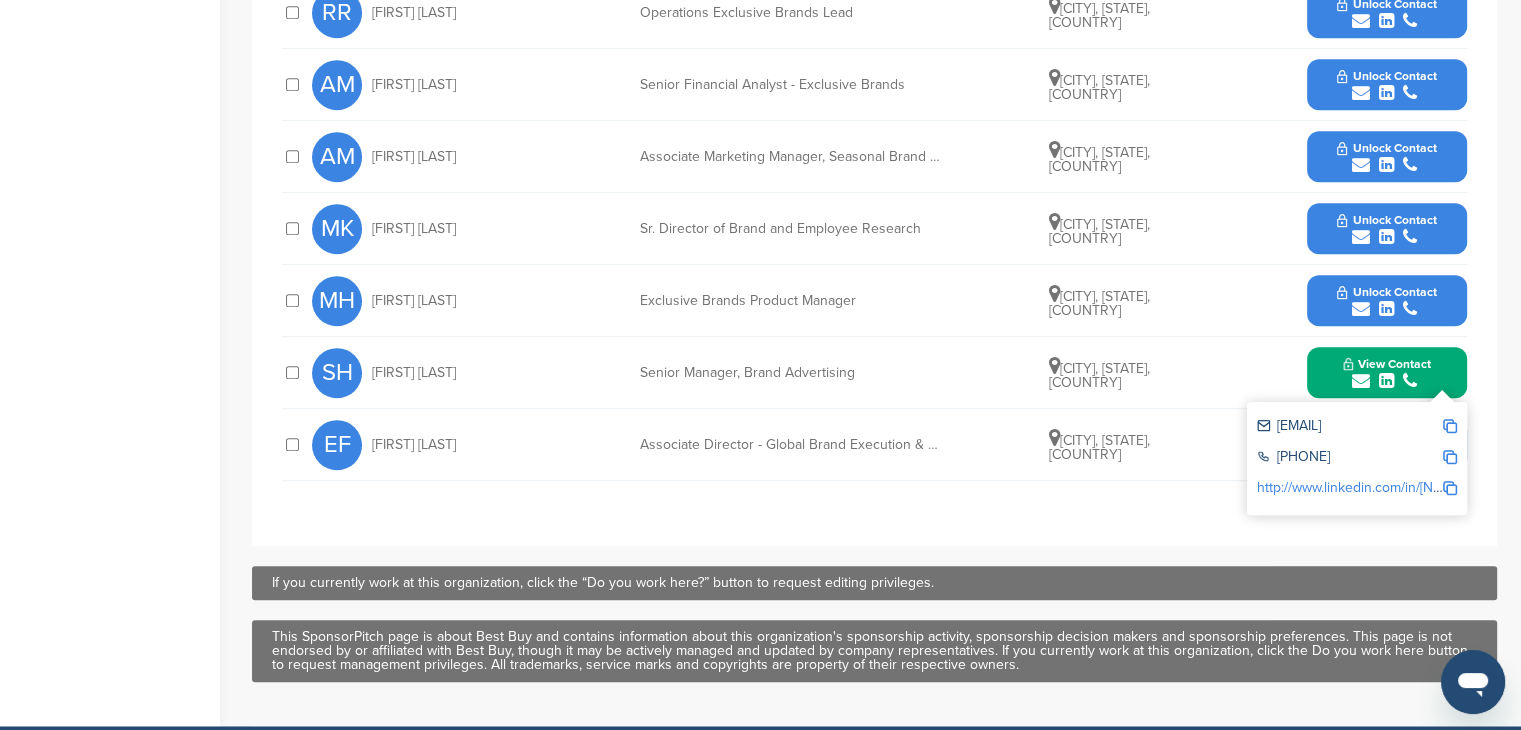 click on "http://www.linkedin.com/in/sam-heitke-a10b6211" at bounding box center [1360, 487] 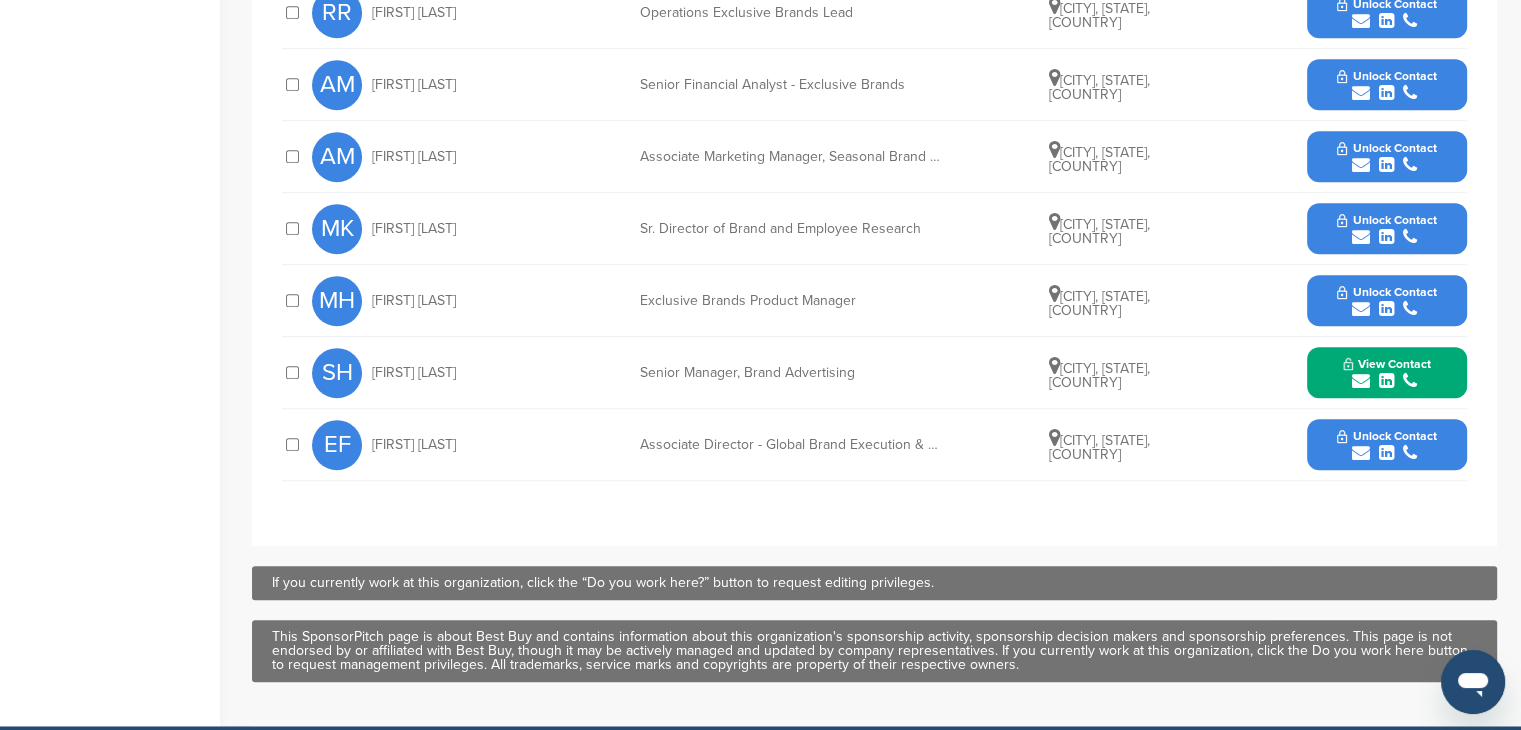 click on "Unlock Contact" at bounding box center (1386, 436) 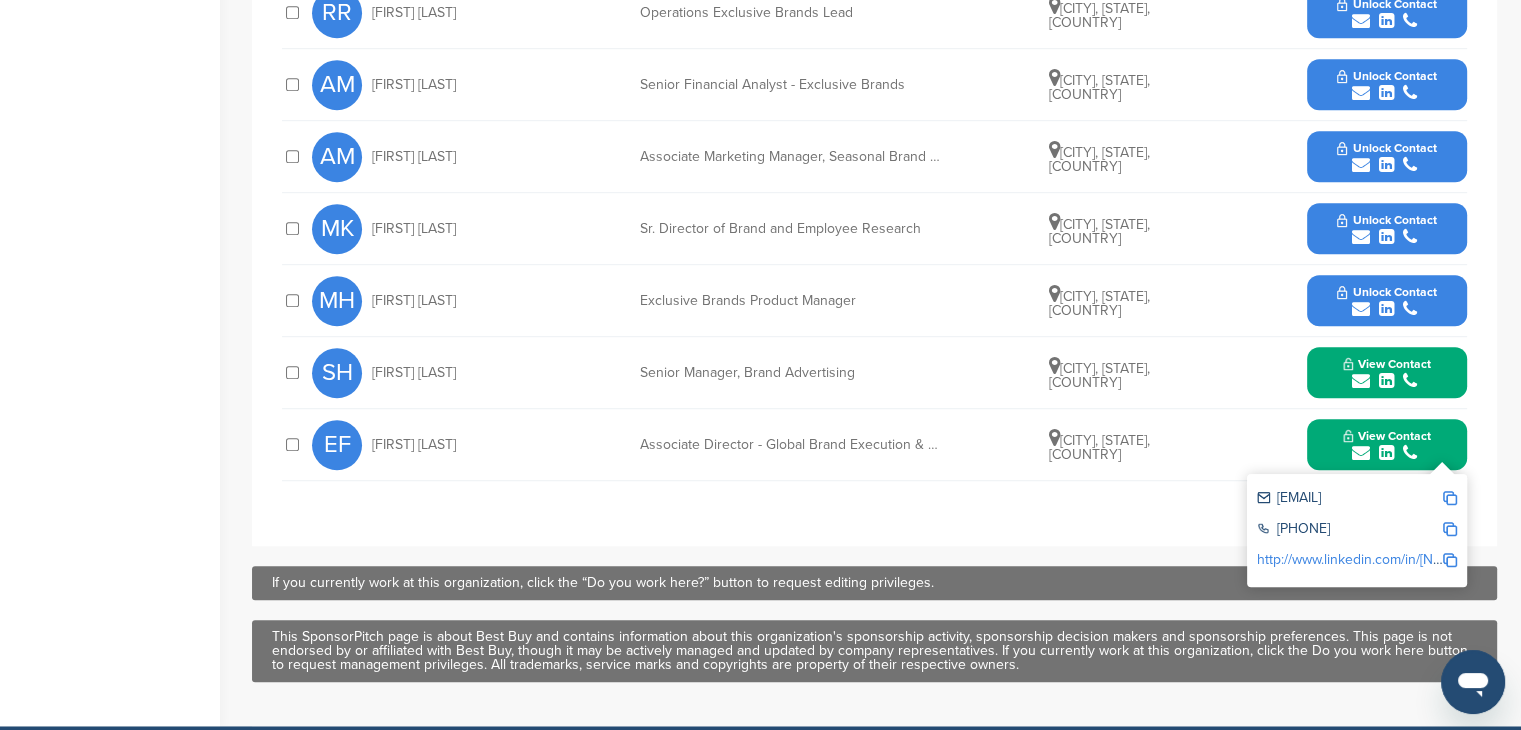 click on "http://www.linkedin.com/in/efair" at bounding box center [1360, 559] 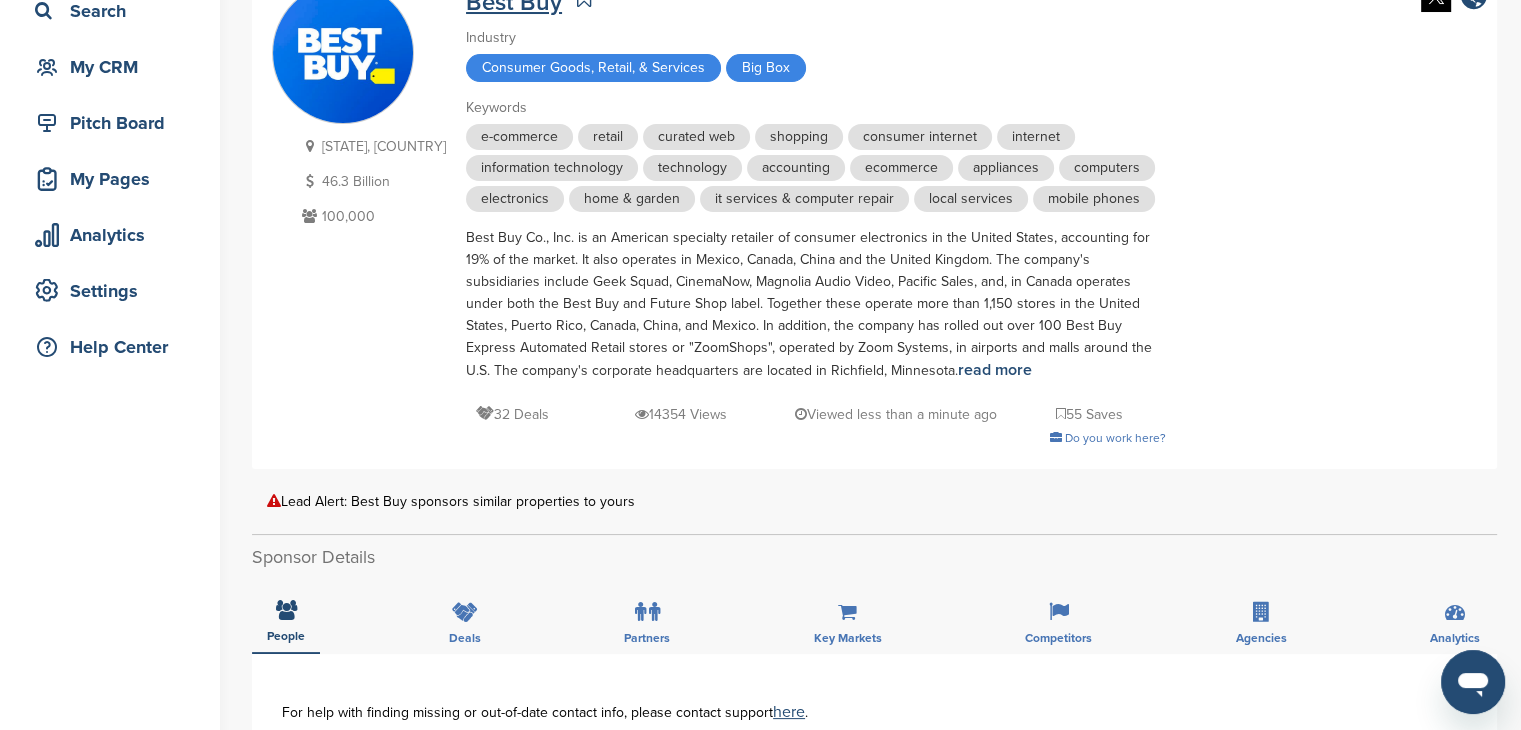 scroll, scrollTop: 0, scrollLeft: 0, axis: both 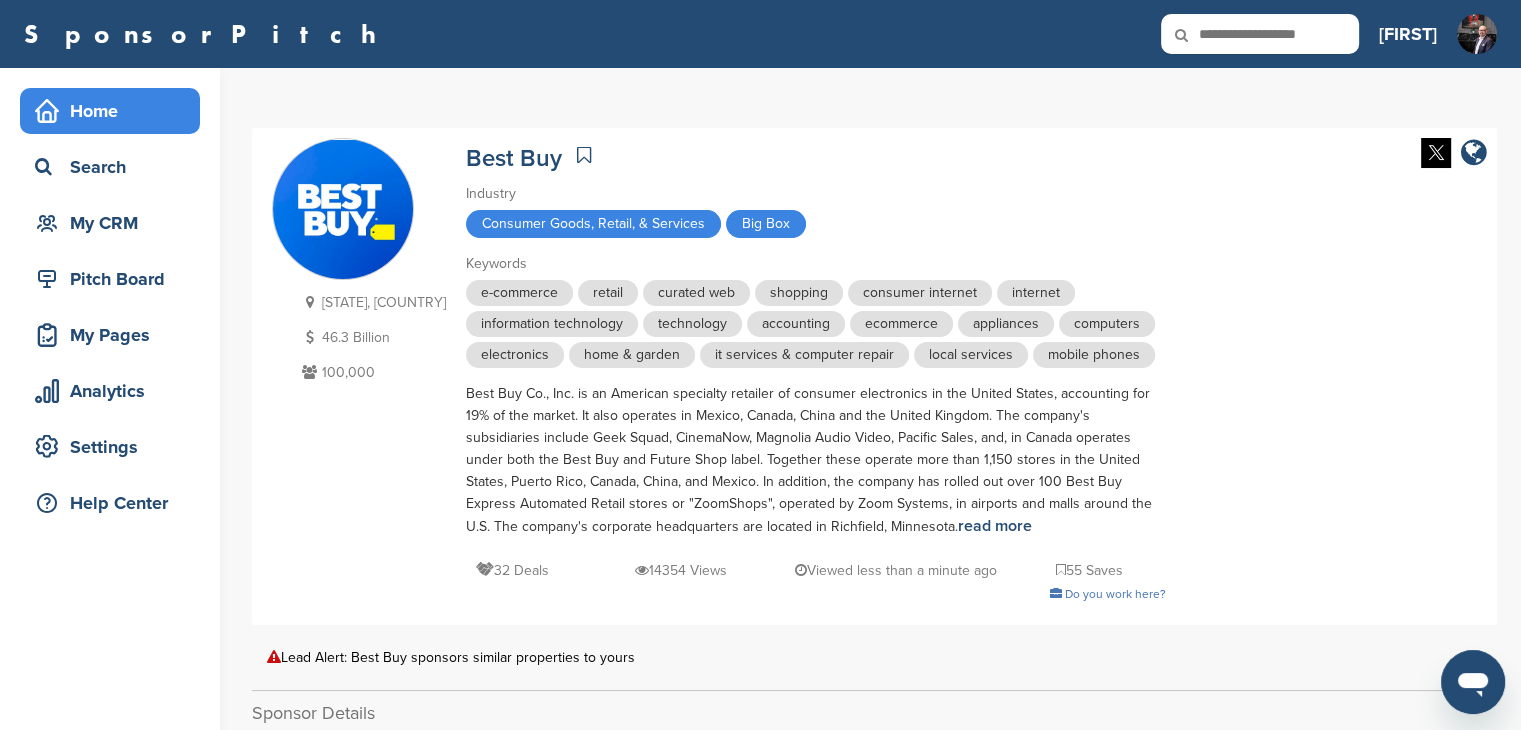 click on "Home" at bounding box center (115, 111) 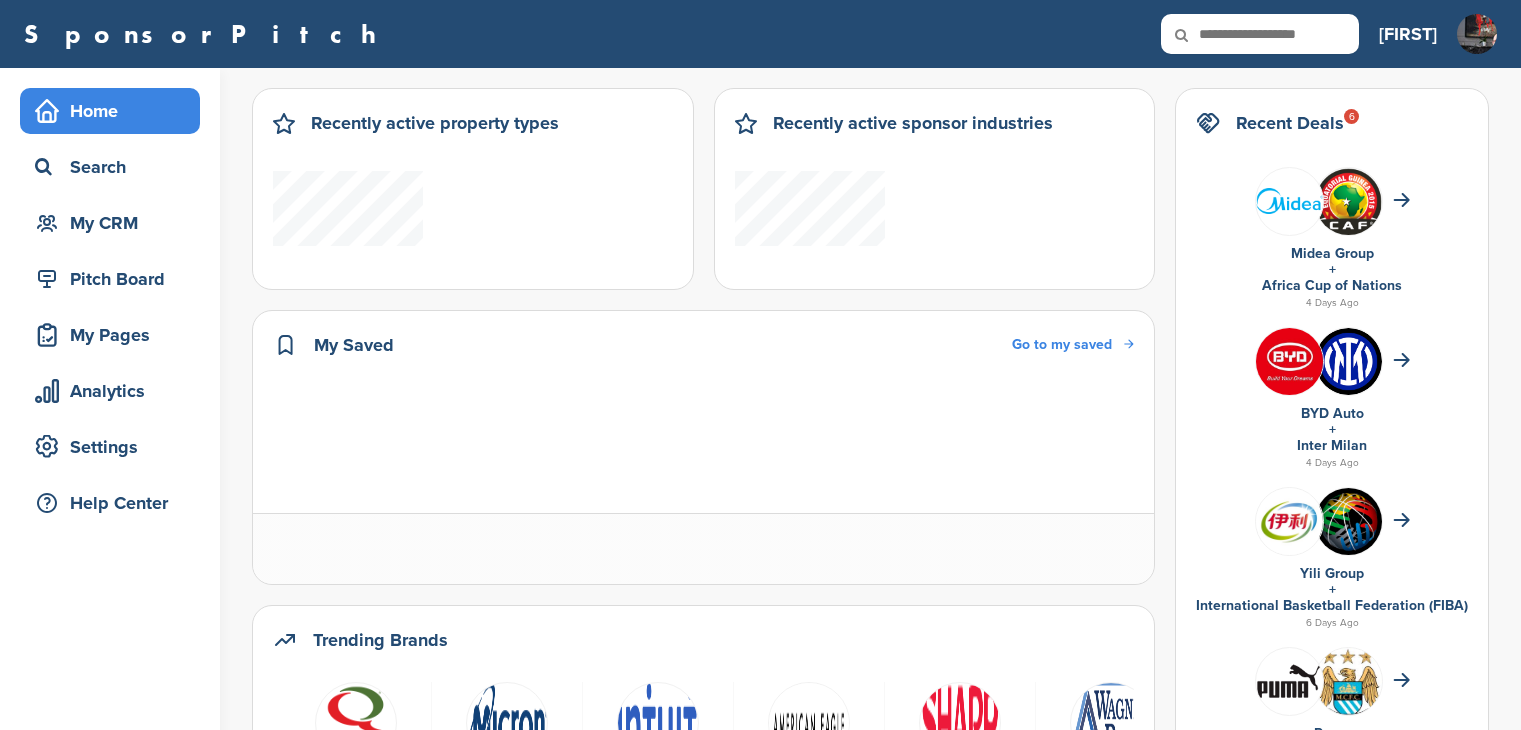 scroll, scrollTop: 0, scrollLeft: 0, axis: both 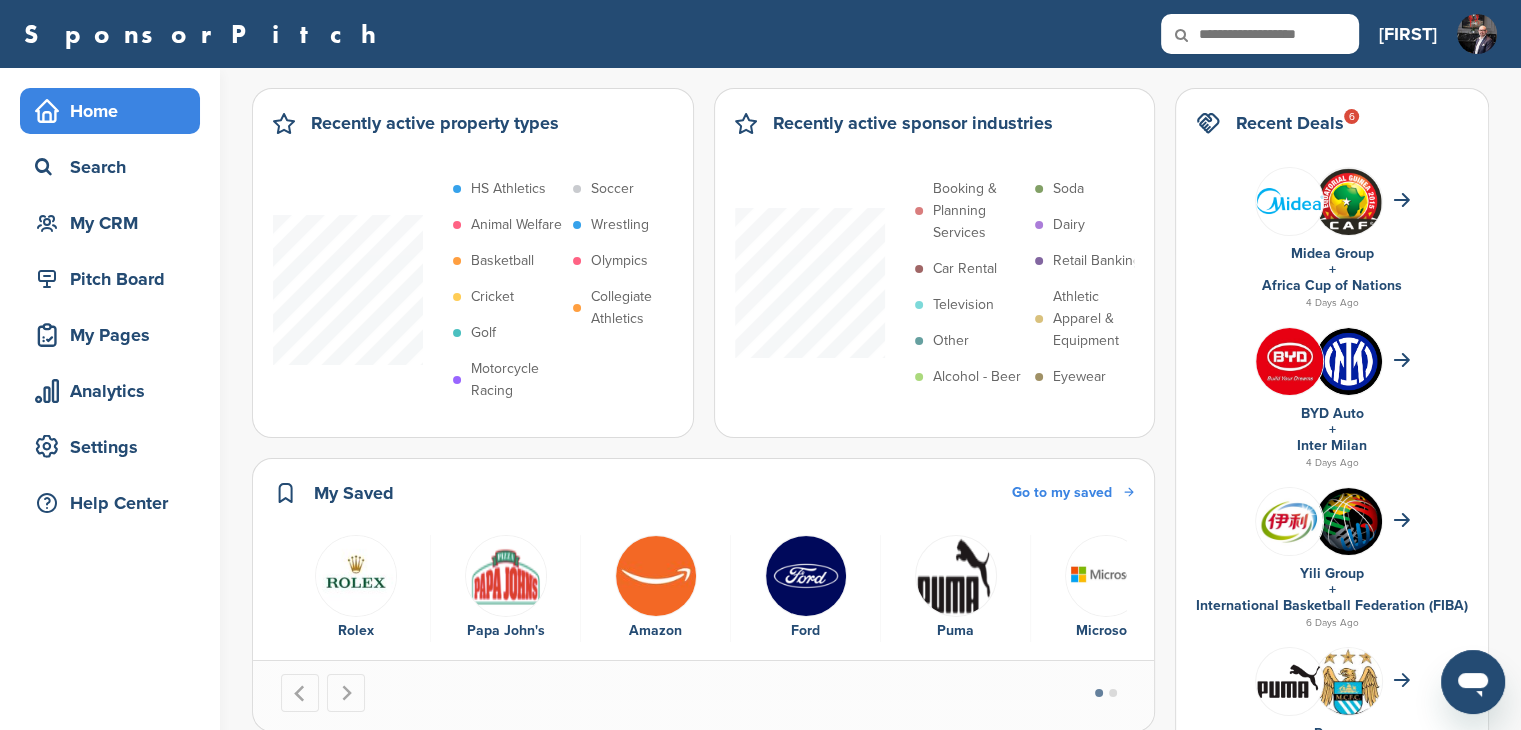 click at bounding box center [956, 576] 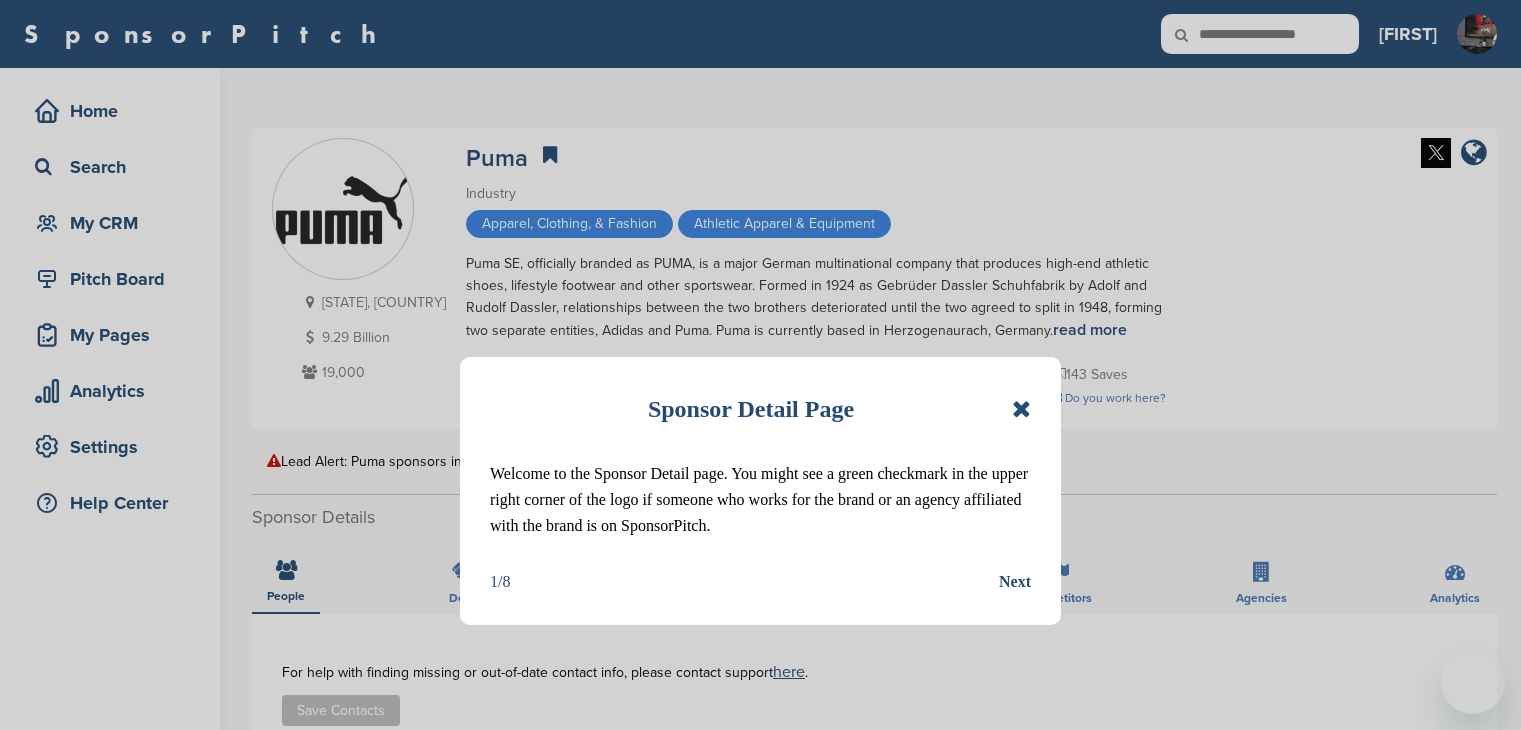 scroll, scrollTop: 0, scrollLeft: 0, axis: both 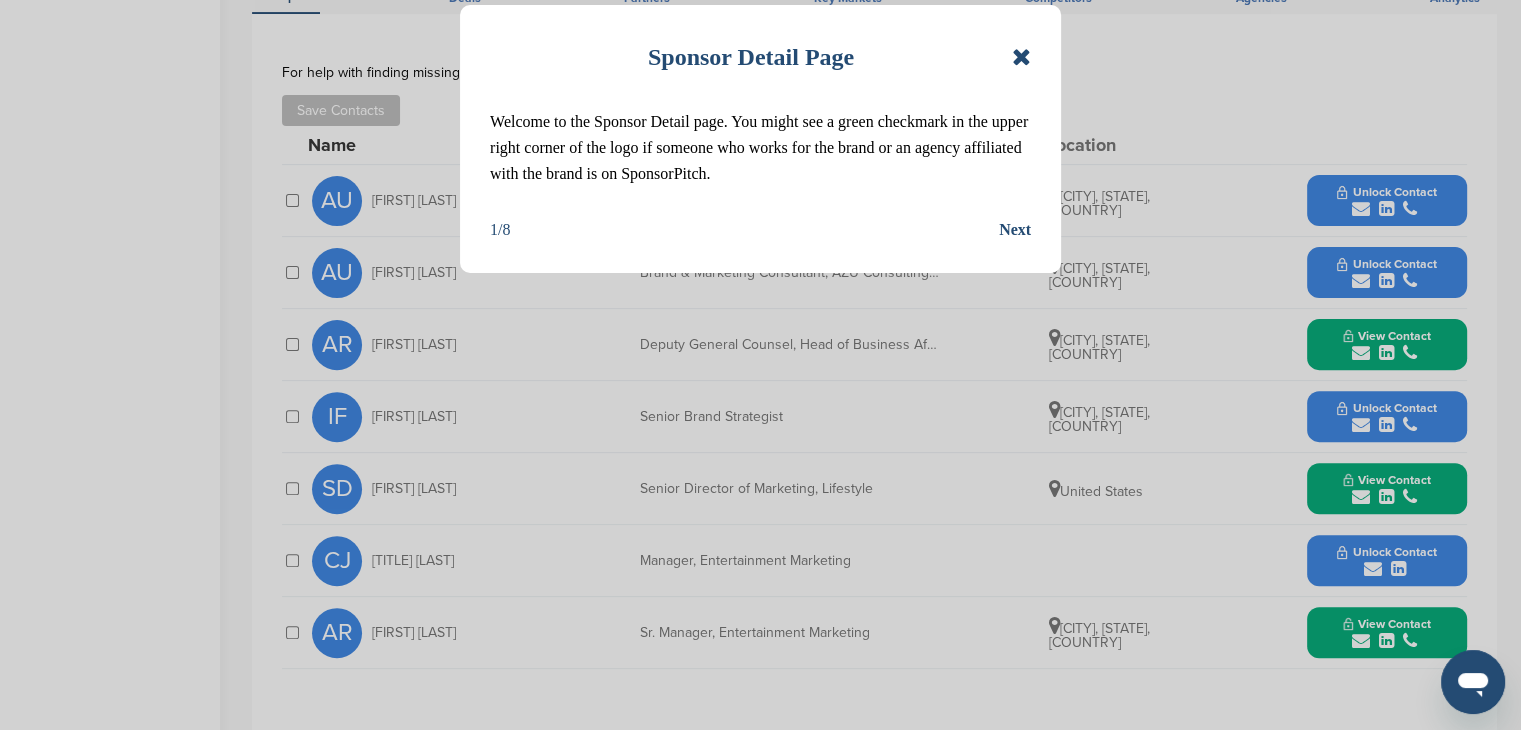 click on "Sponsor Detail Page" at bounding box center [760, 57] 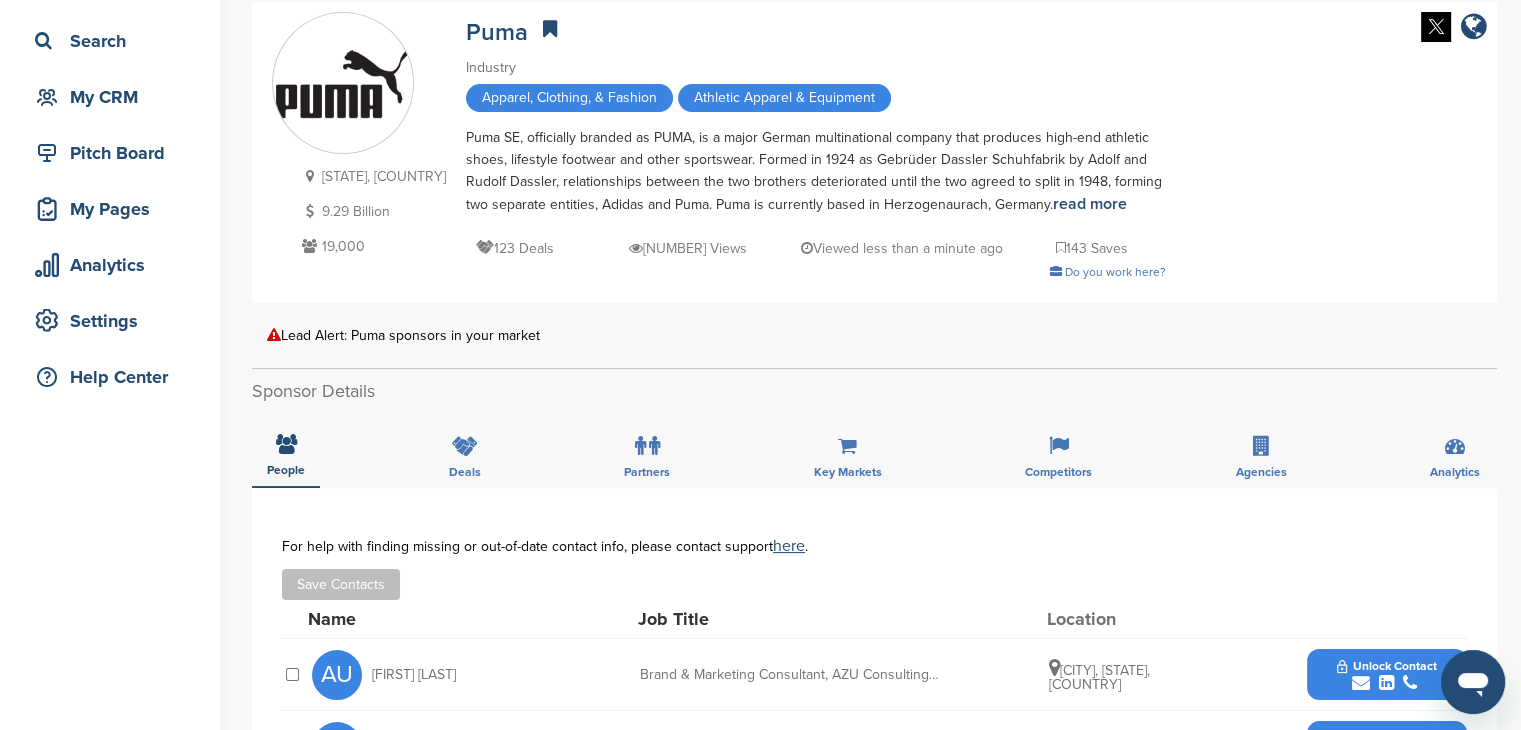 scroll, scrollTop: 0, scrollLeft: 0, axis: both 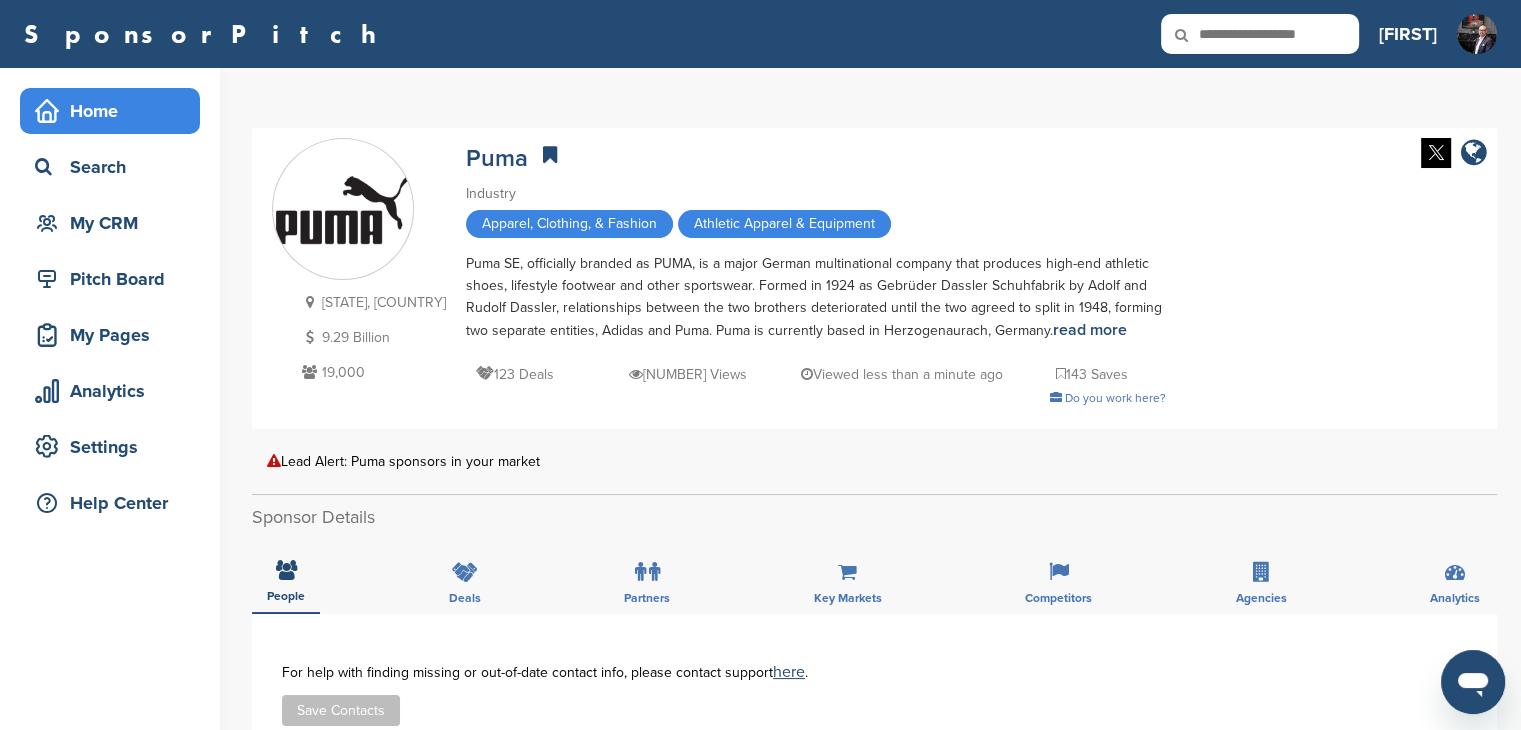 click on "Home" at bounding box center (115, 111) 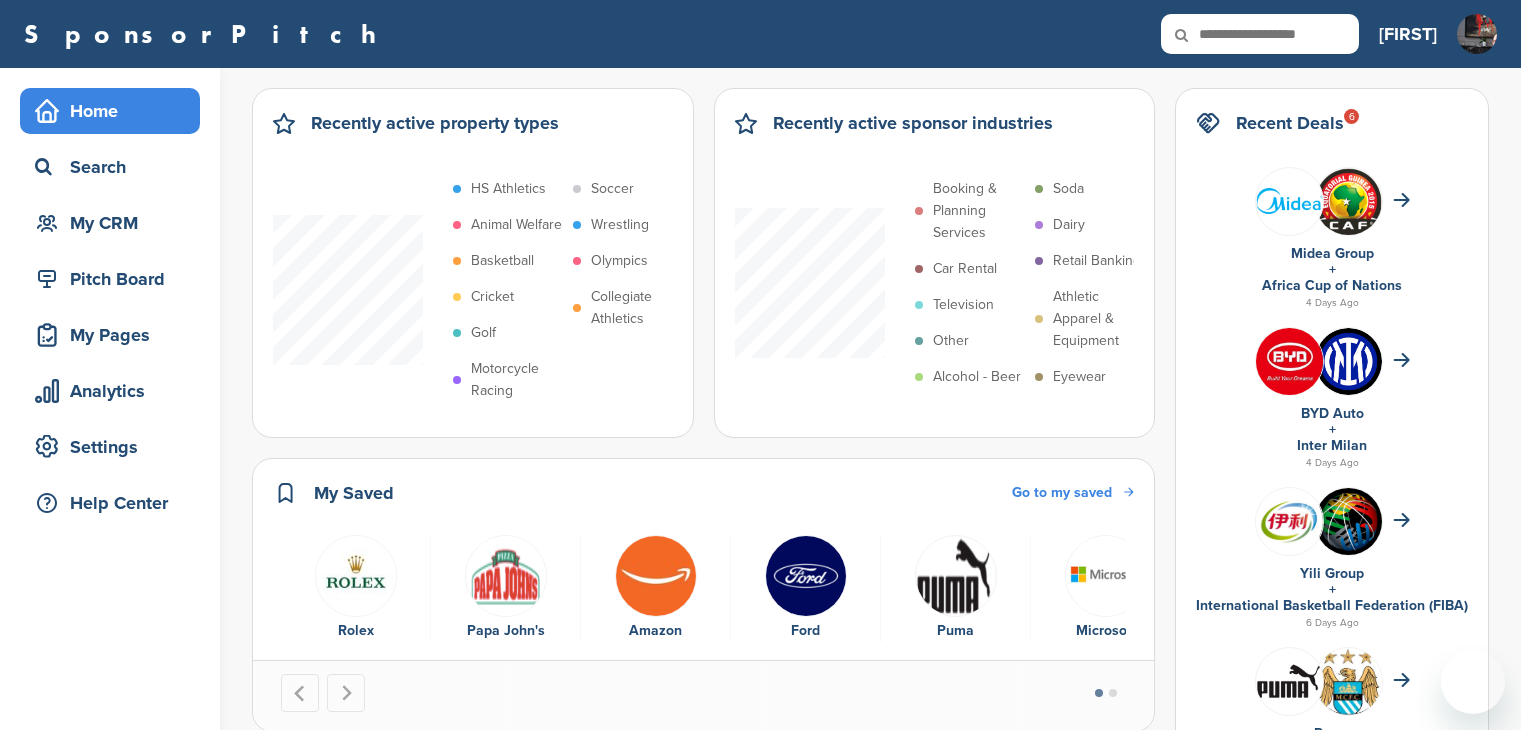 scroll, scrollTop: 0, scrollLeft: 0, axis: both 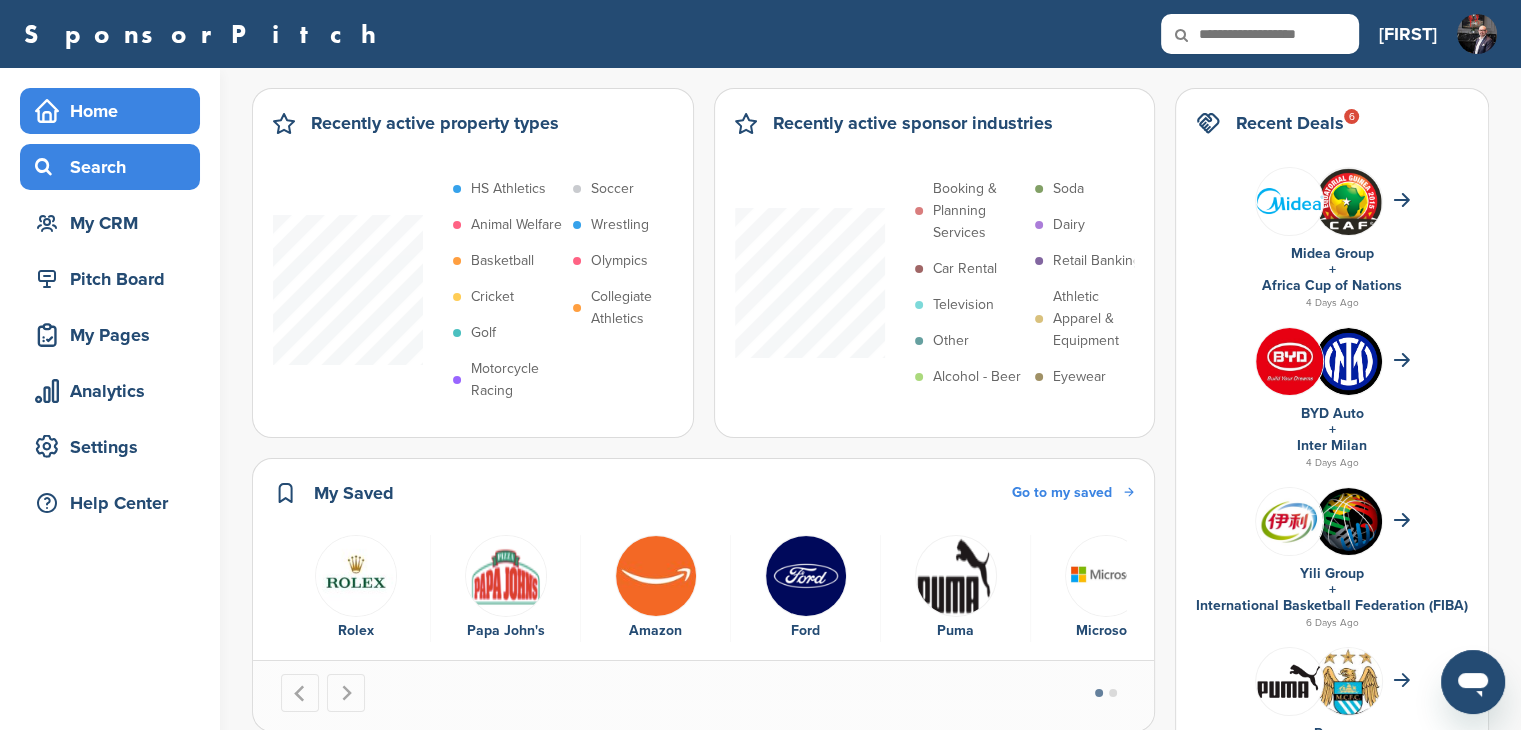click on "Search" at bounding box center (115, 167) 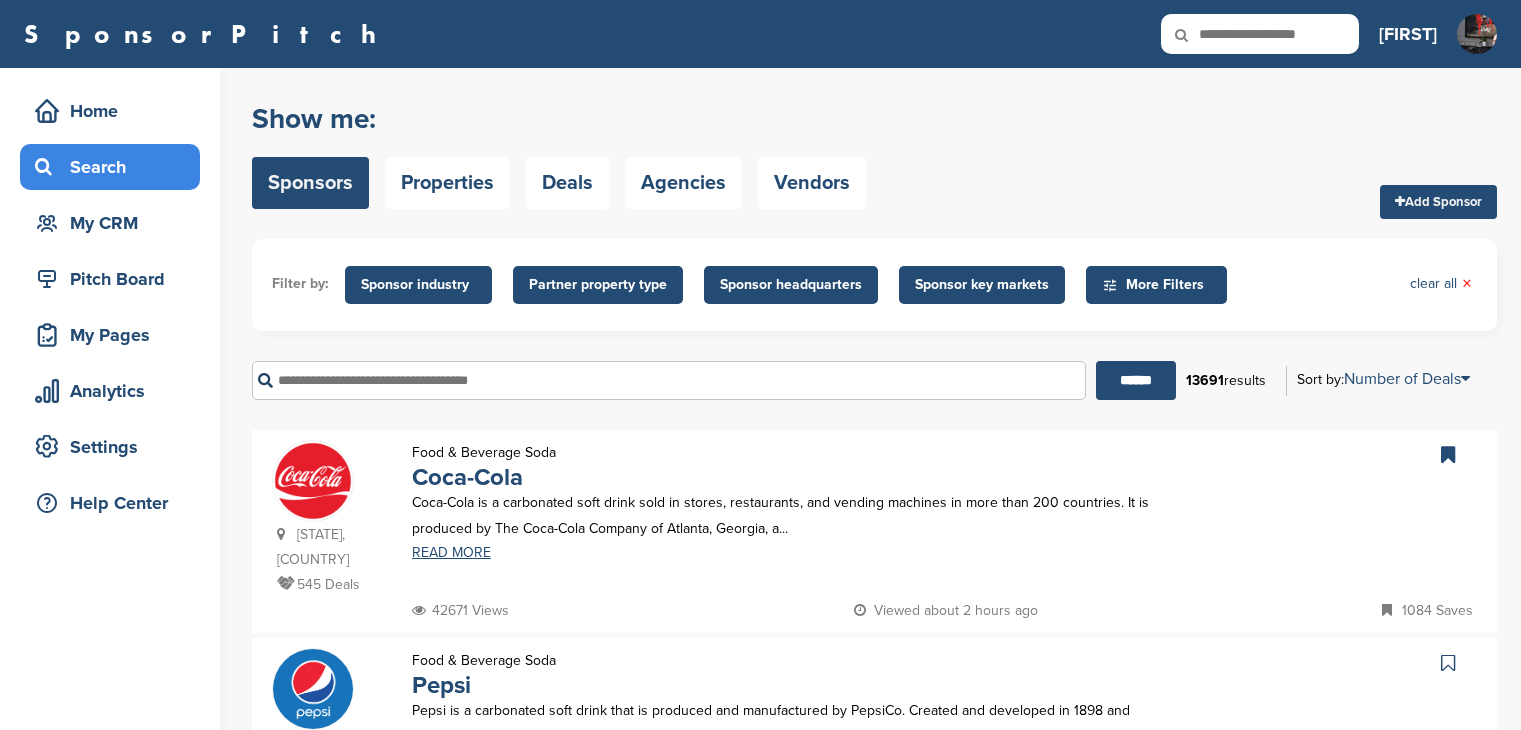 scroll, scrollTop: 0, scrollLeft: 0, axis: both 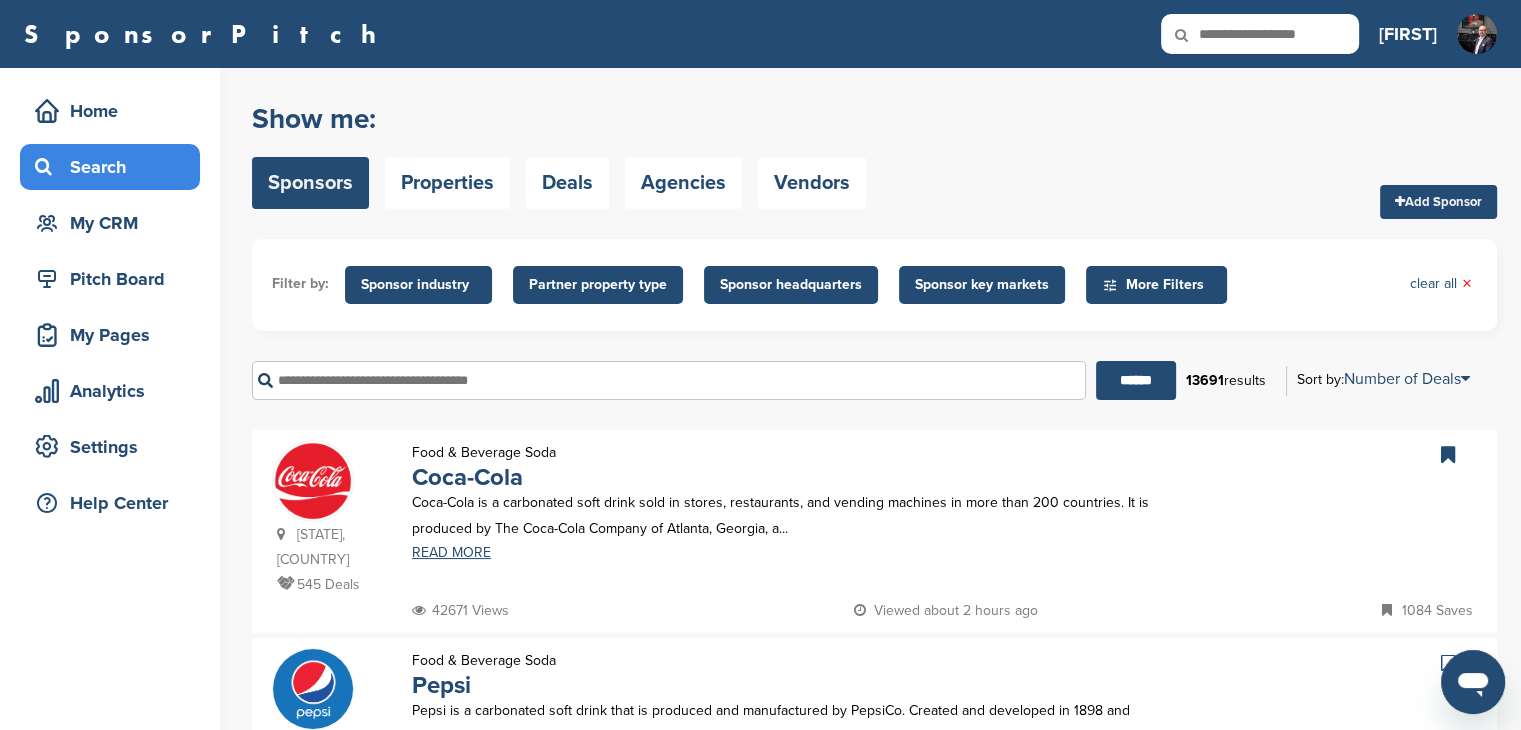 click at bounding box center [669, 380] 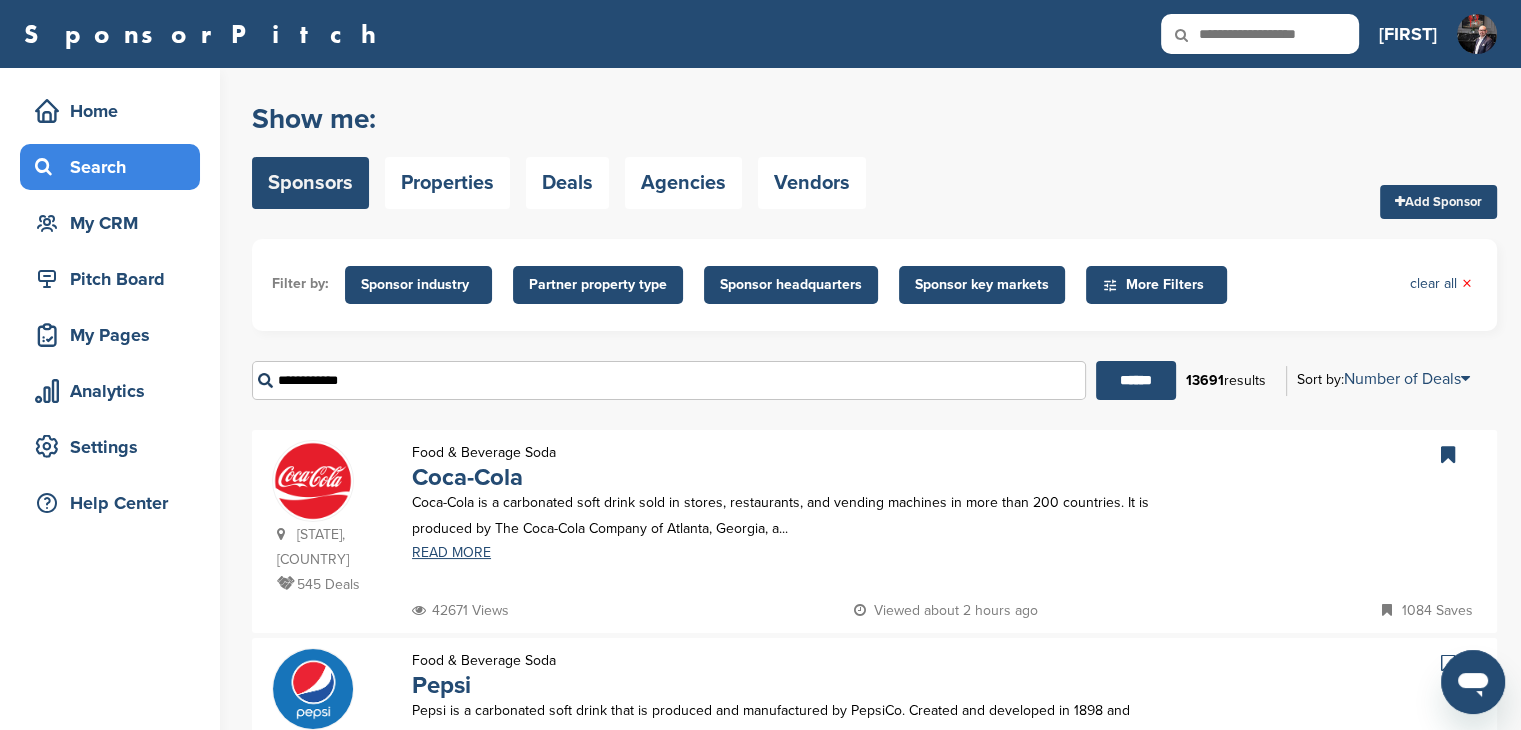 click on "******" at bounding box center (1136, 380) 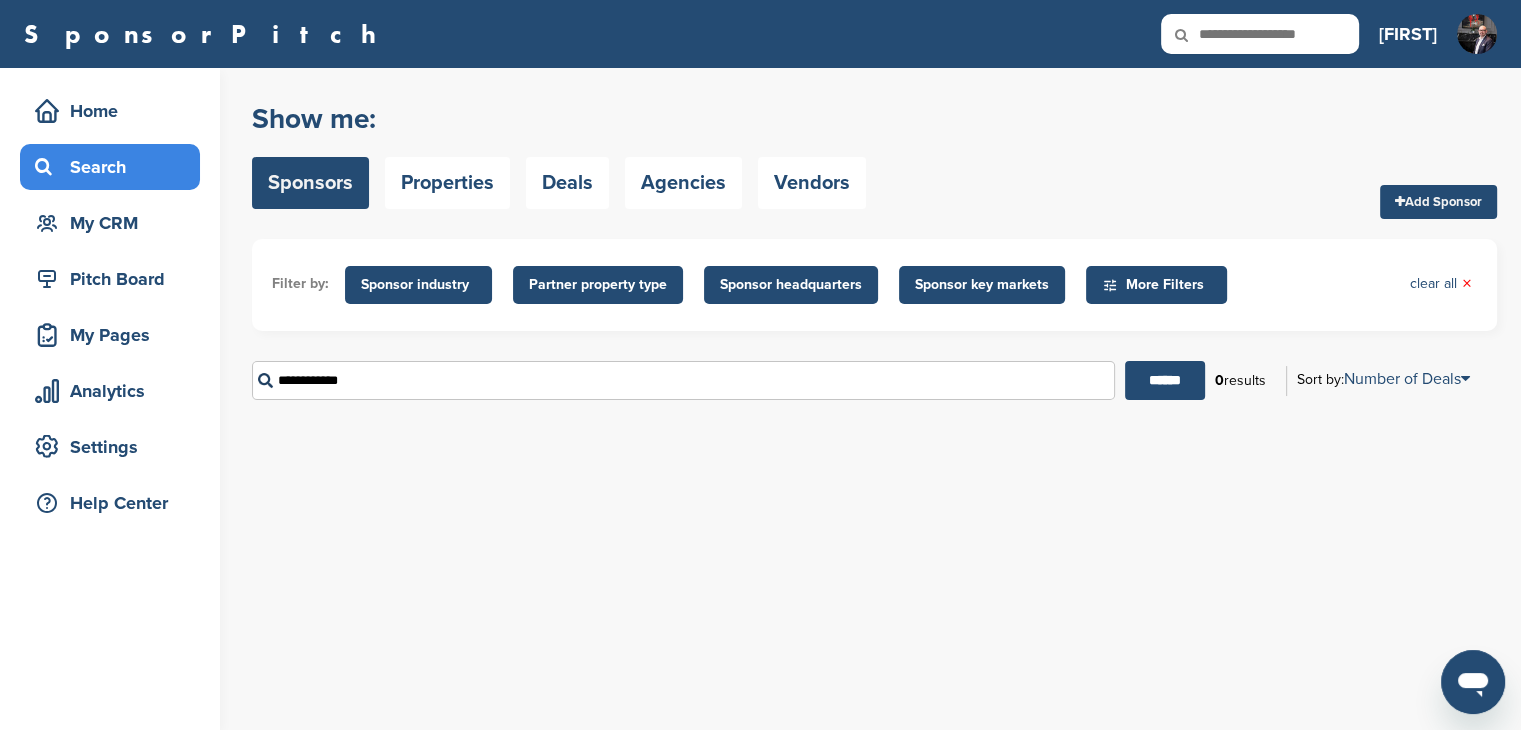 click on "**********" at bounding box center [683, 380] 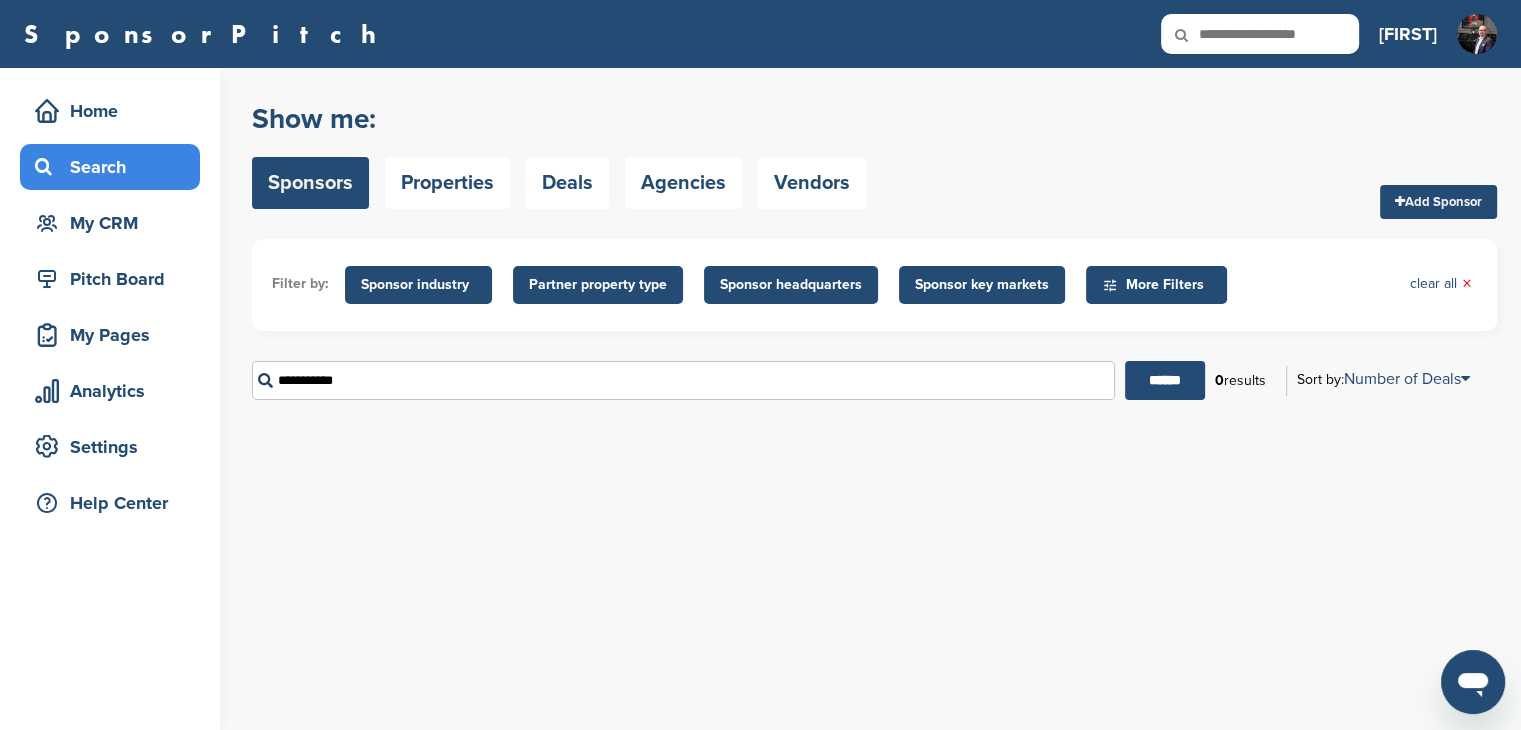 click on "******" at bounding box center [1165, 380] 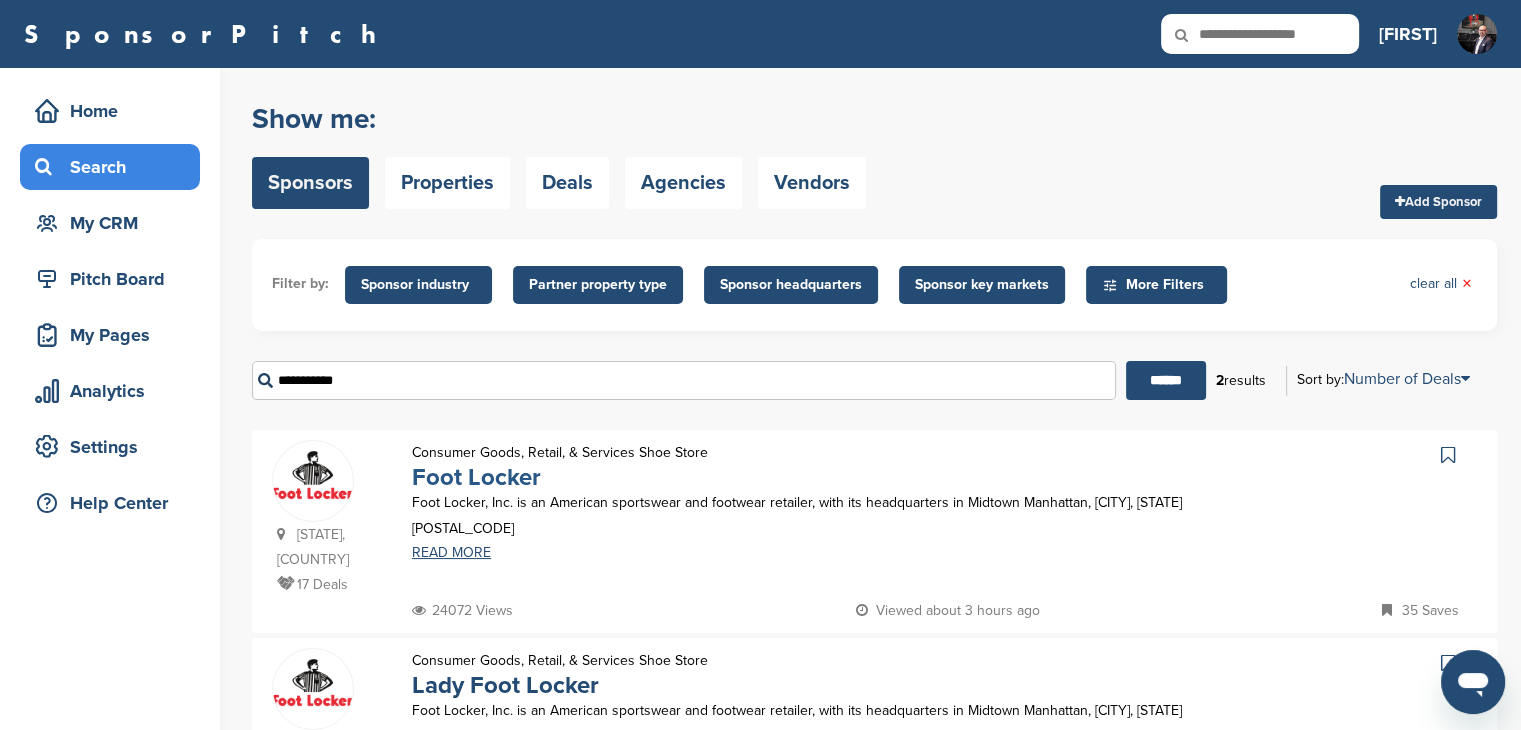 click on "Foot Locker" at bounding box center [476, 477] 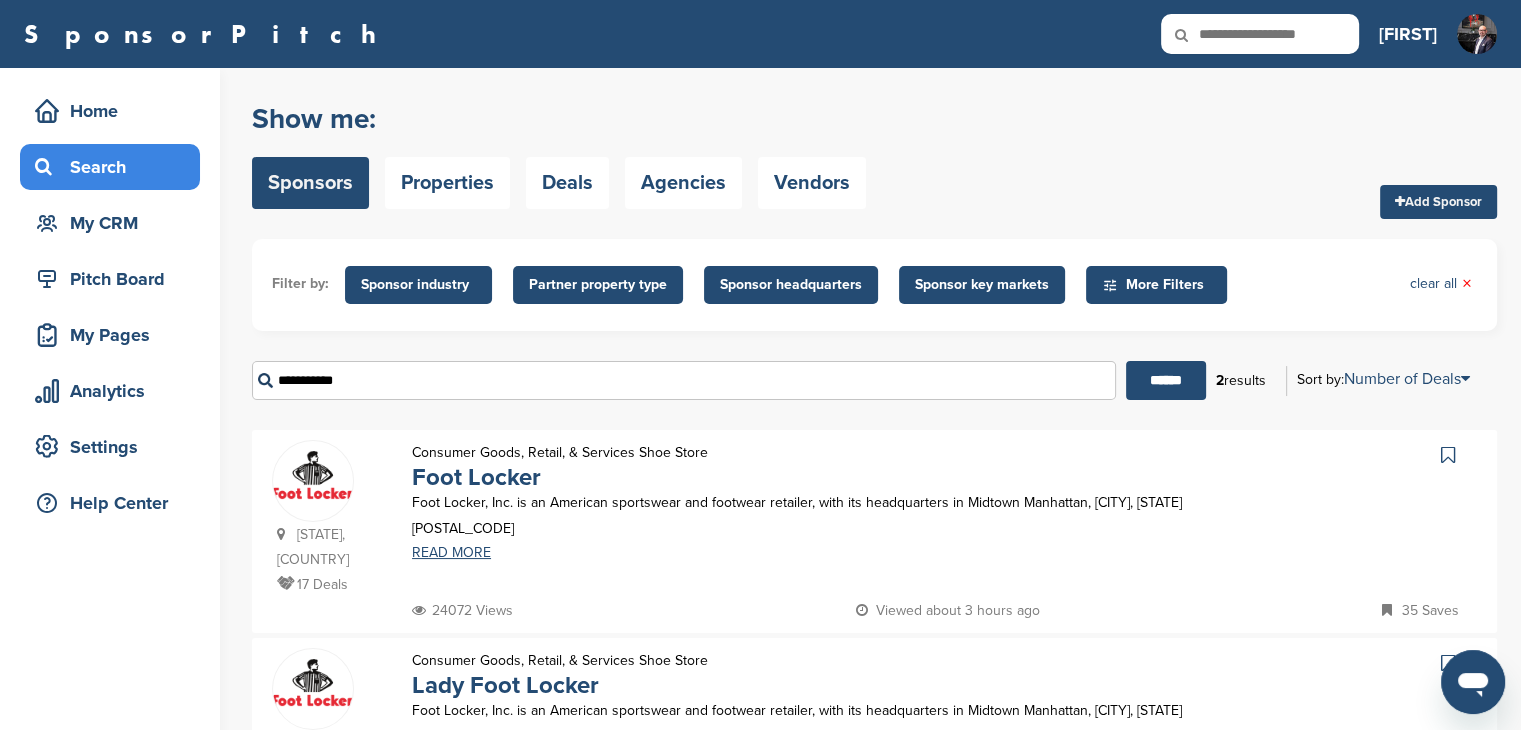 click on "**********" at bounding box center (684, 380) 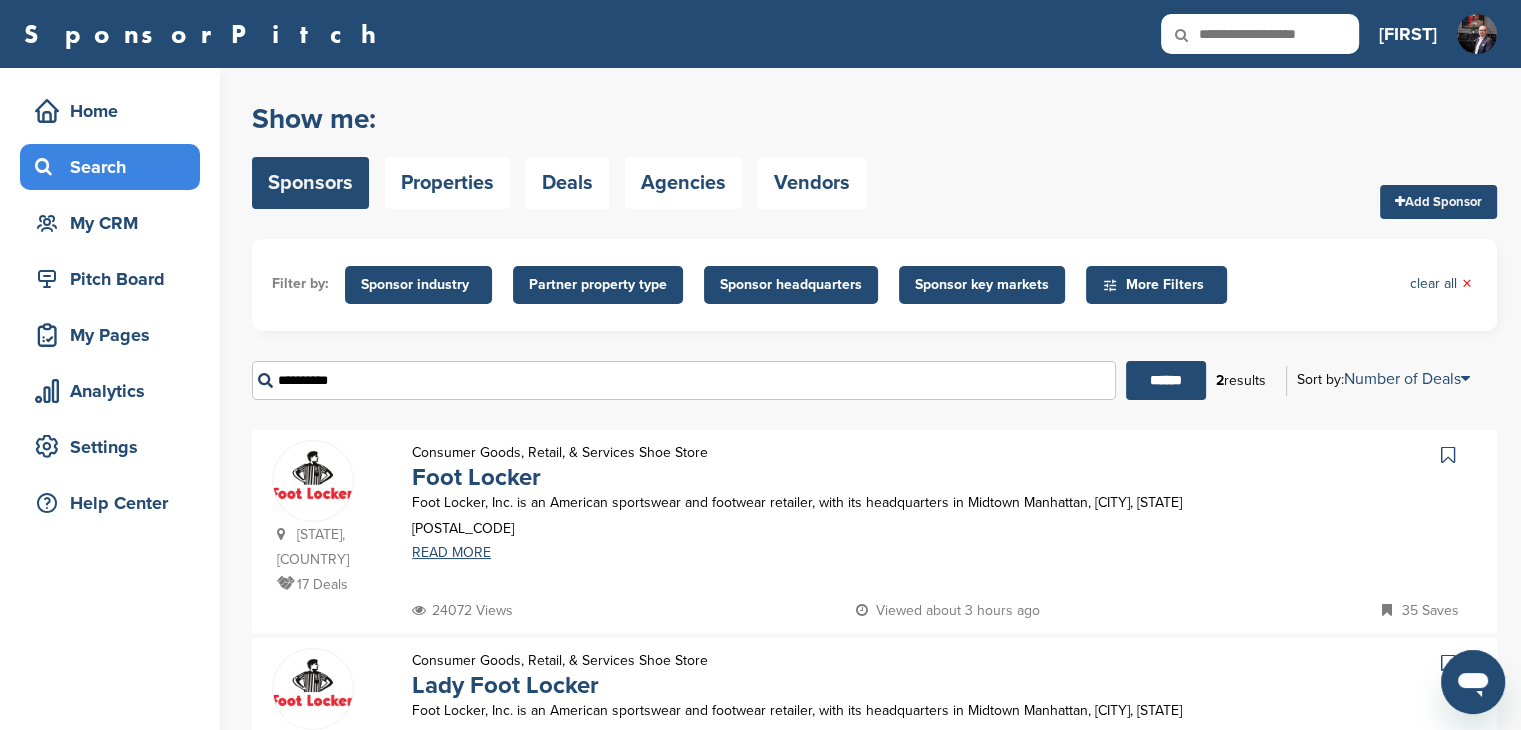 click on "******" at bounding box center (1166, 380) 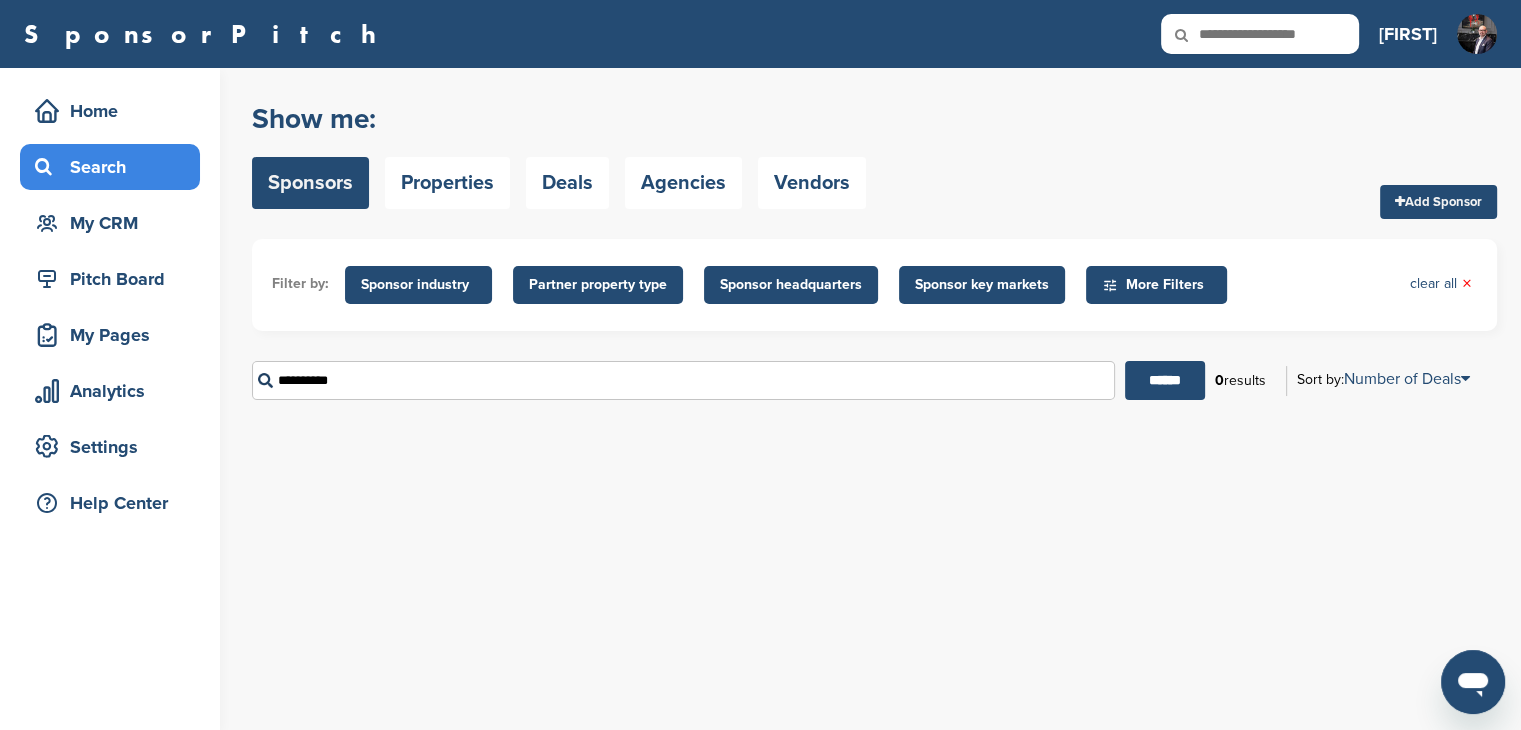 drag, startPoint x: 308, startPoint y: 382, endPoint x: 308, endPoint y: 394, distance: 12 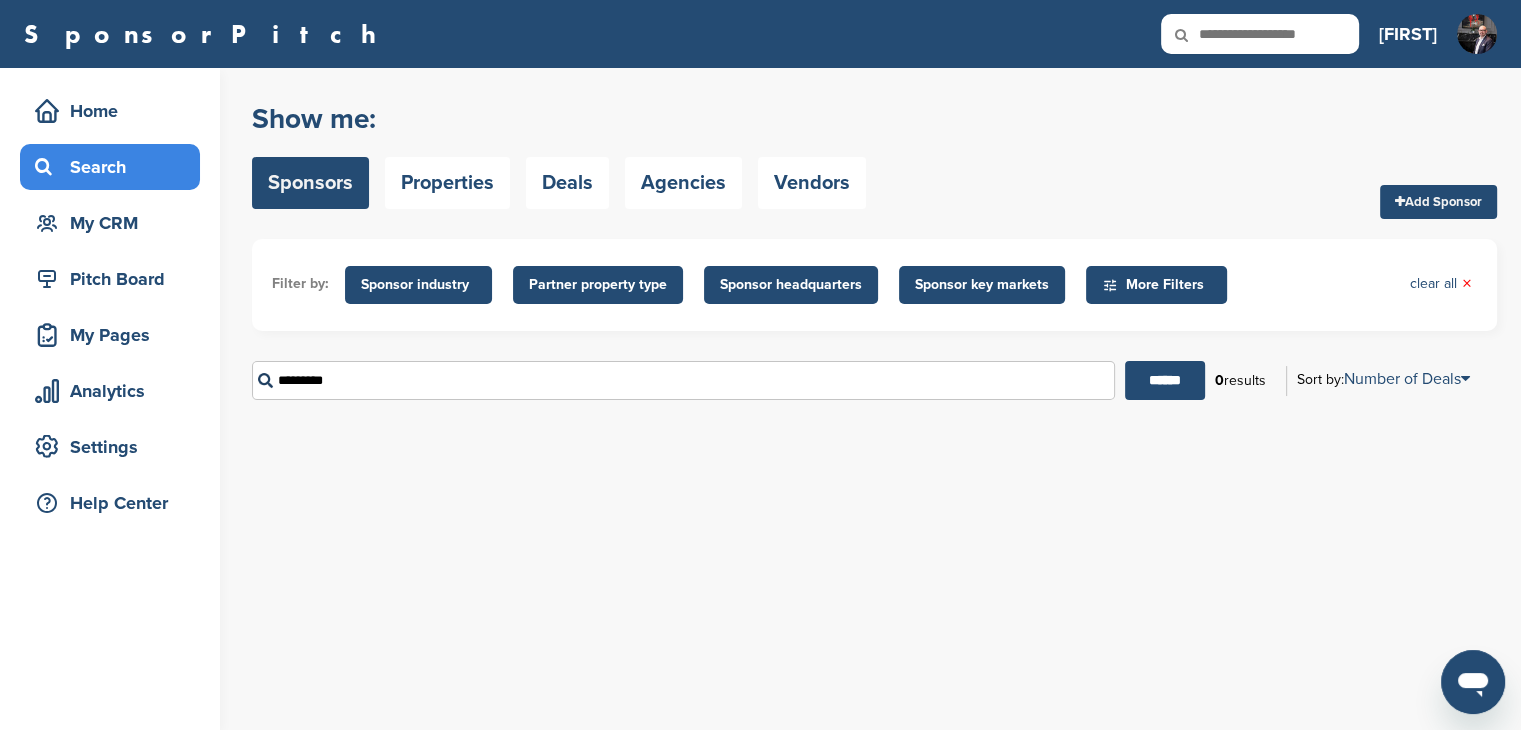 type on "*********" 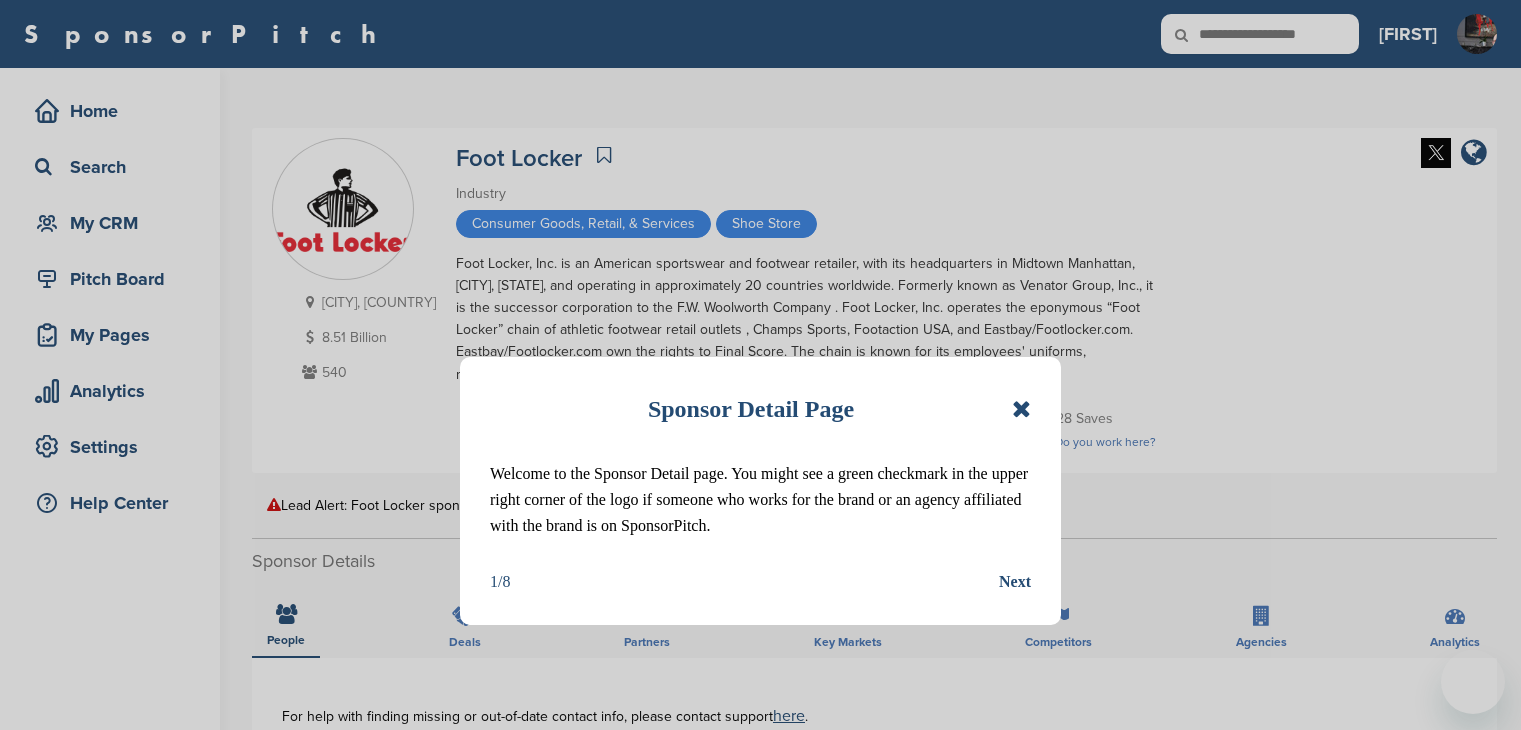 scroll, scrollTop: 0, scrollLeft: 0, axis: both 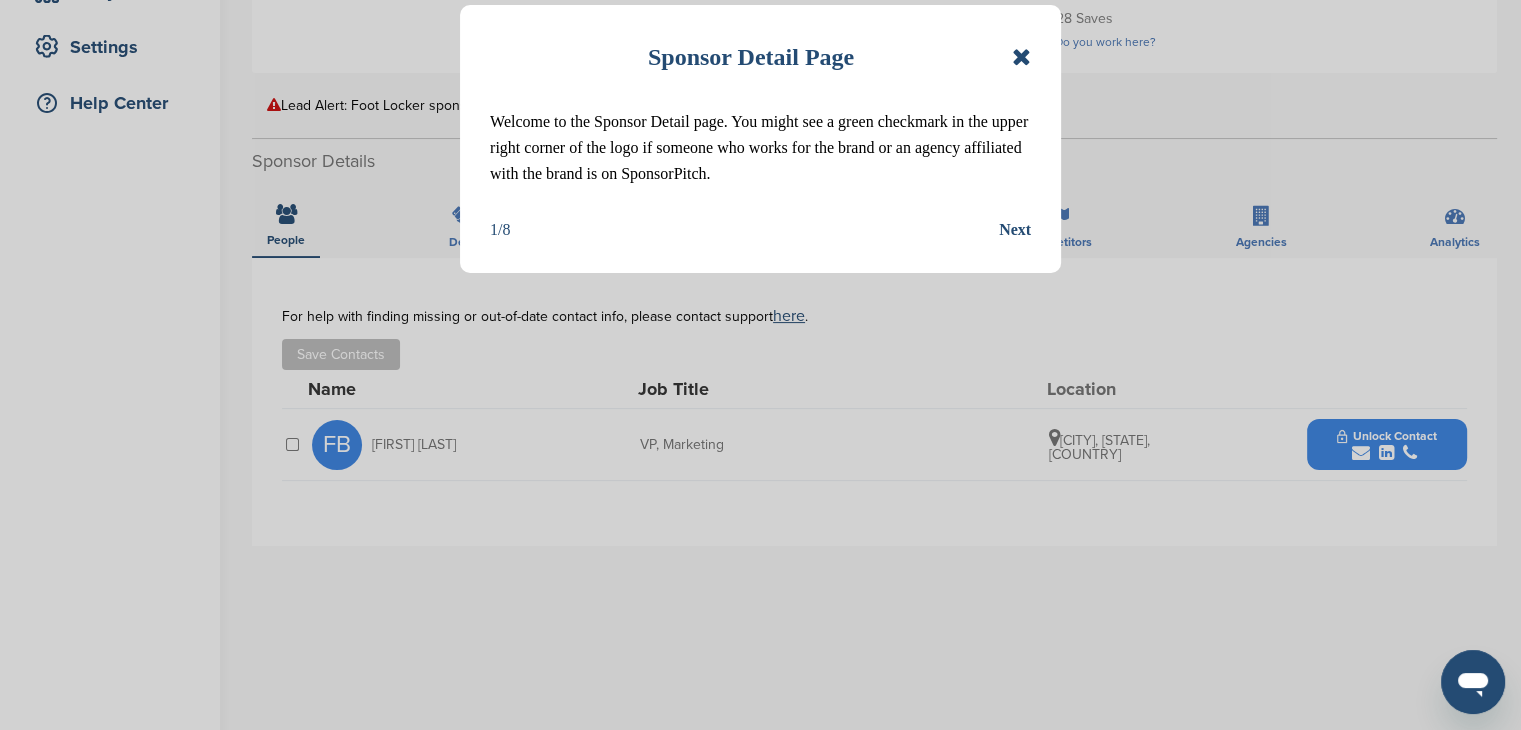 click on "Sponsor Detail Page
Welcome to the Sponsor Detail page. You might see a green checkmark in the upper right corner of the logo if someone who works for the brand or an agency affiliated with the brand is on SponsorPitch.
1/8
Next" at bounding box center (760, 365) 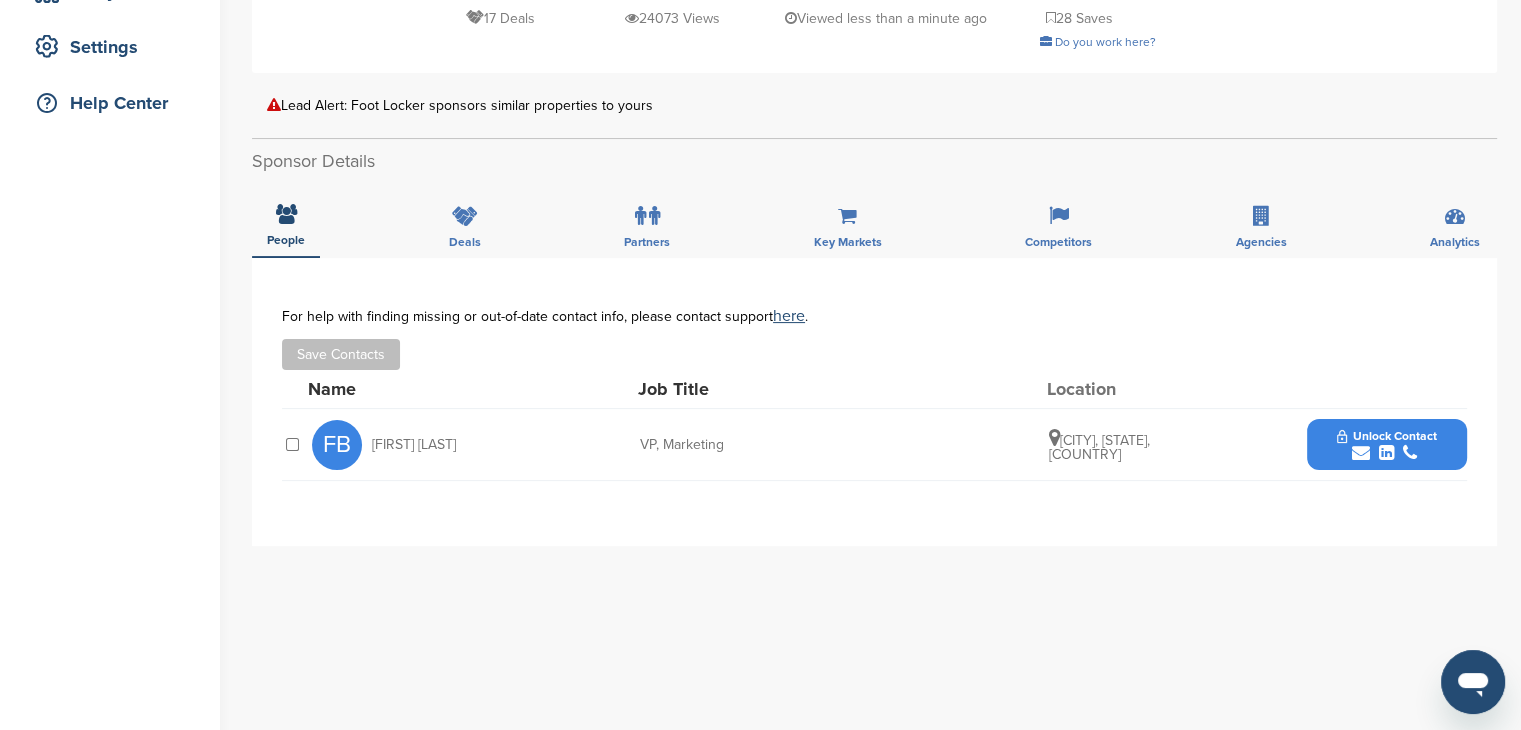 click on "Unlock Contact" at bounding box center (1386, 445) 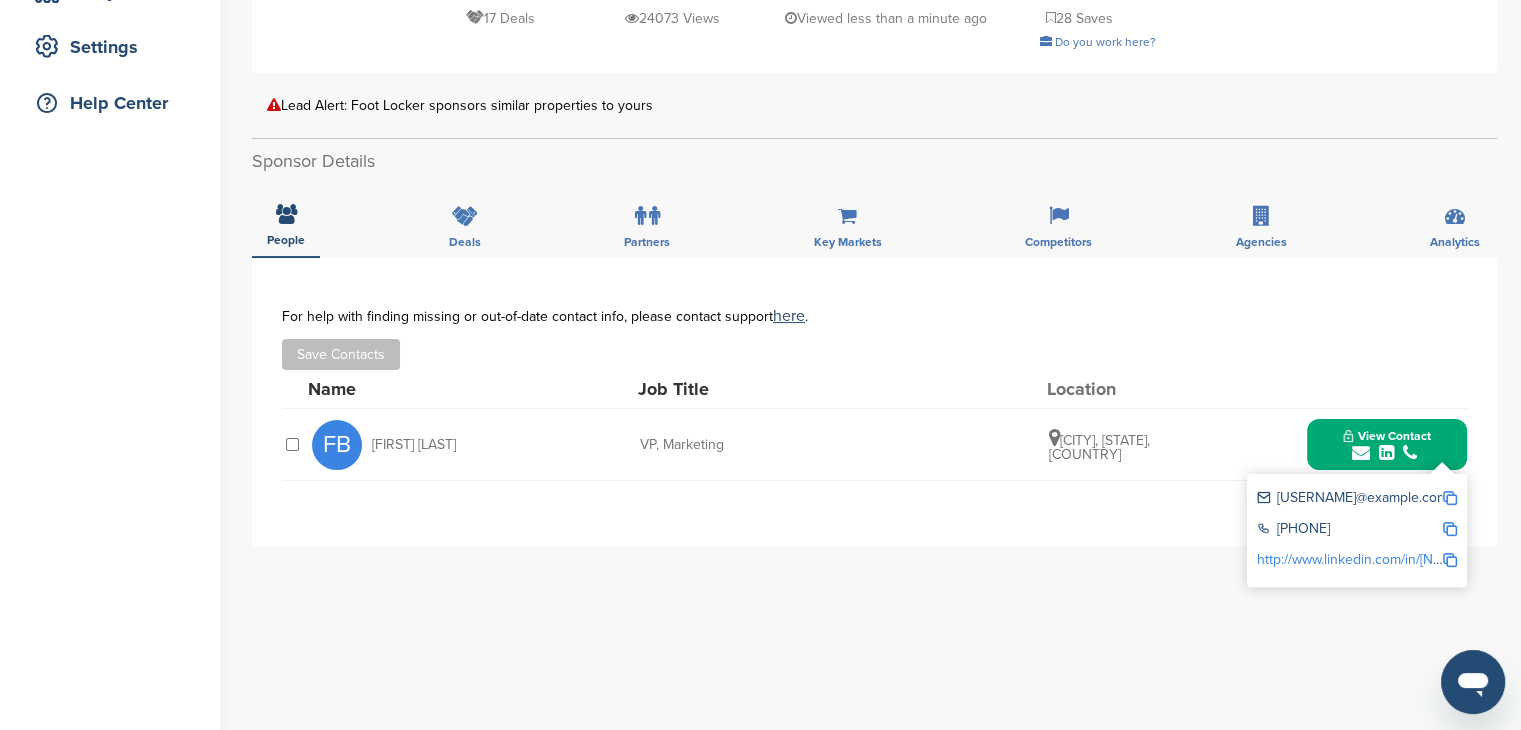 click on "http://www.linkedin.com/in/[NAME]" at bounding box center [1360, 559] 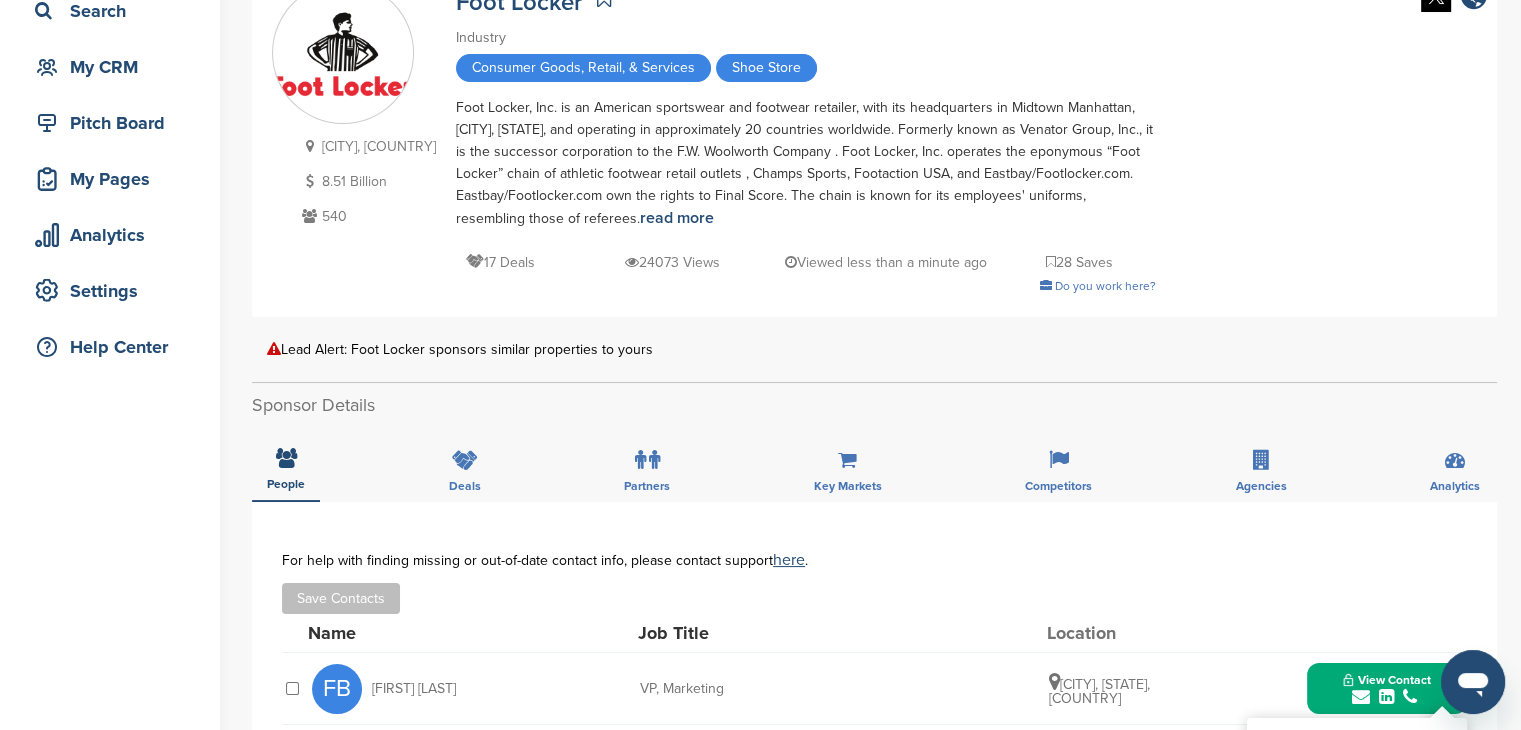 scroll, scrollTop: 0, scrollLeft: 0, axis: both 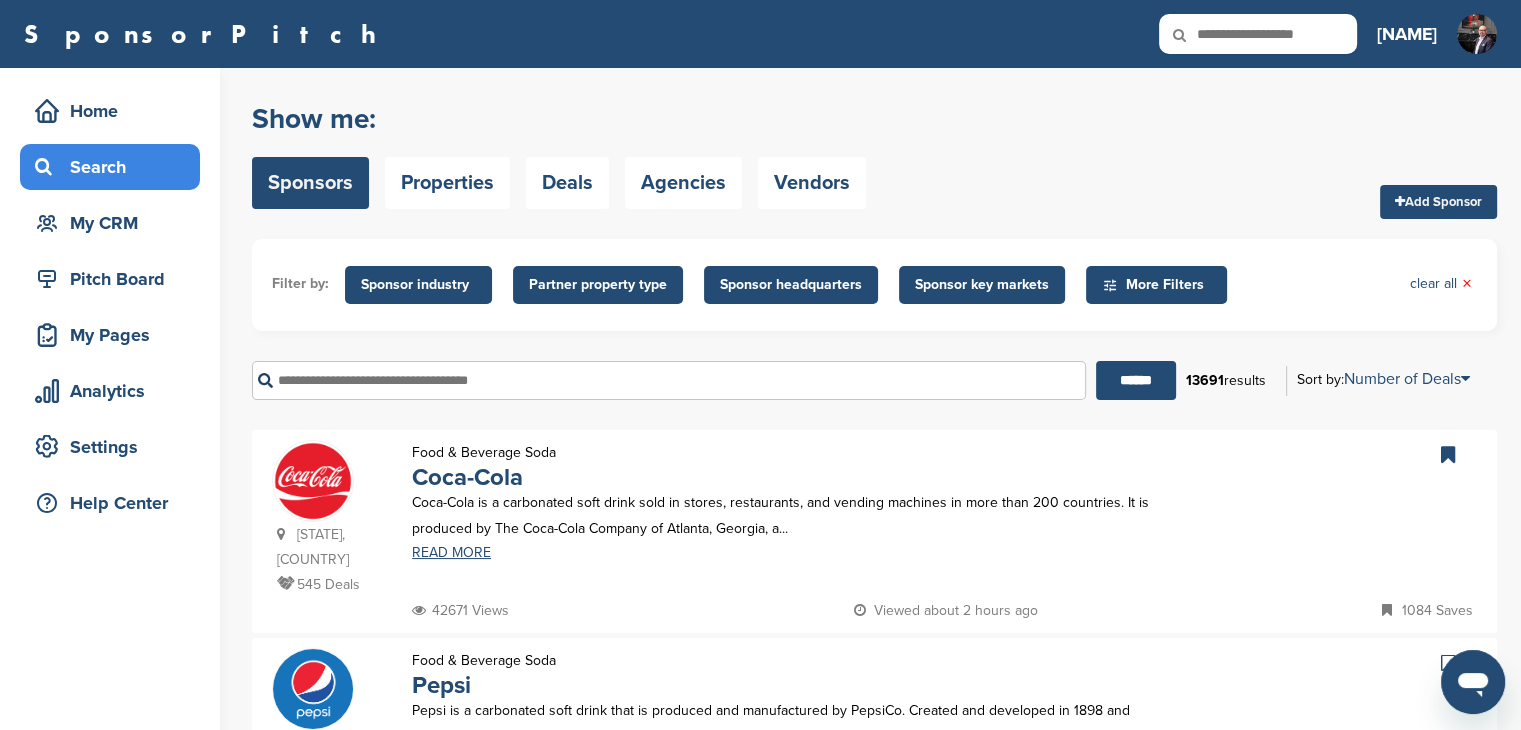 click on "Sponsor headquarters" at bounding box center (791, 285) 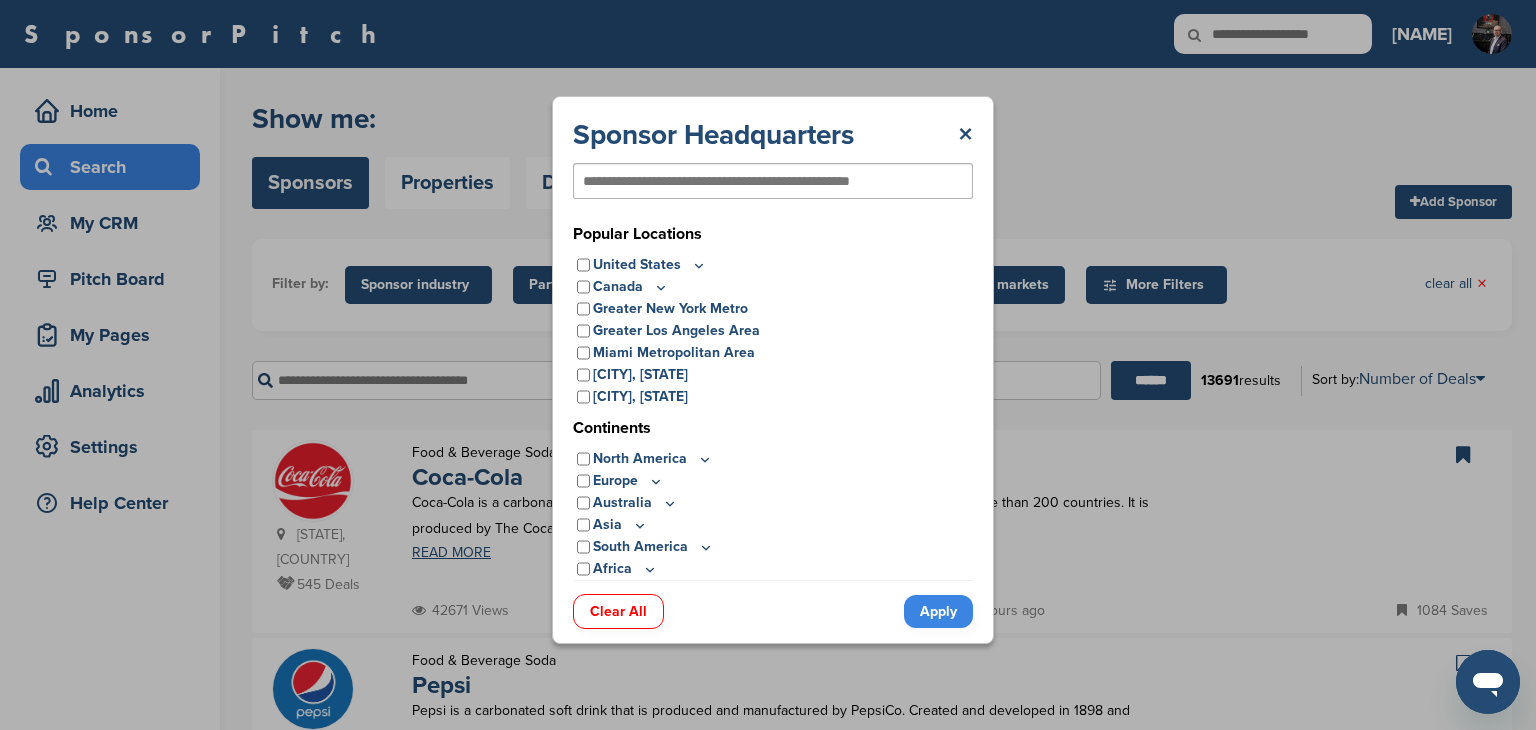 click at bounding box center (740, 181) 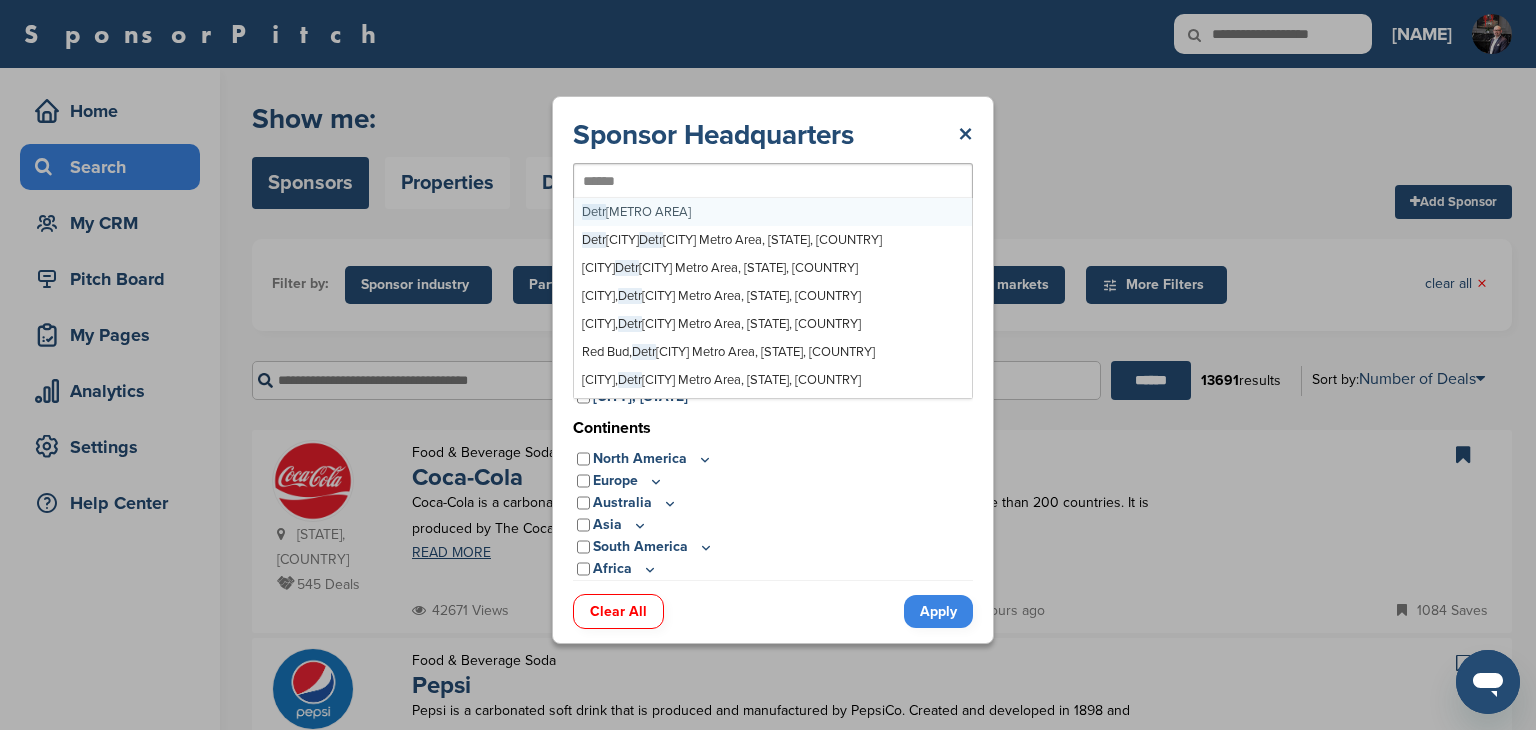 type on "*******" 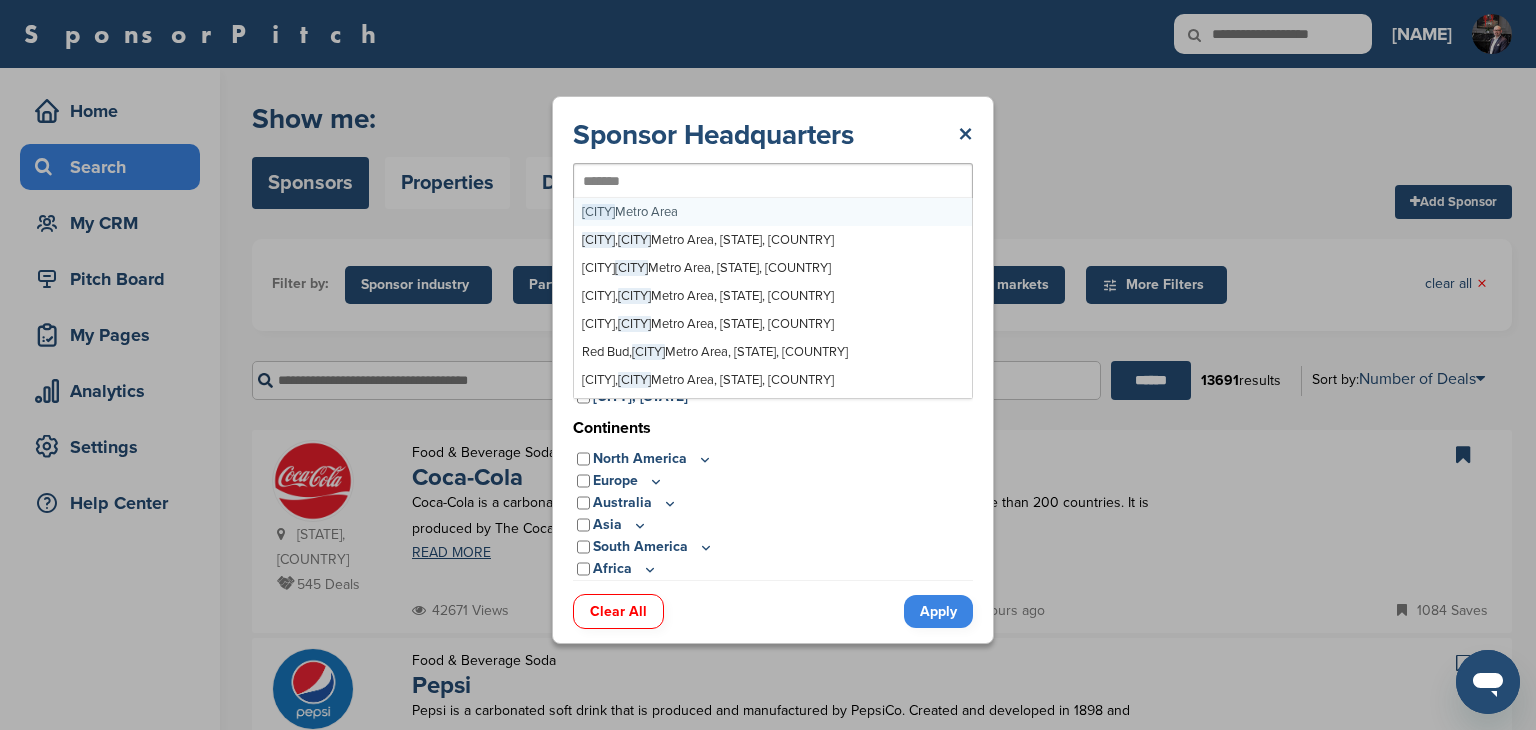 type 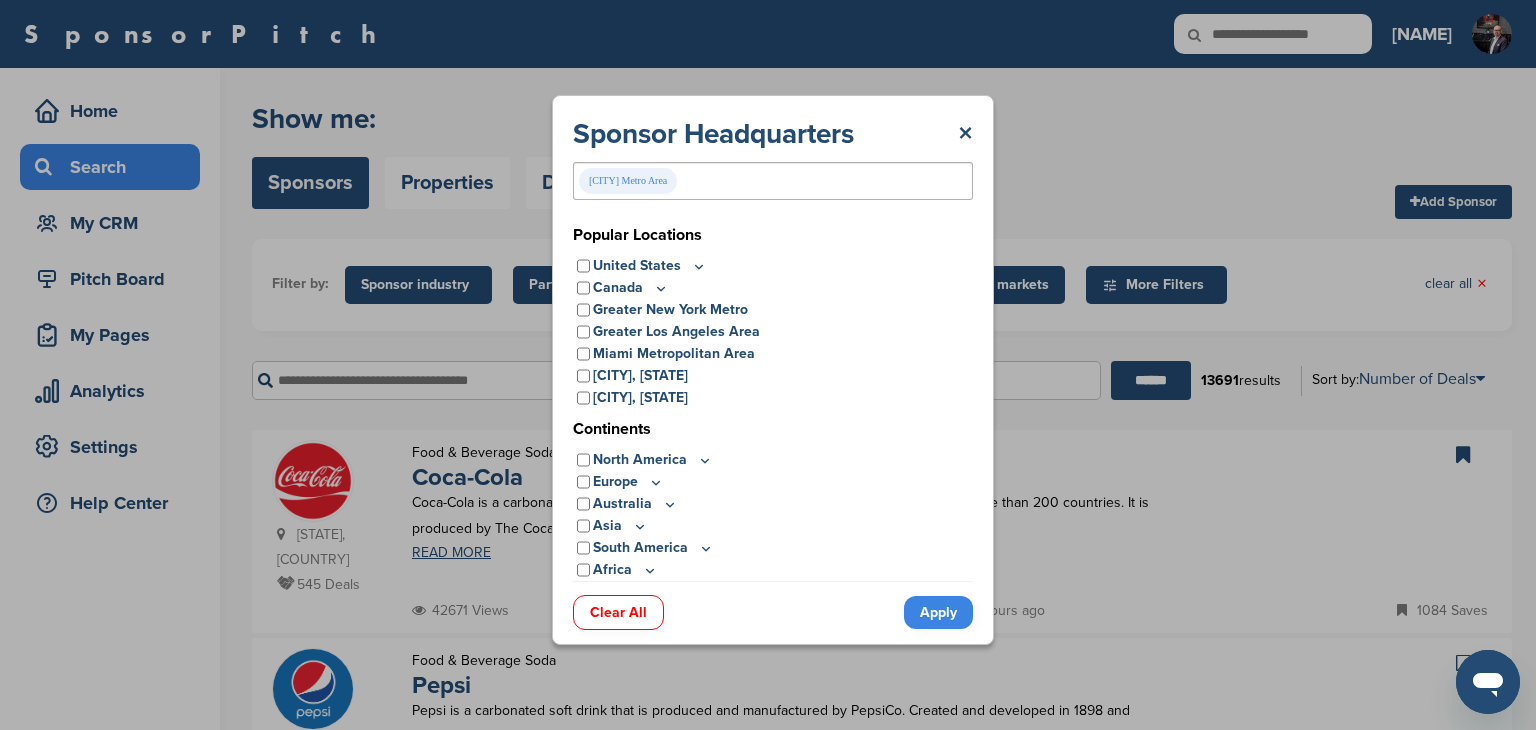 drag, startPoint x: 929, startPoint y: 611, endPoint x: 807, endPoint y: 441, distance: 209.24626 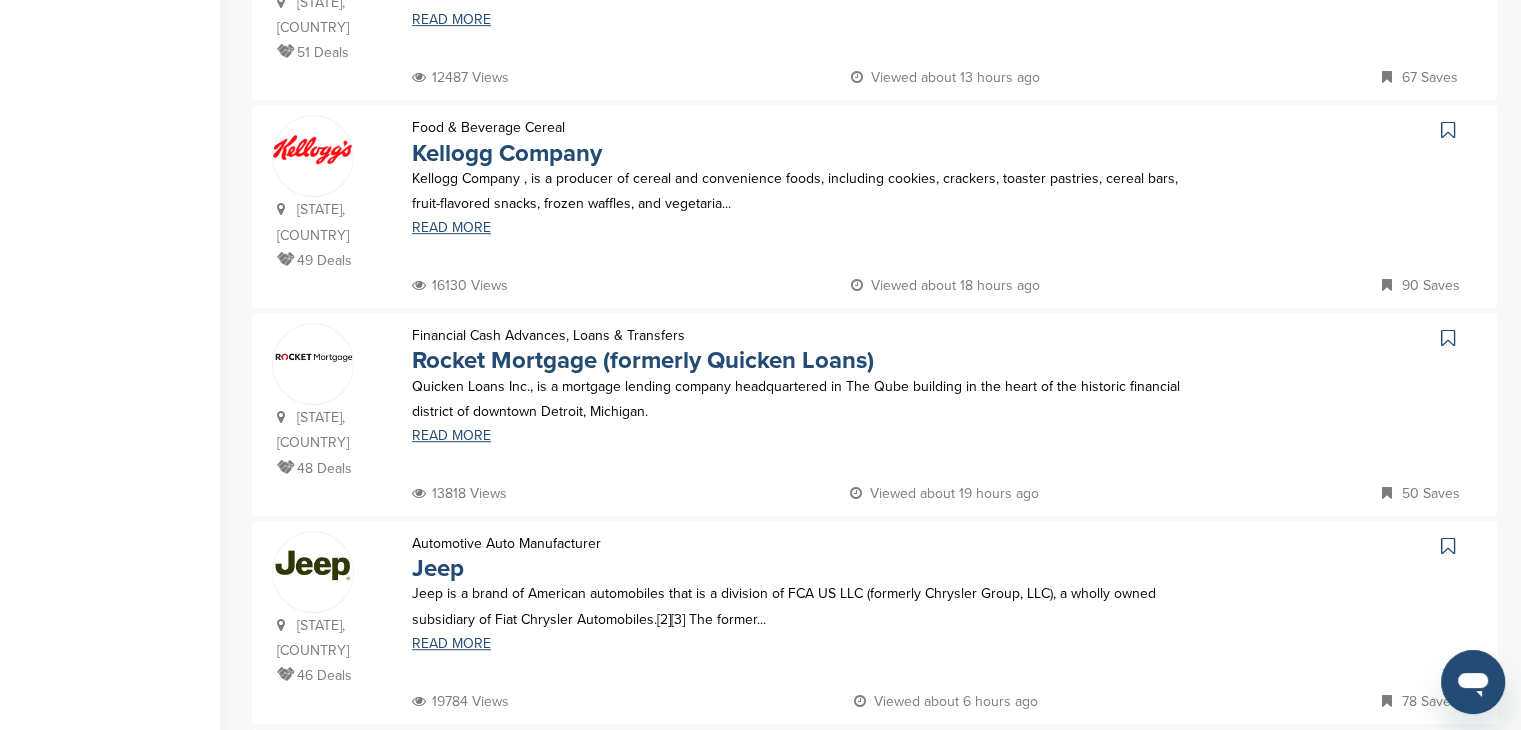 scroll, scrollTop: 1000, scrollLeft: 0, axis: vertical 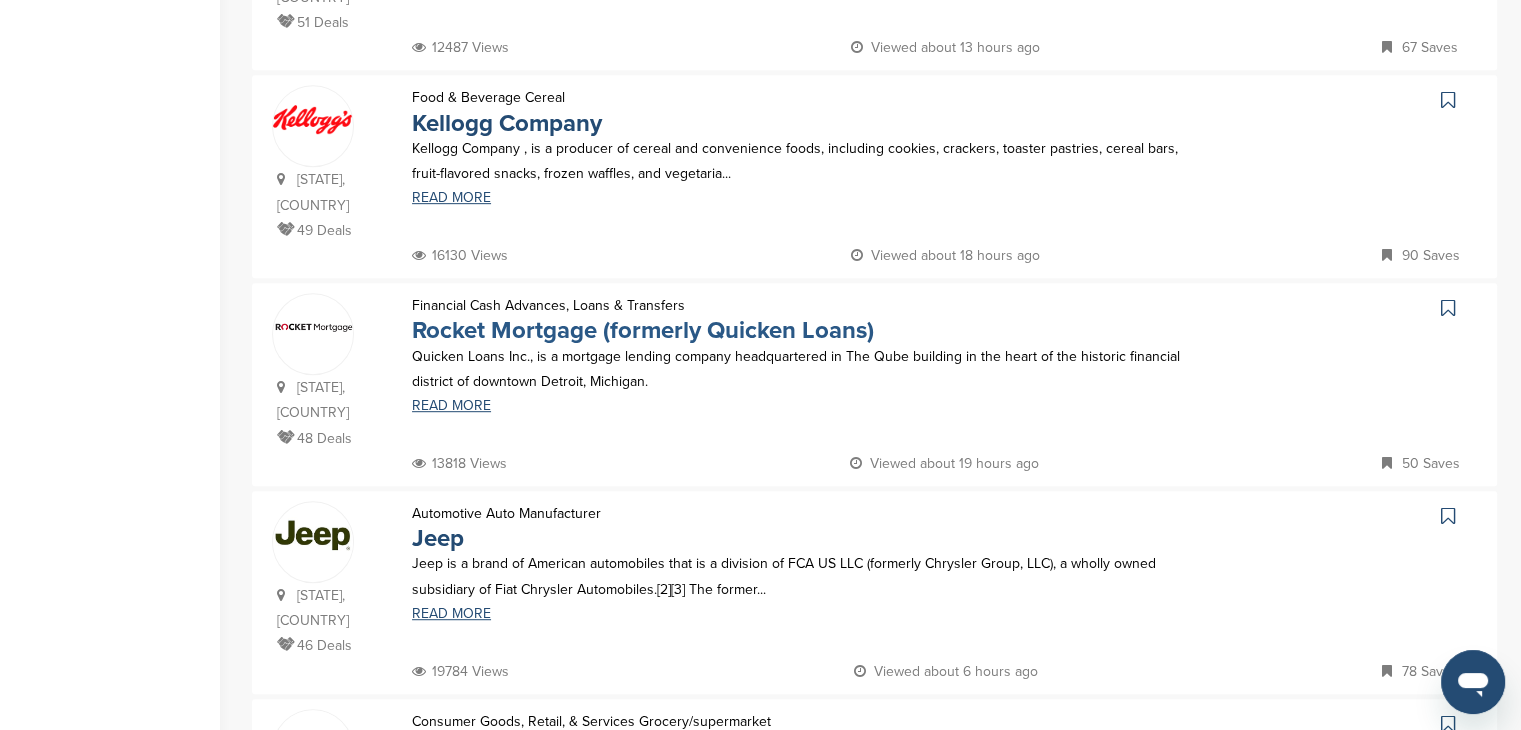 click on "Rocket Mortgage (formerly Quicken Loans)" at bounding box center [643, 330] 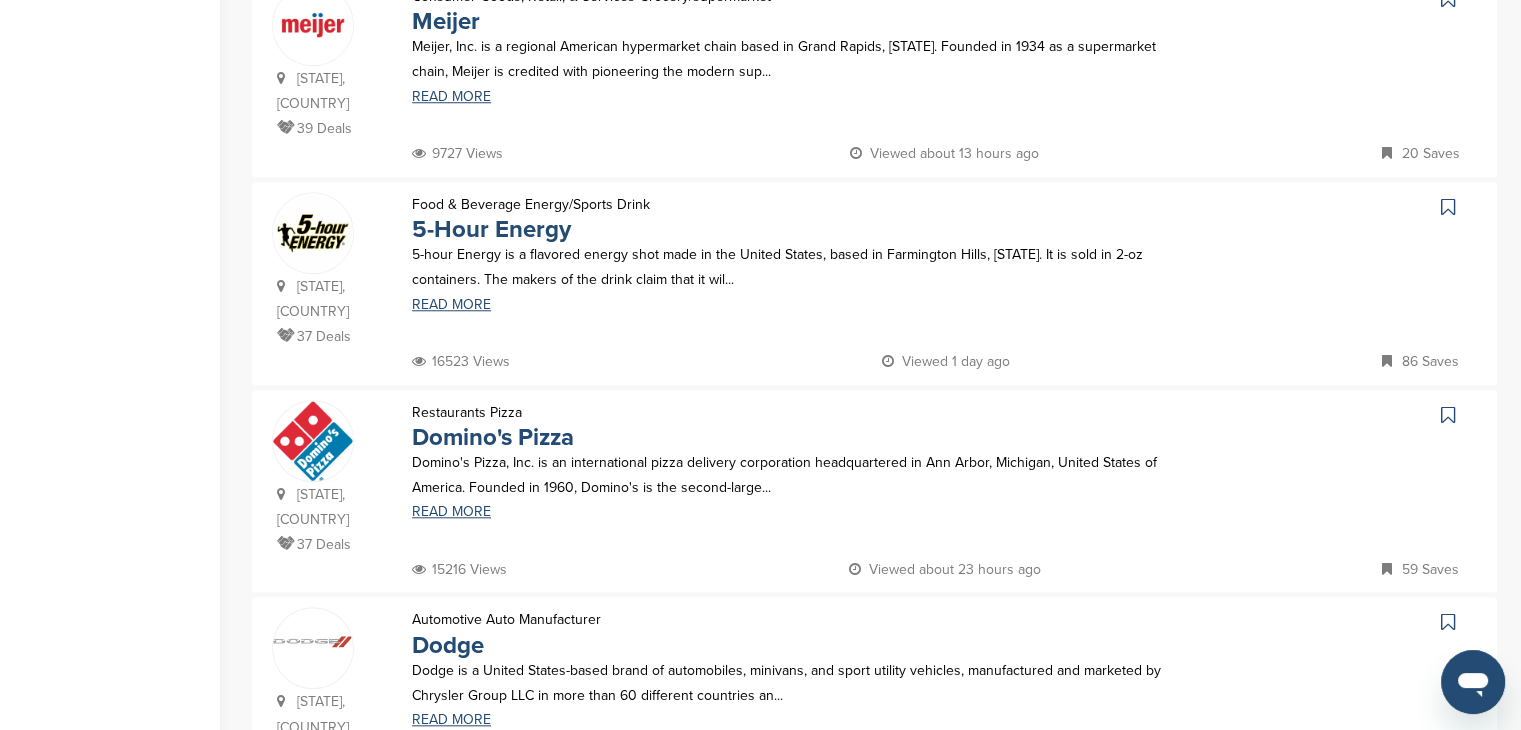 scroll, scrollTop: 1900, scrollLeft: 0, axis: vertical 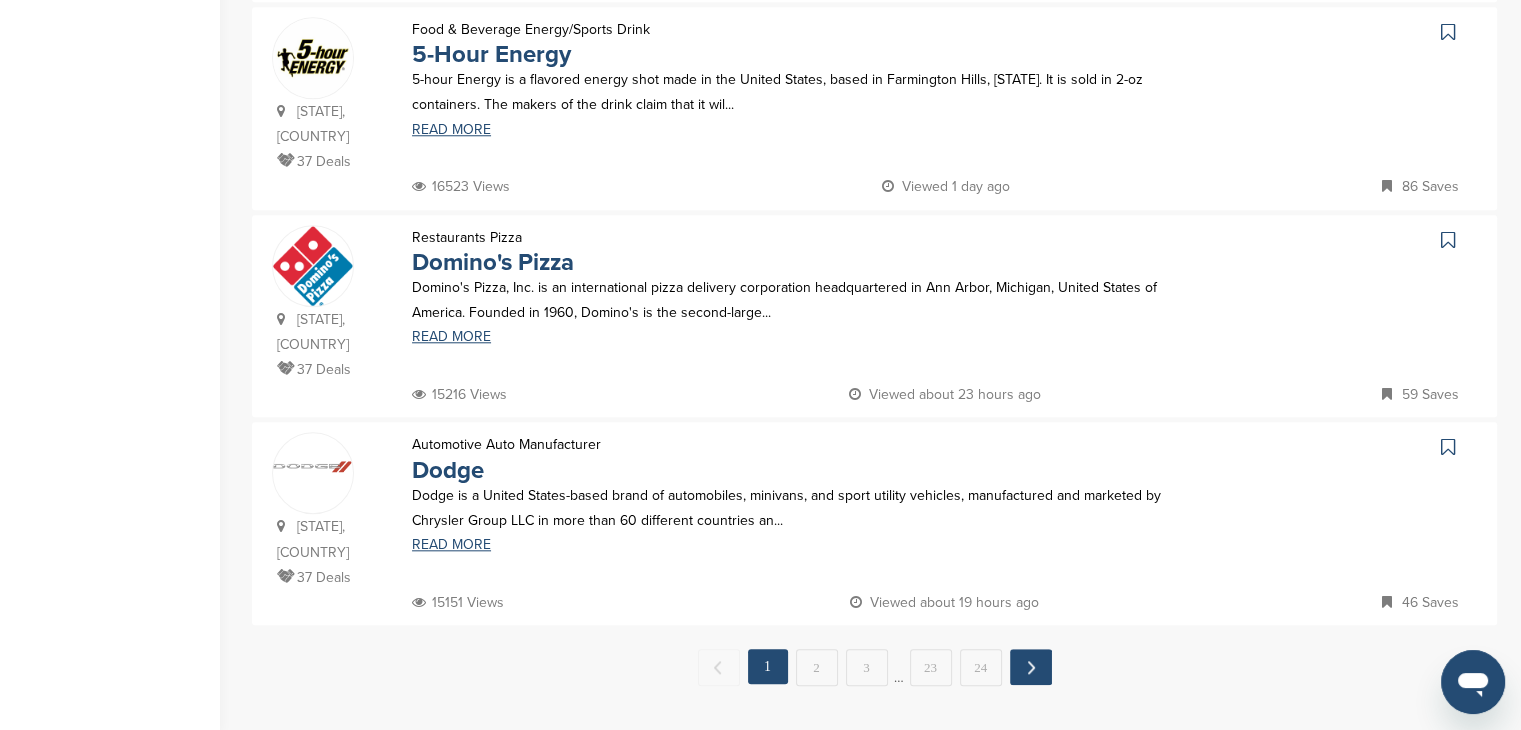click on "Next →" at bounding box center (1031, 667) 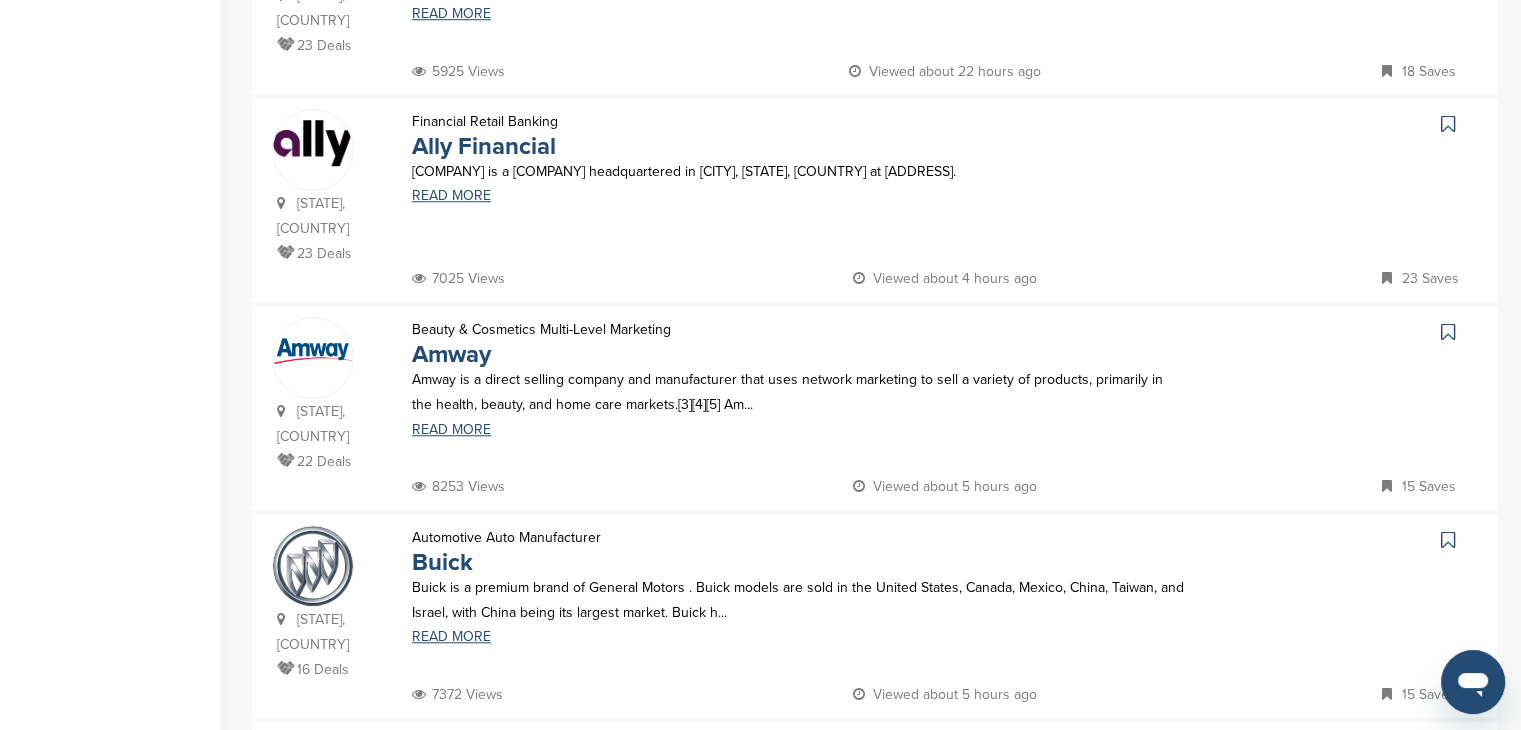 scroll, scrollTop: 2100, scrollLeft: 0, axis: vertical 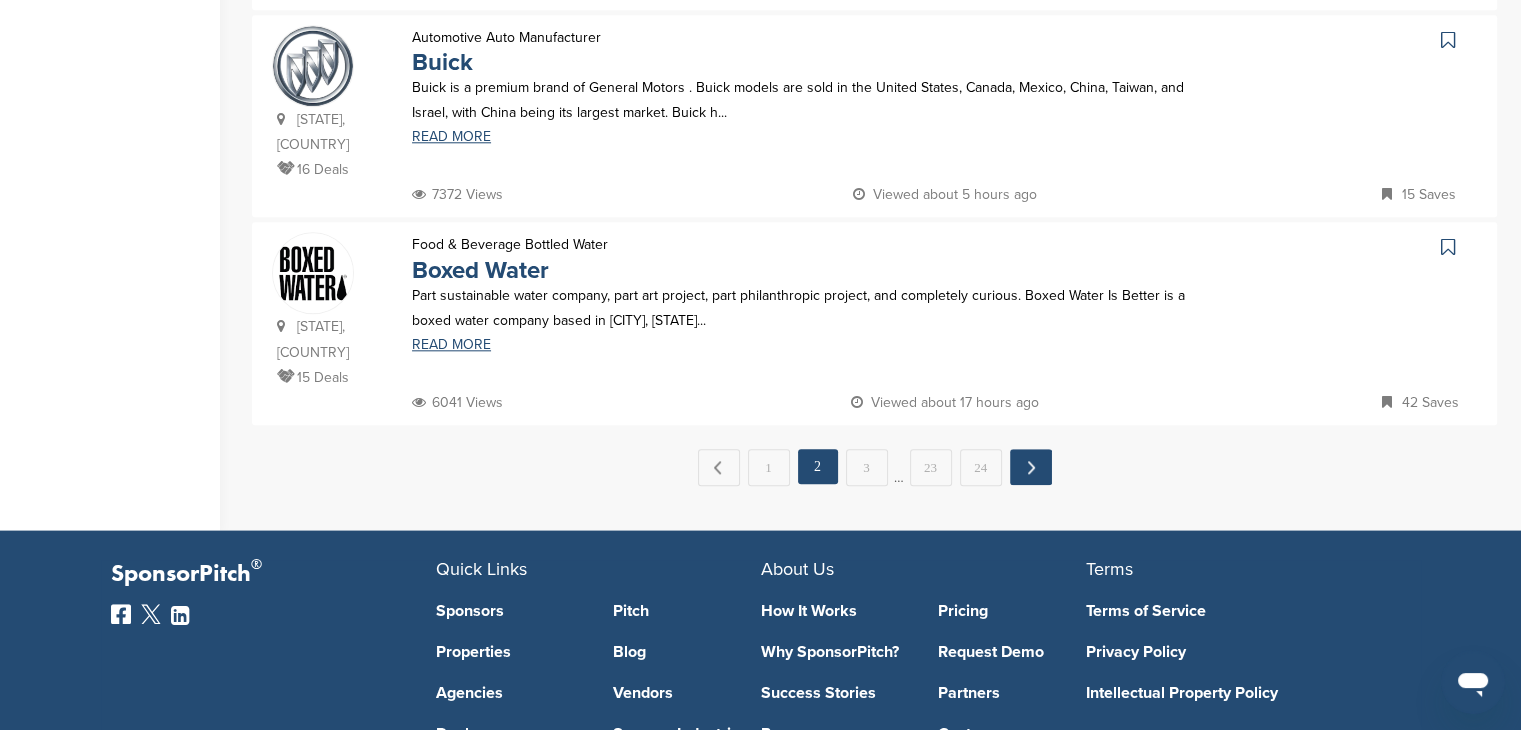 click on "Next →" at bounding box center (1031, 467) 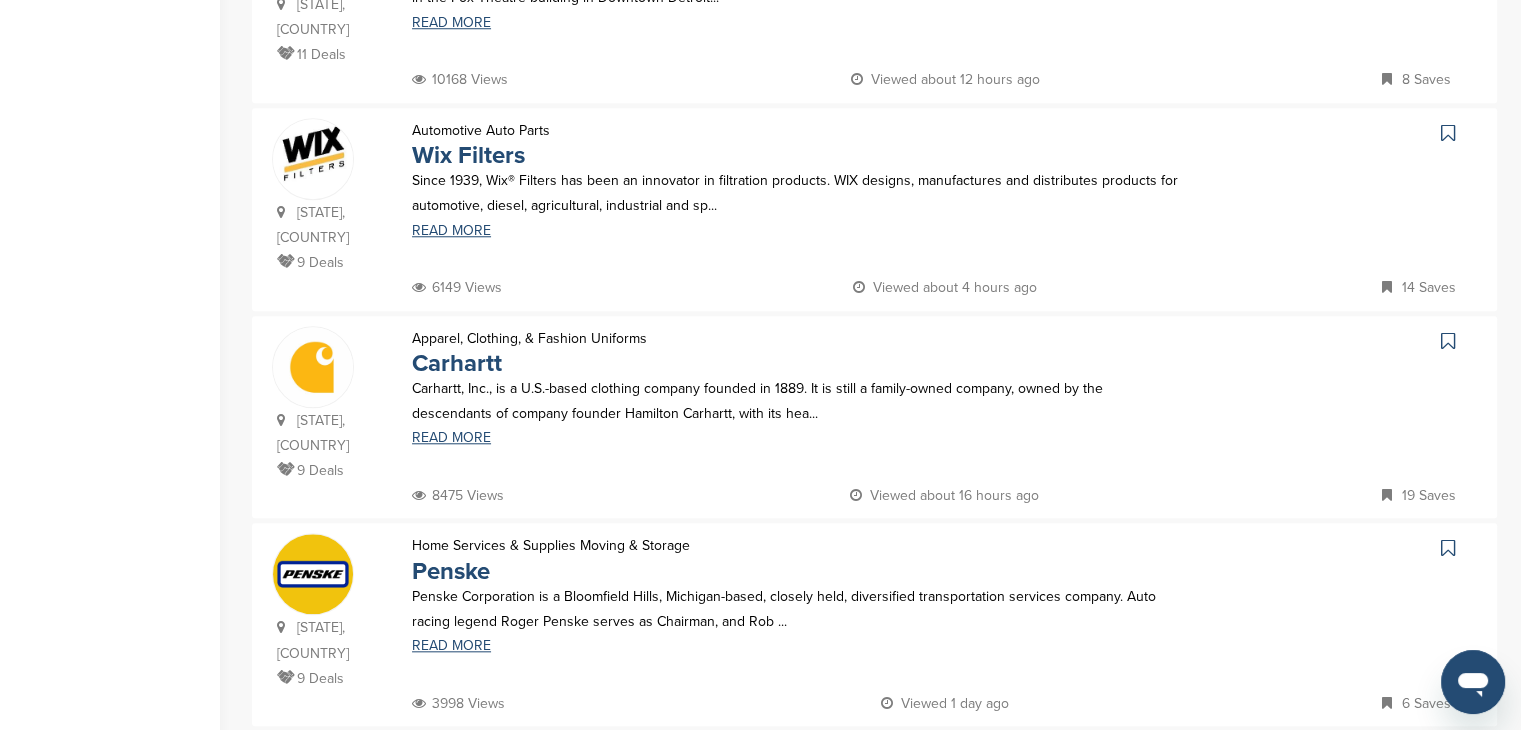 scroll, scrollTop: 1800, scrollLeft: 0, axis: vertical 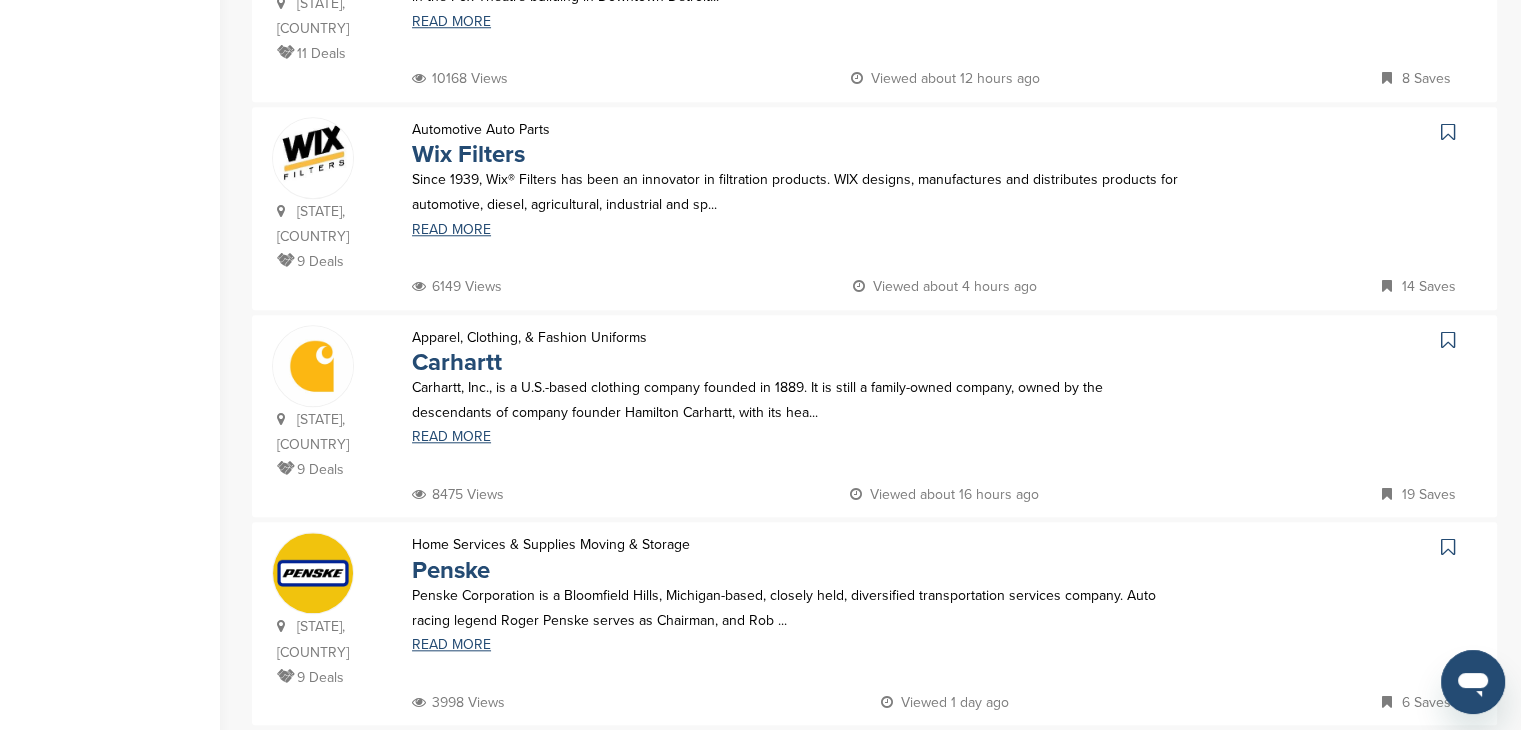 click on "Next →" at bounding box center (1056, 767) 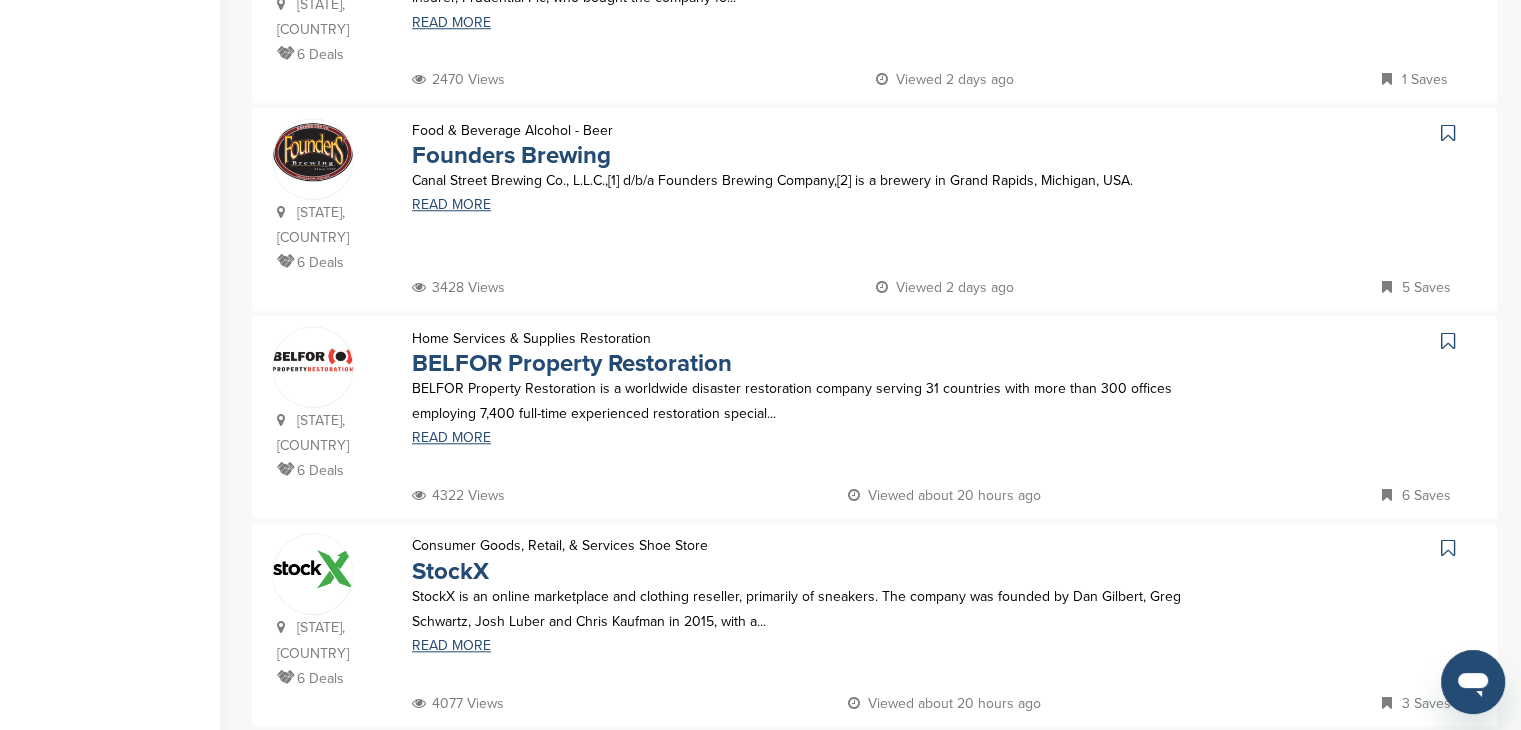 scroll, scrollTop: 1800, scrollLeft: 0, axis: vertical 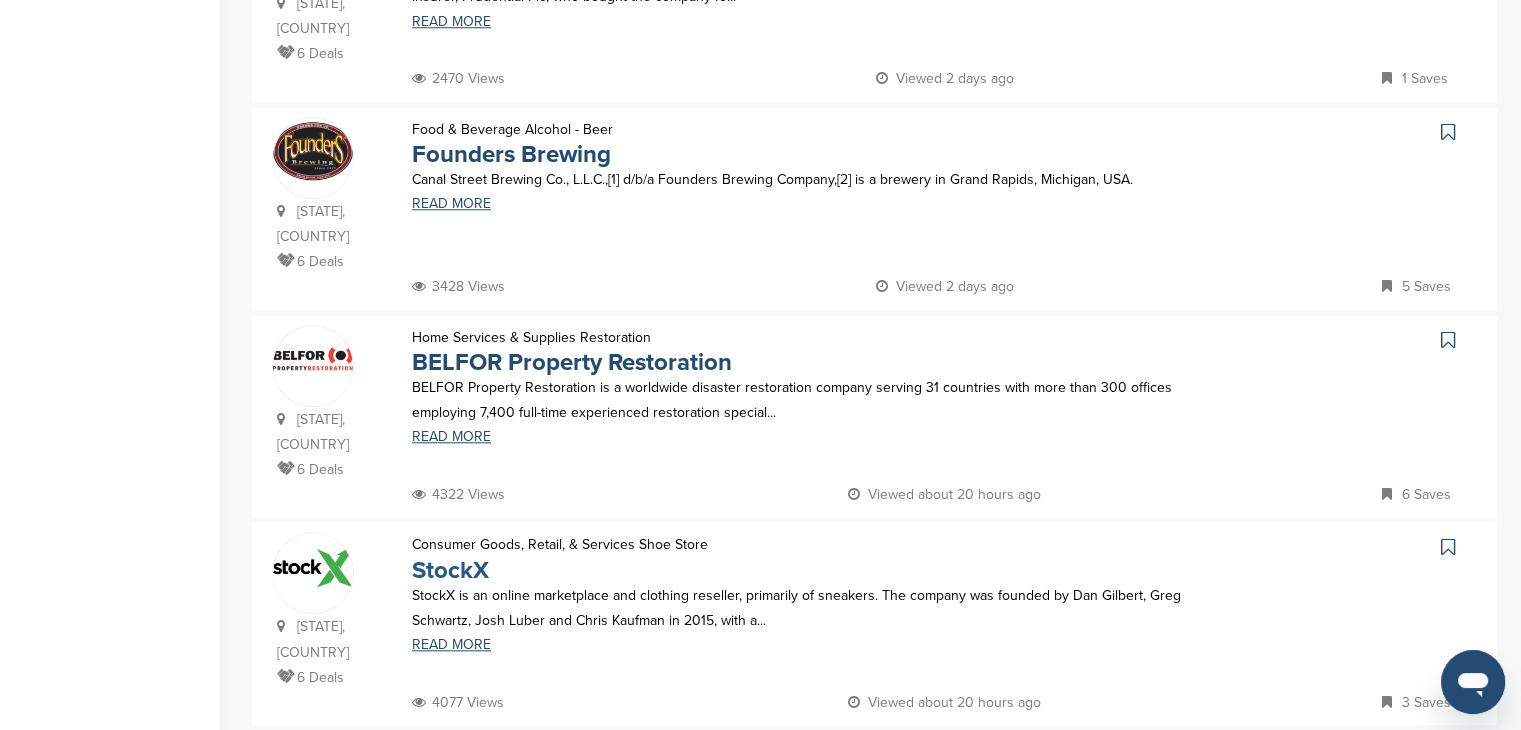 click on "StockX" at bounding box center [450, 570] 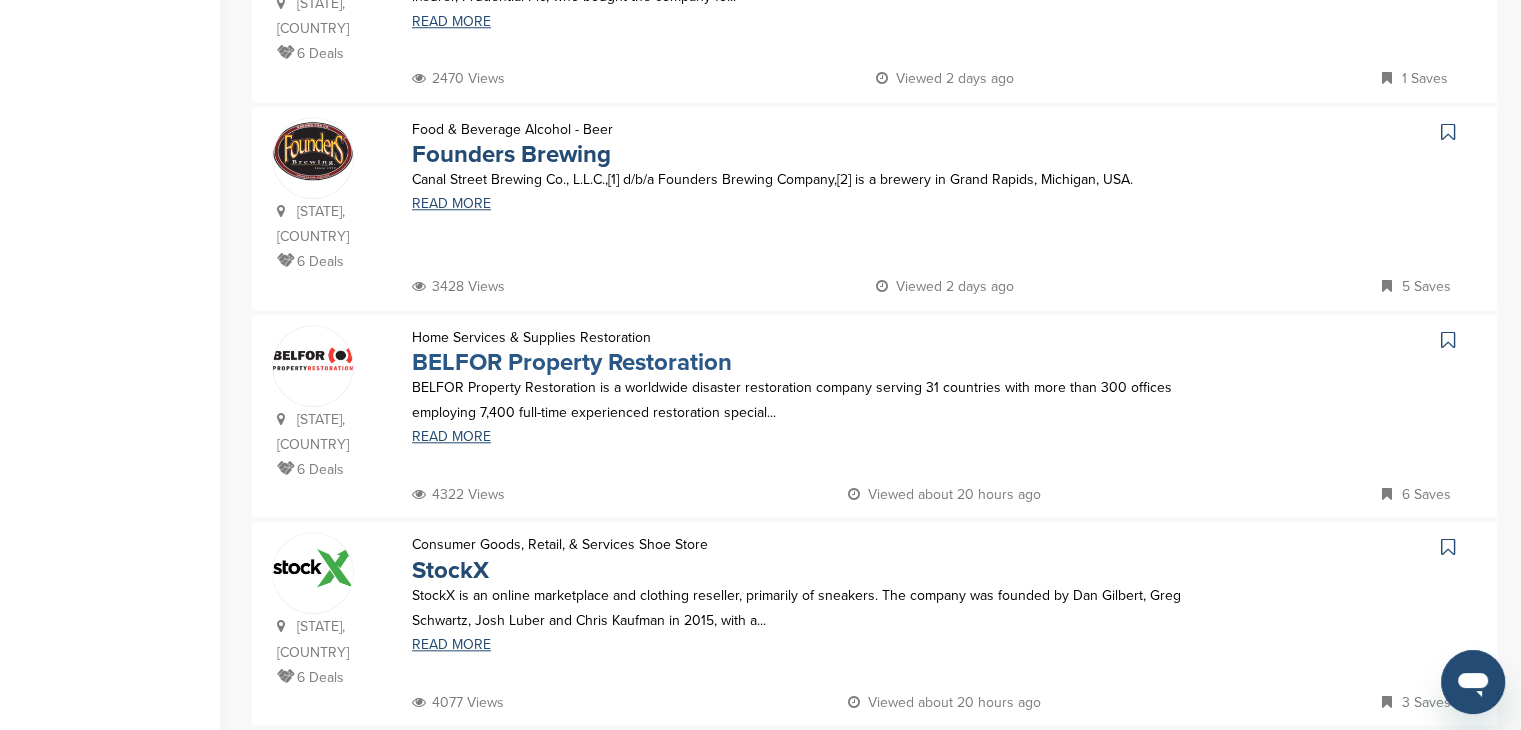 click on "BELFOR Property Restoration" at bounding box center [572, 362] 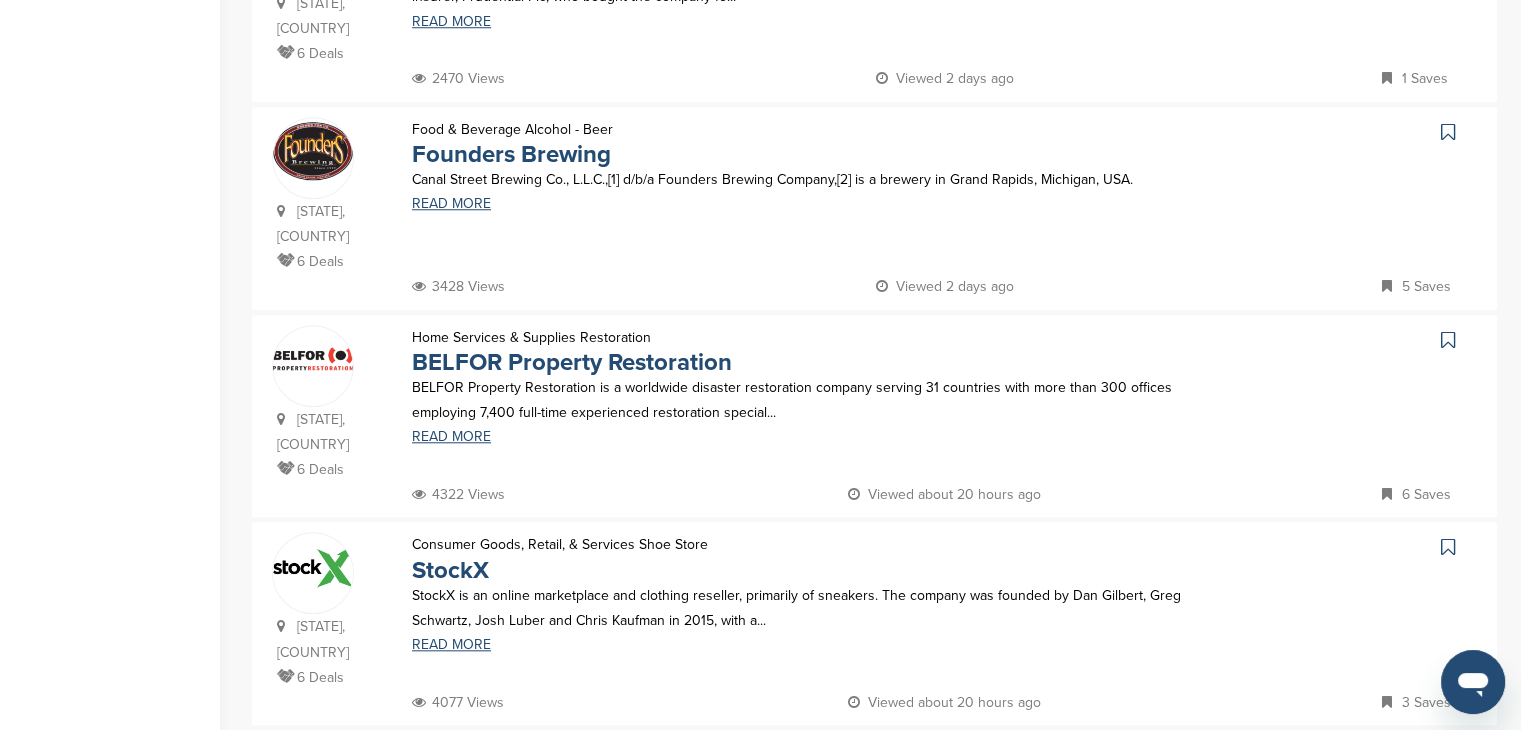 click on "Next →" at bounding box center (1081, 767) 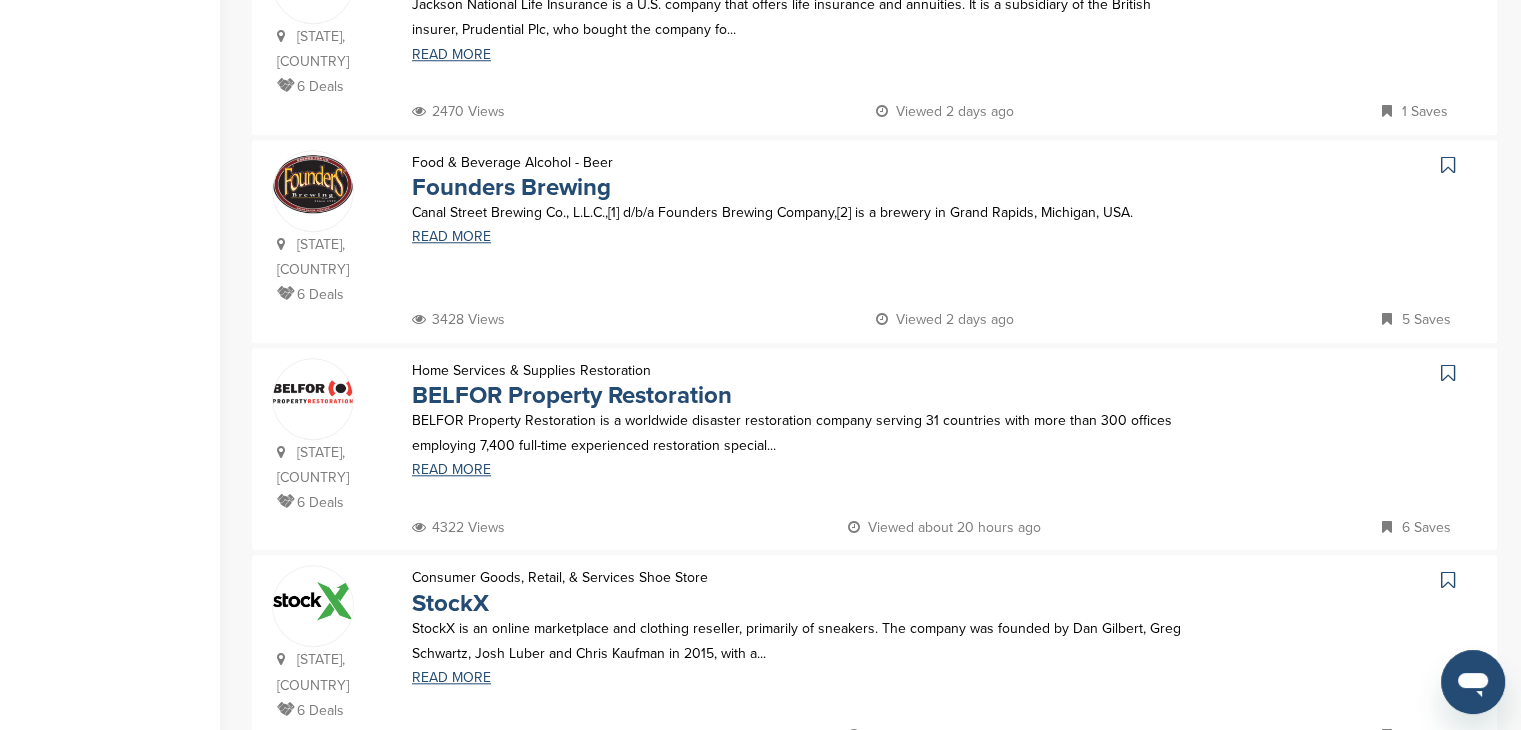 scroll, scrollTop: 0, scrollLeft: 0, axis: both 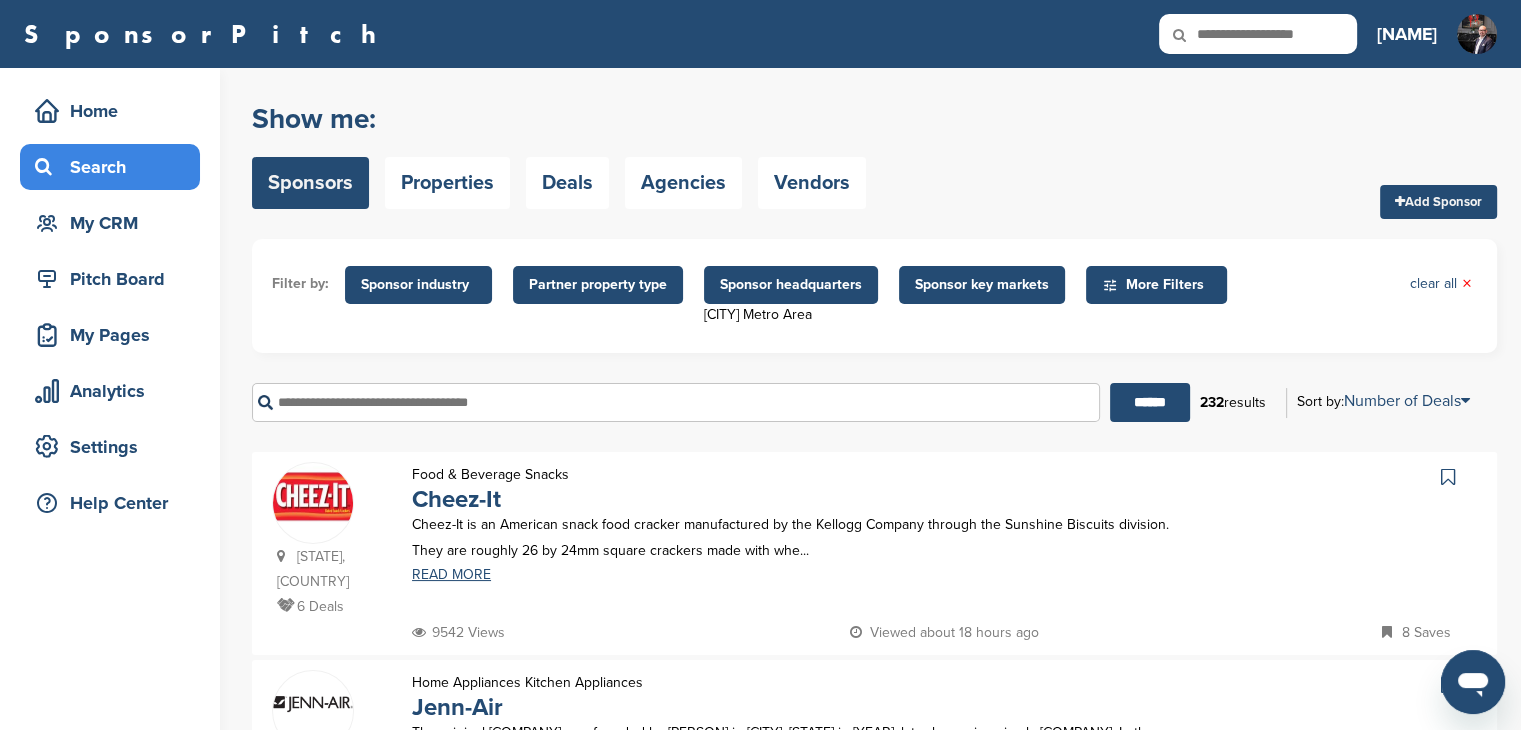 click on "SponsorPitch" at bounding box center (690, 34) 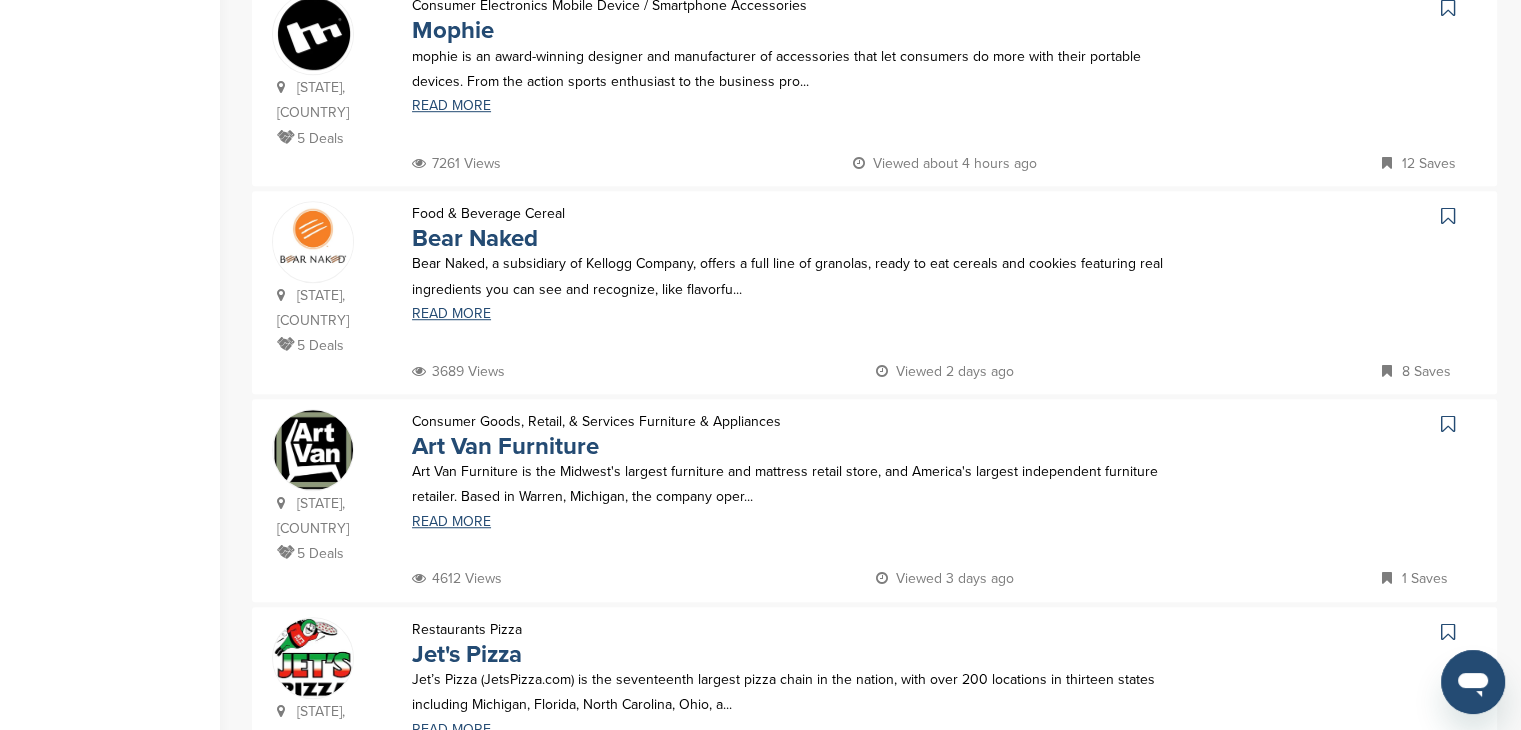 scroll, scrollTop: 1400, scrollLeft: 0, axis: vertical 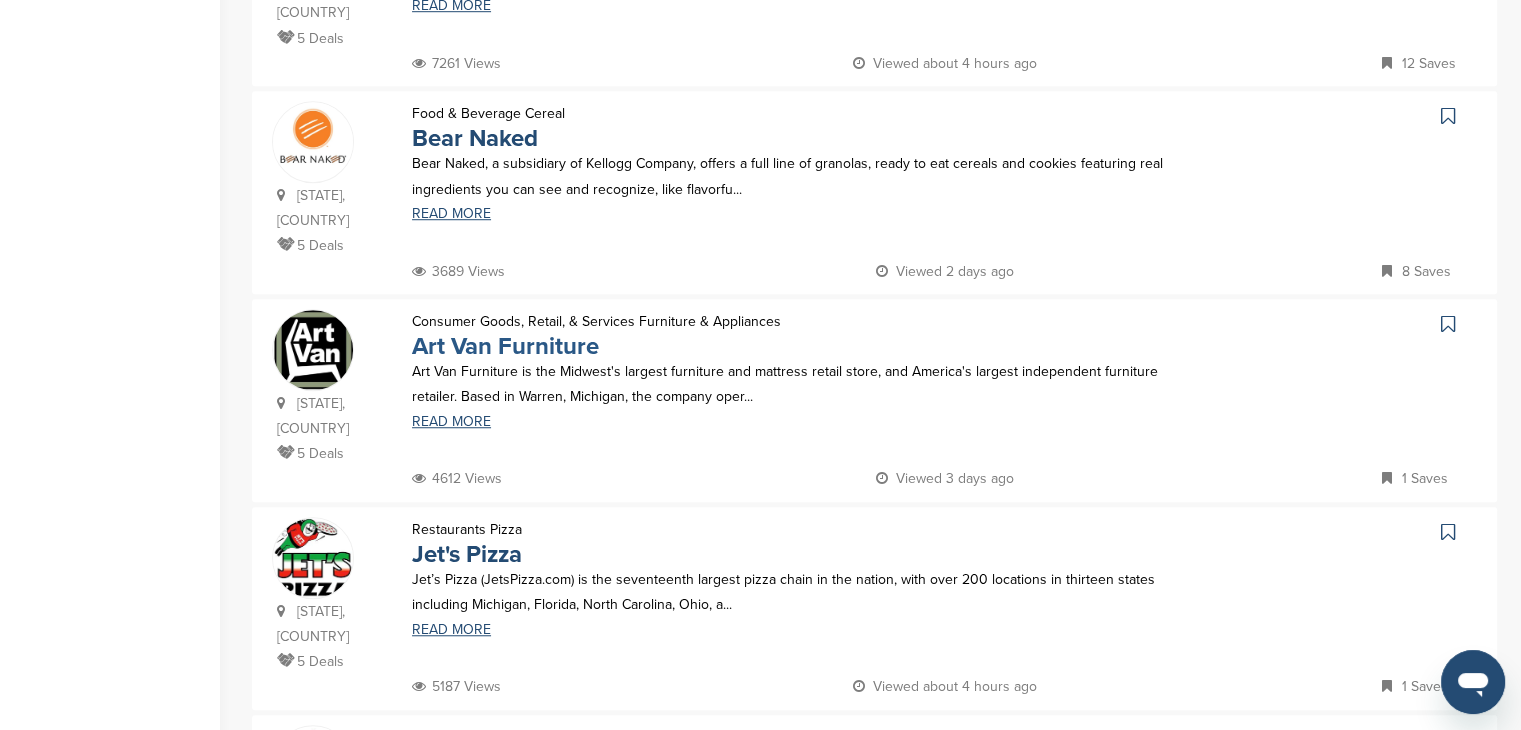 click on "Art Van Furniture" at bounding box center (505, 346) 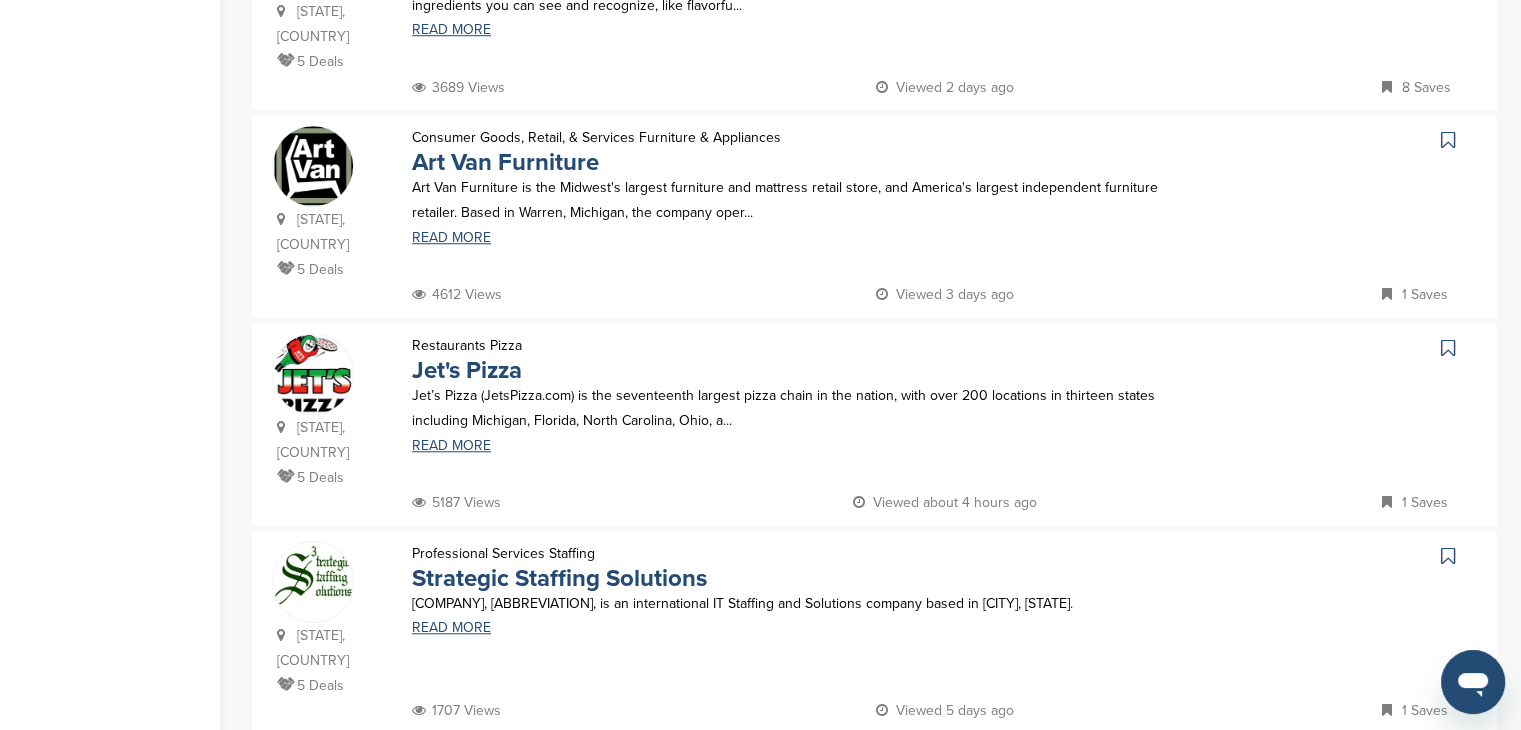 scroll, scrollTop: 1700, scrollLeft: 0, axis: vertical 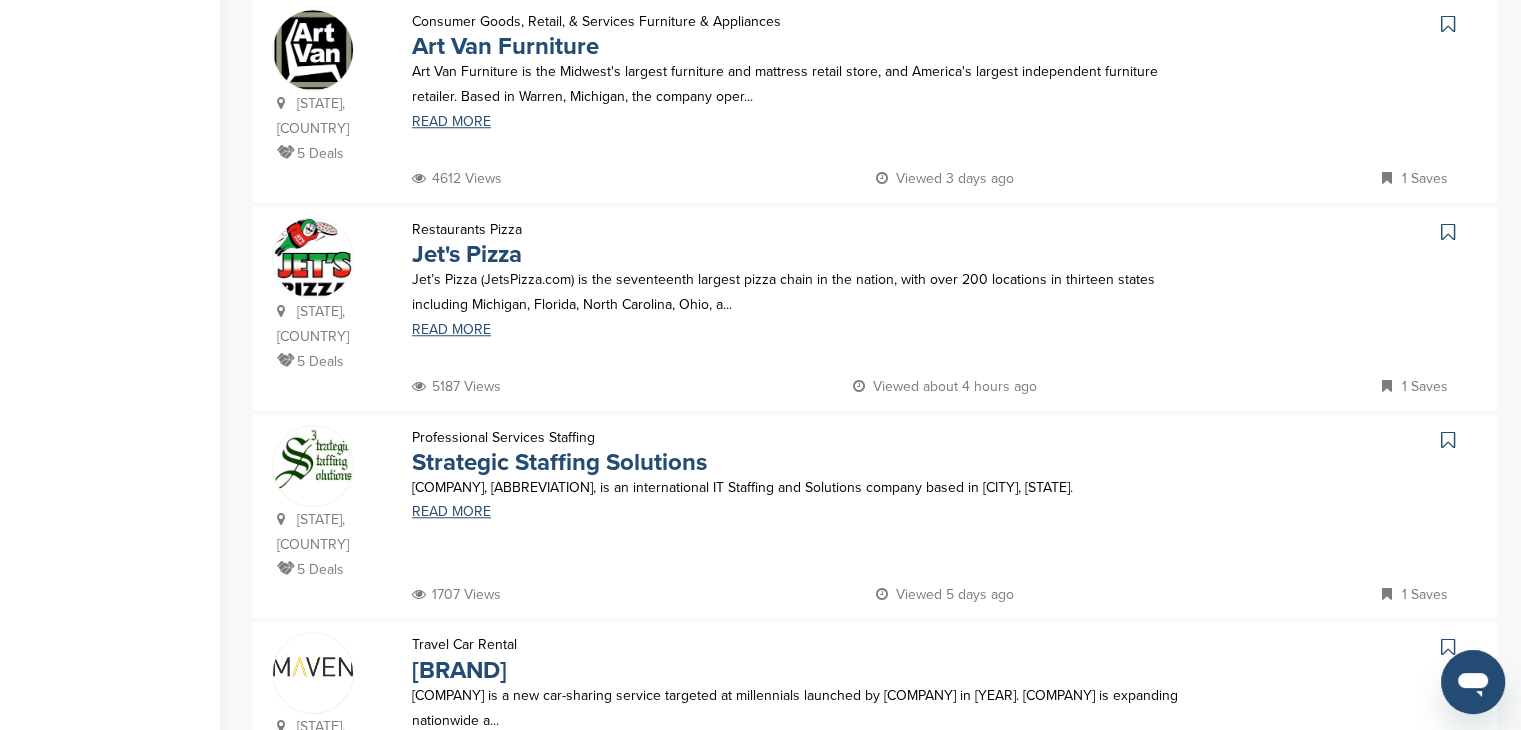 click on "Next →" at bounding box center (1106, 867) 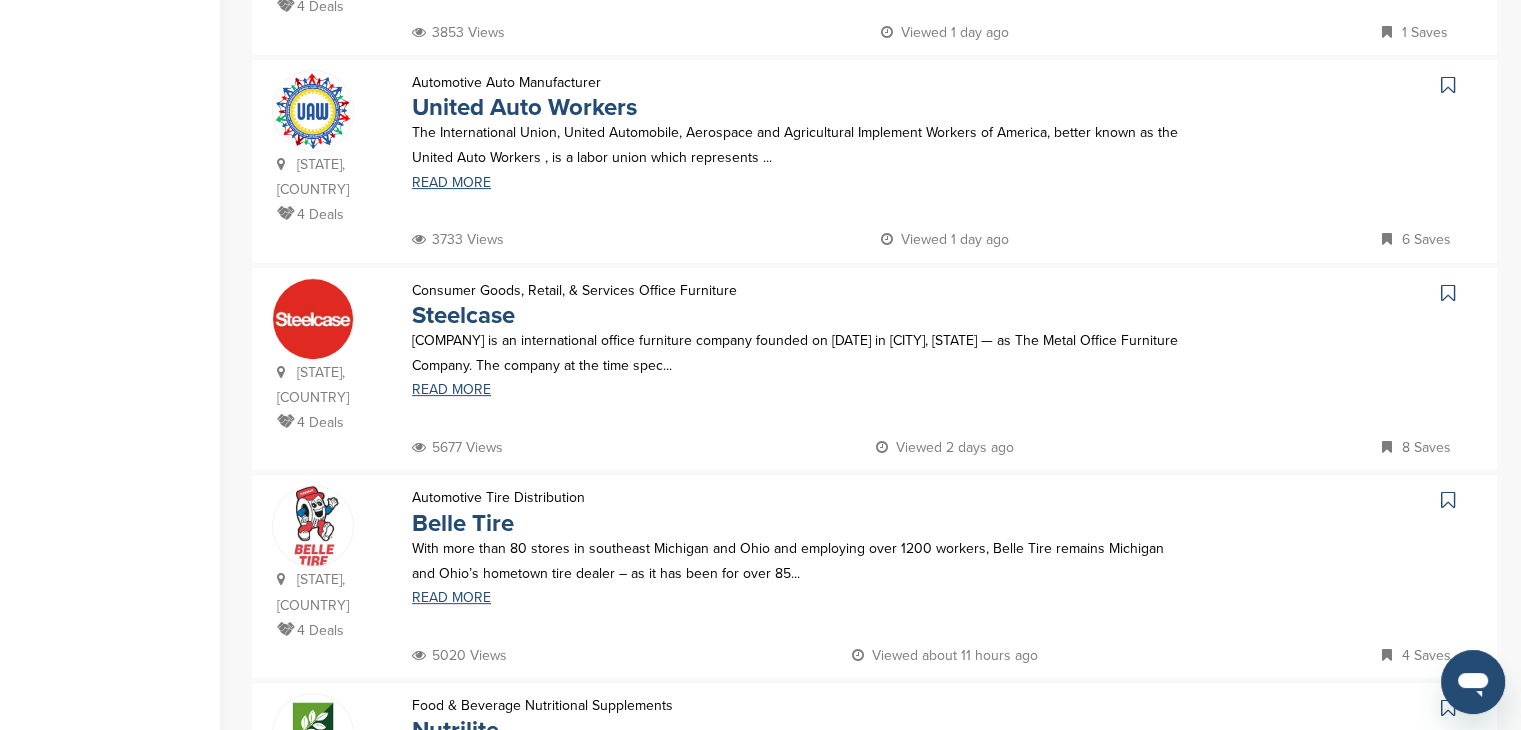 scroll, scrollTop: 100, scrollLeft: 0, axis: vertical 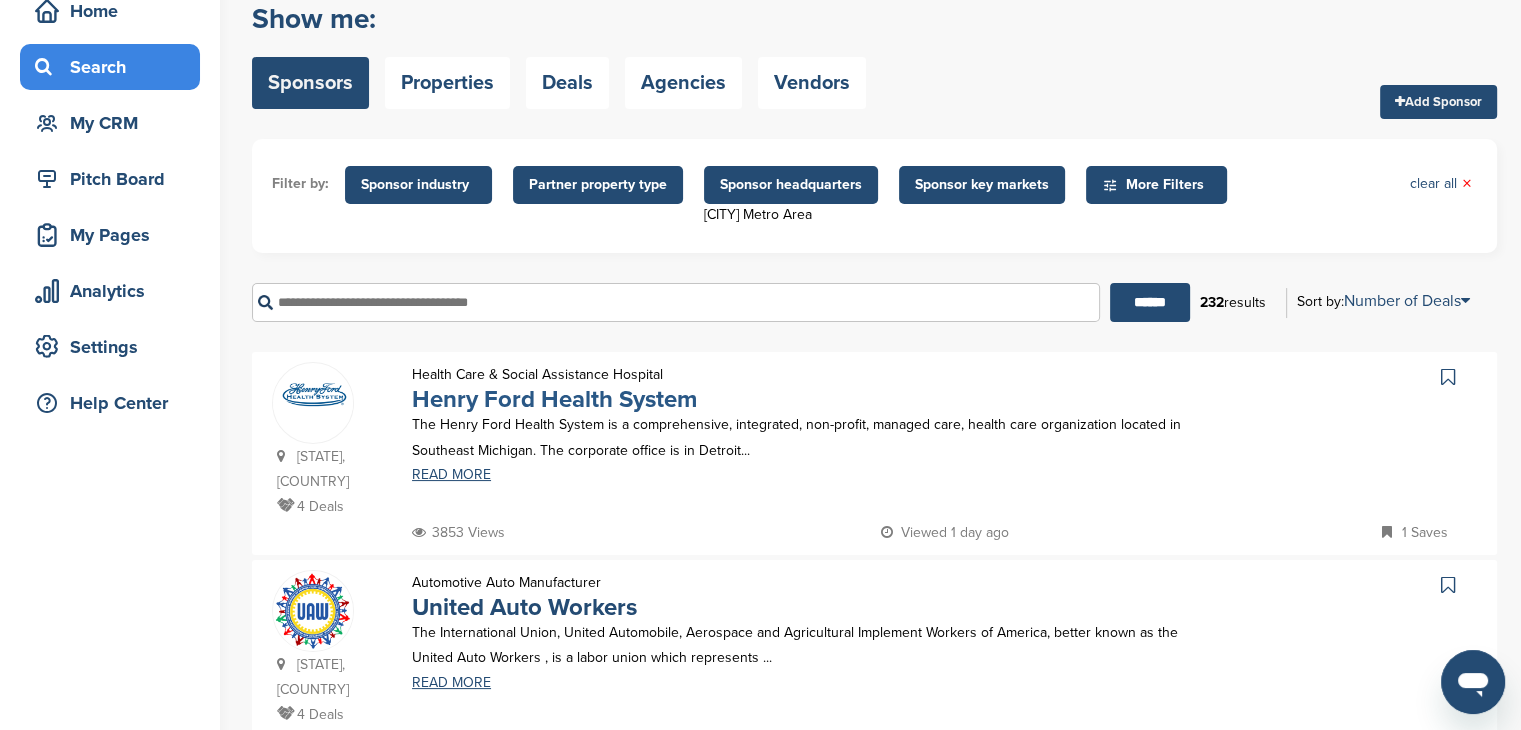 click on "Henry Ford Health System" at bounding box center (554, 399) 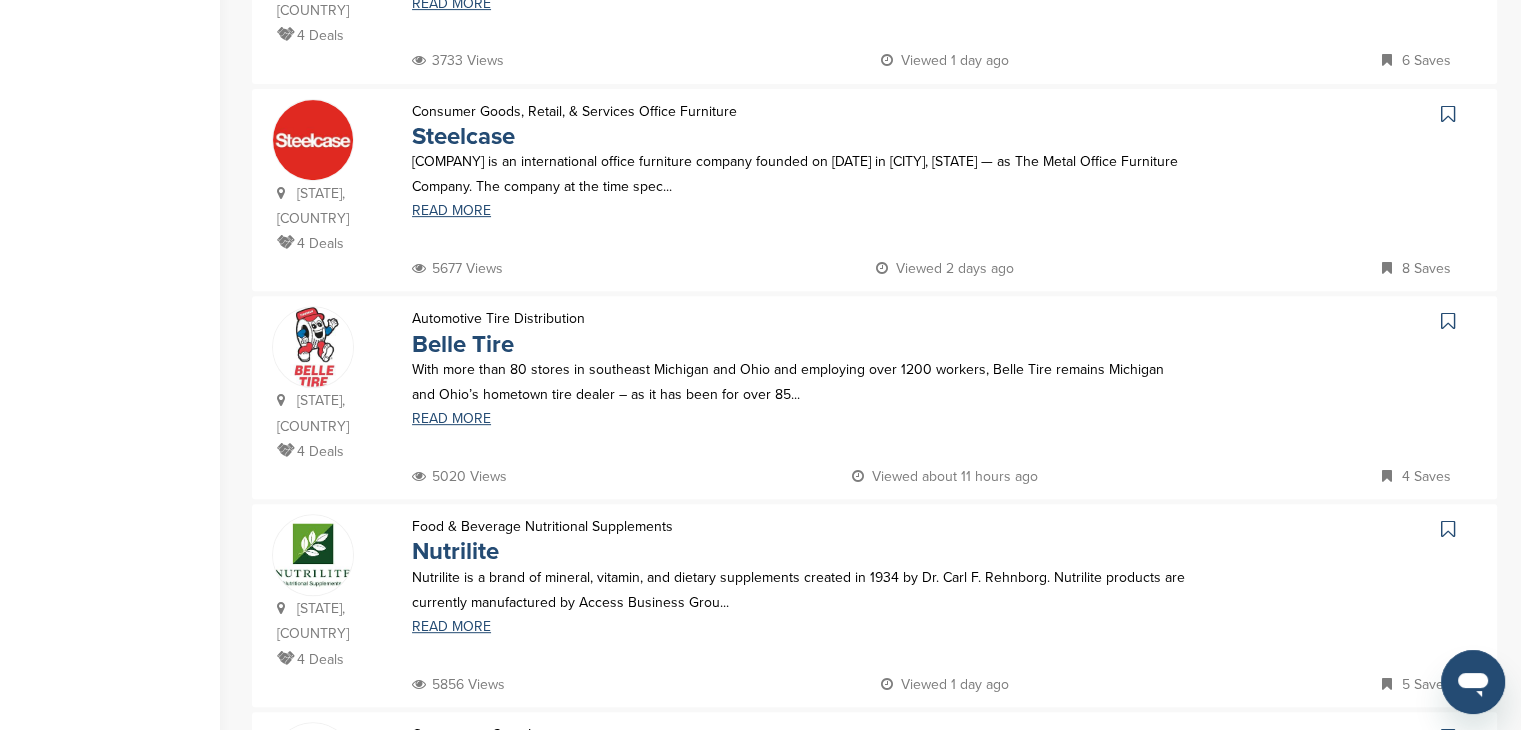 scroll, scrollTop: 900, scrollLeft: 0, axis: vertical 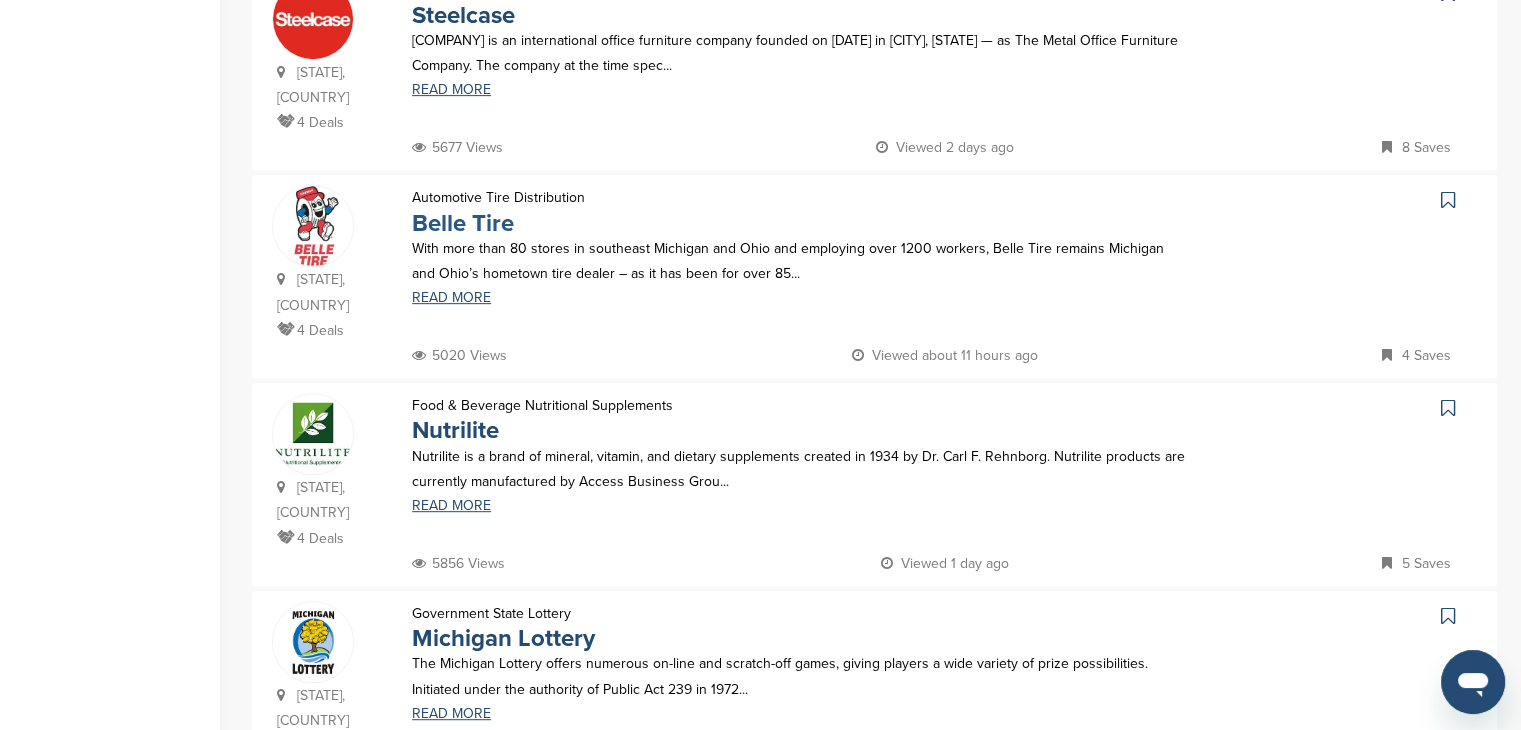 click on "Belle Tire" at bounding box center [463, 223] 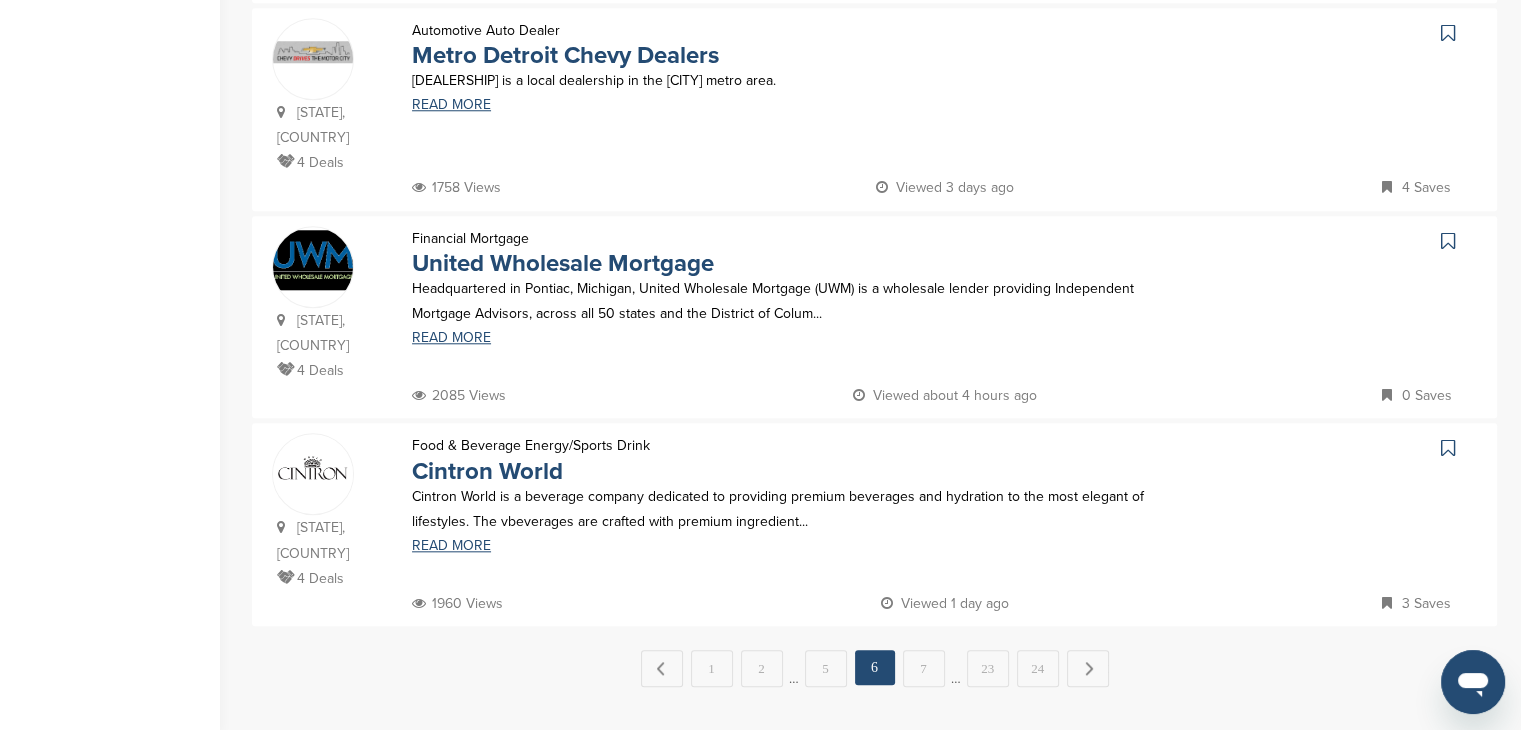 scroll, scrollTop: 1900, scrollLeft: 0, axis: vertical 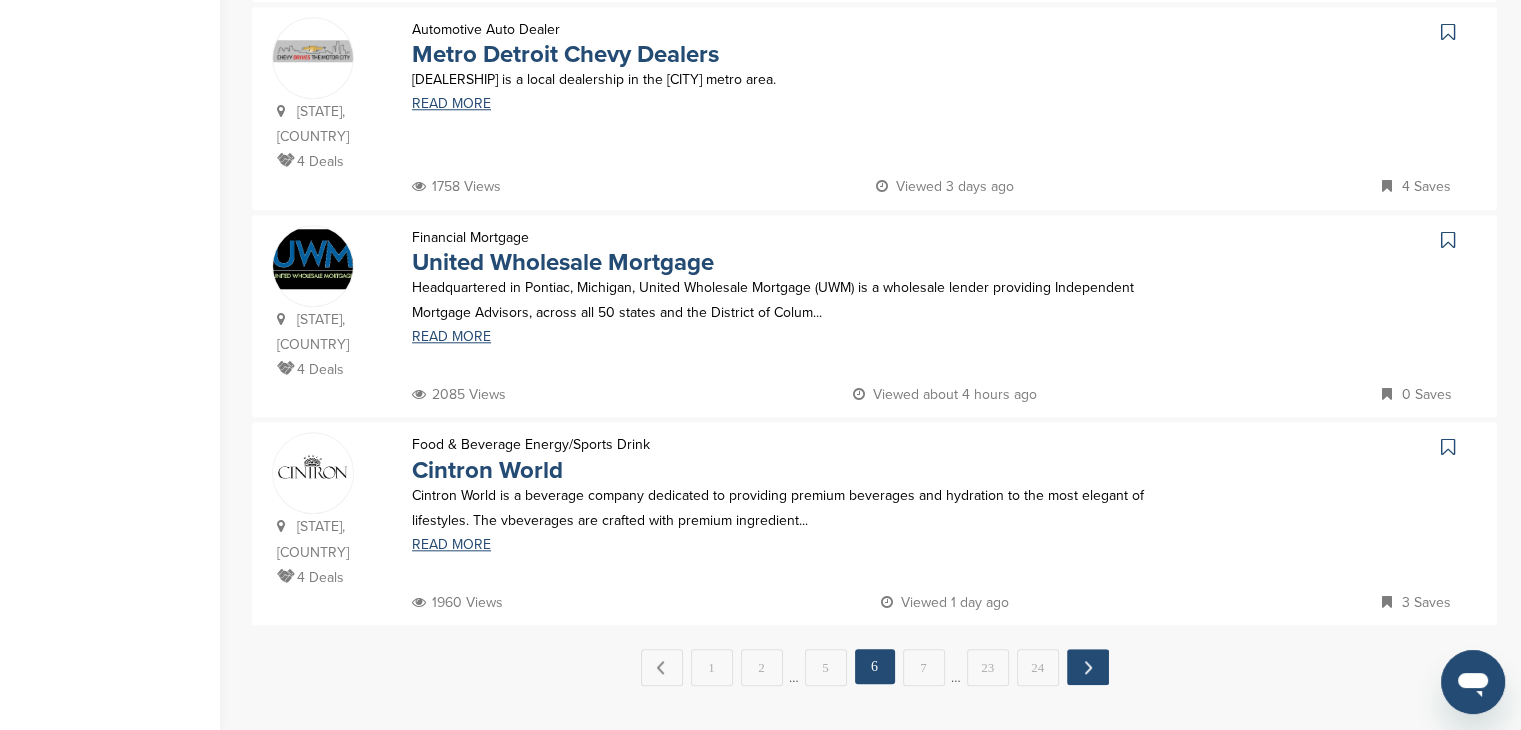 click on "Next →" at bounding box center [1088, 667] 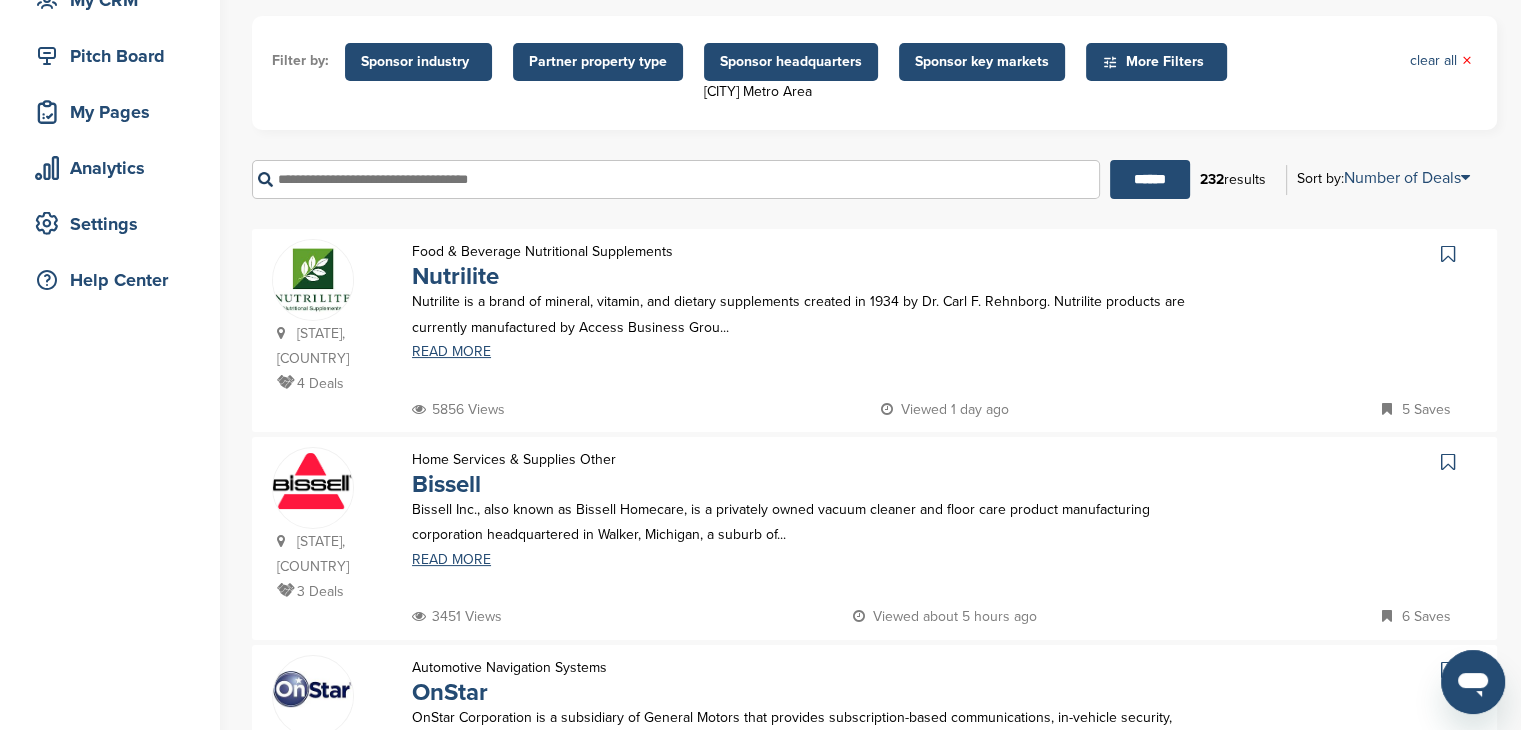 scroll, scrollTop: 100, scrollLeft: 0, axis: vertical 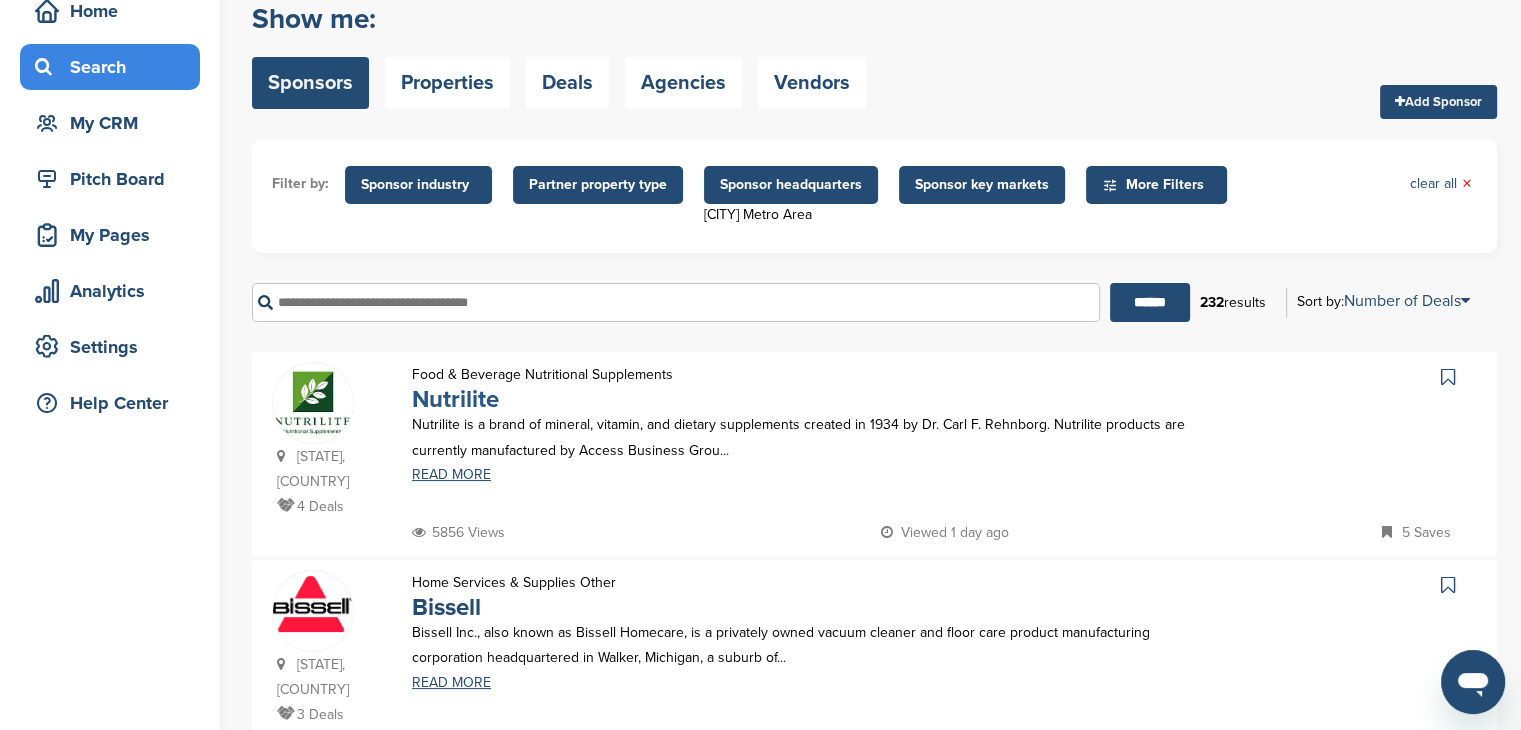 click on "Nutrilite" at bounding box center [455, 399] 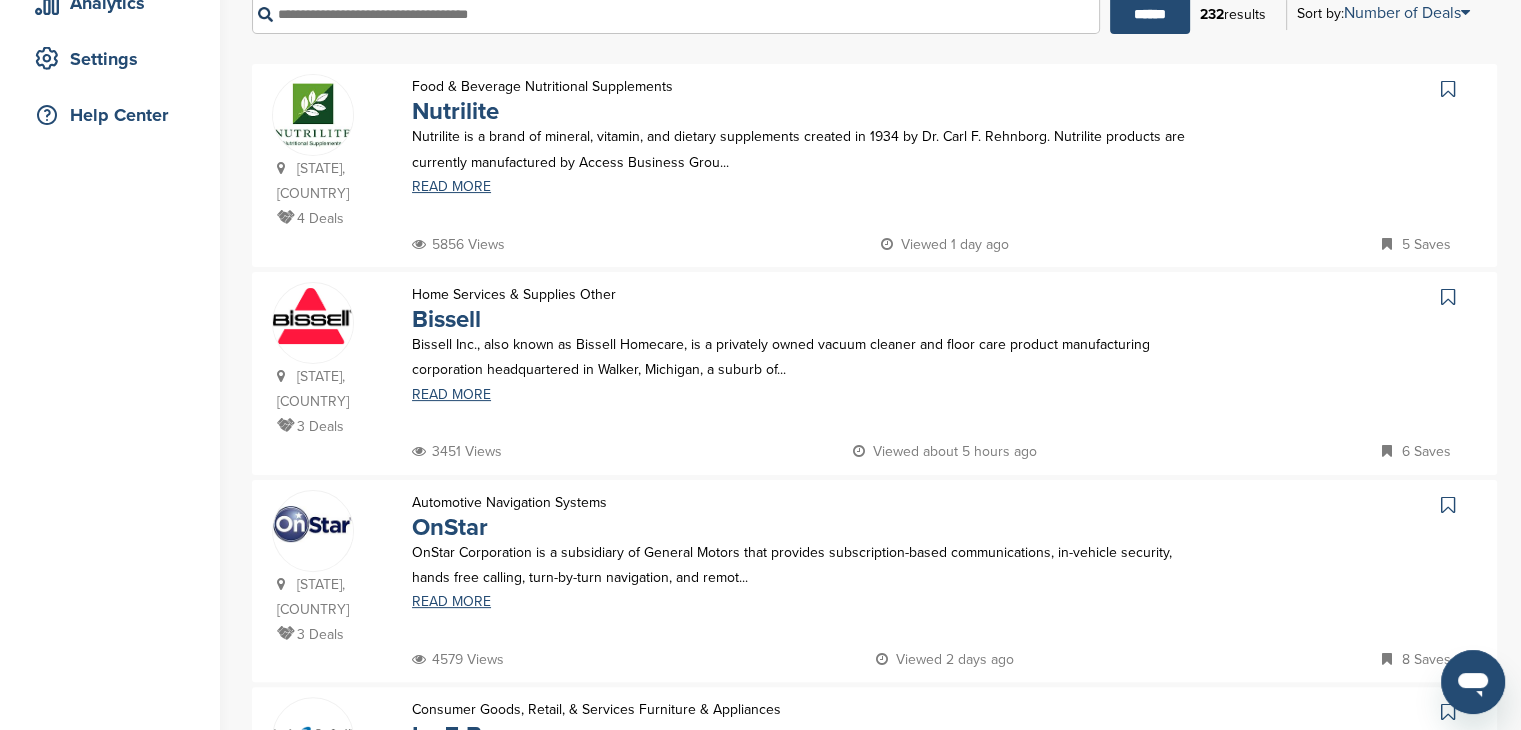 scroll, scrollTop: 400, scrollLeft: 0, axis: vertical 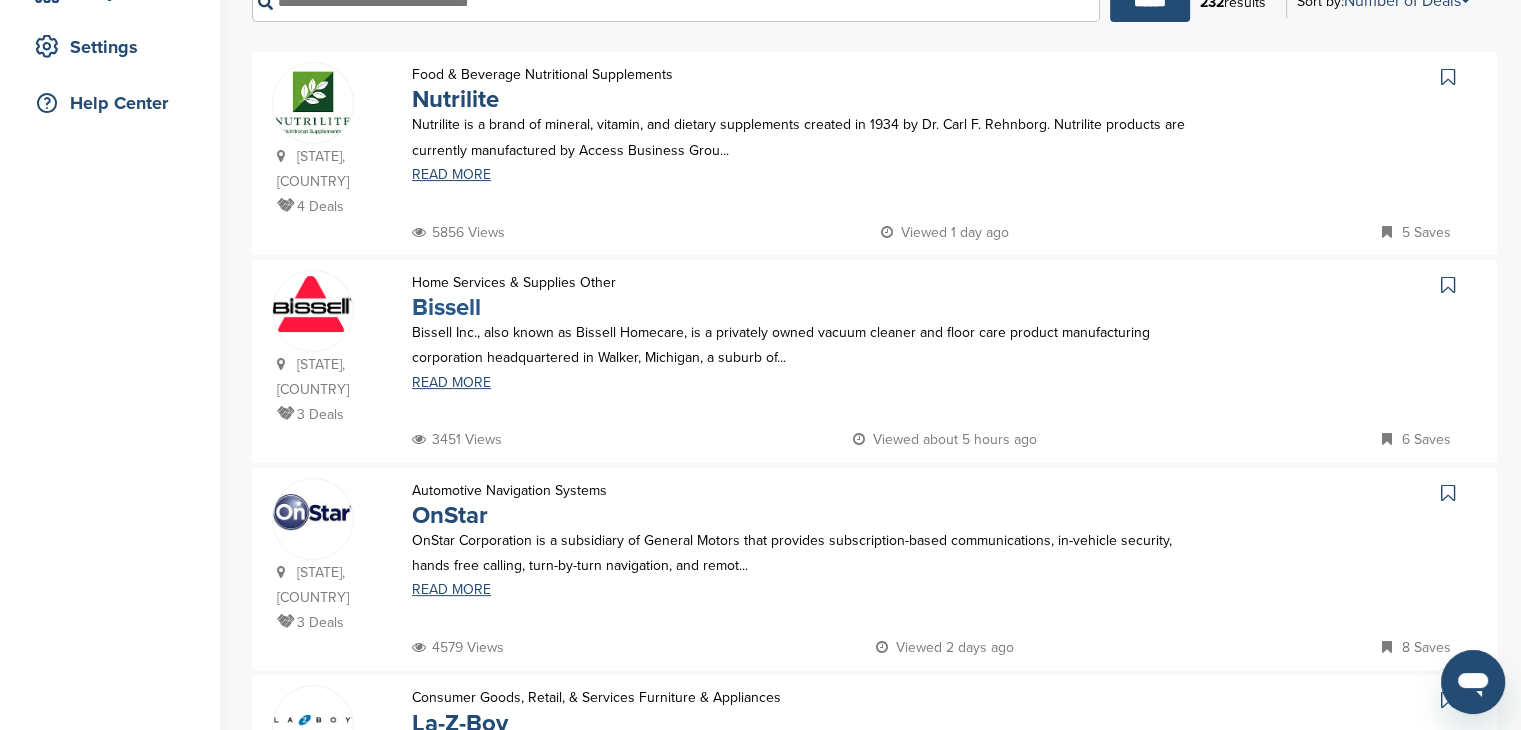 click on "Bissell" at bounding box center [446, 307] 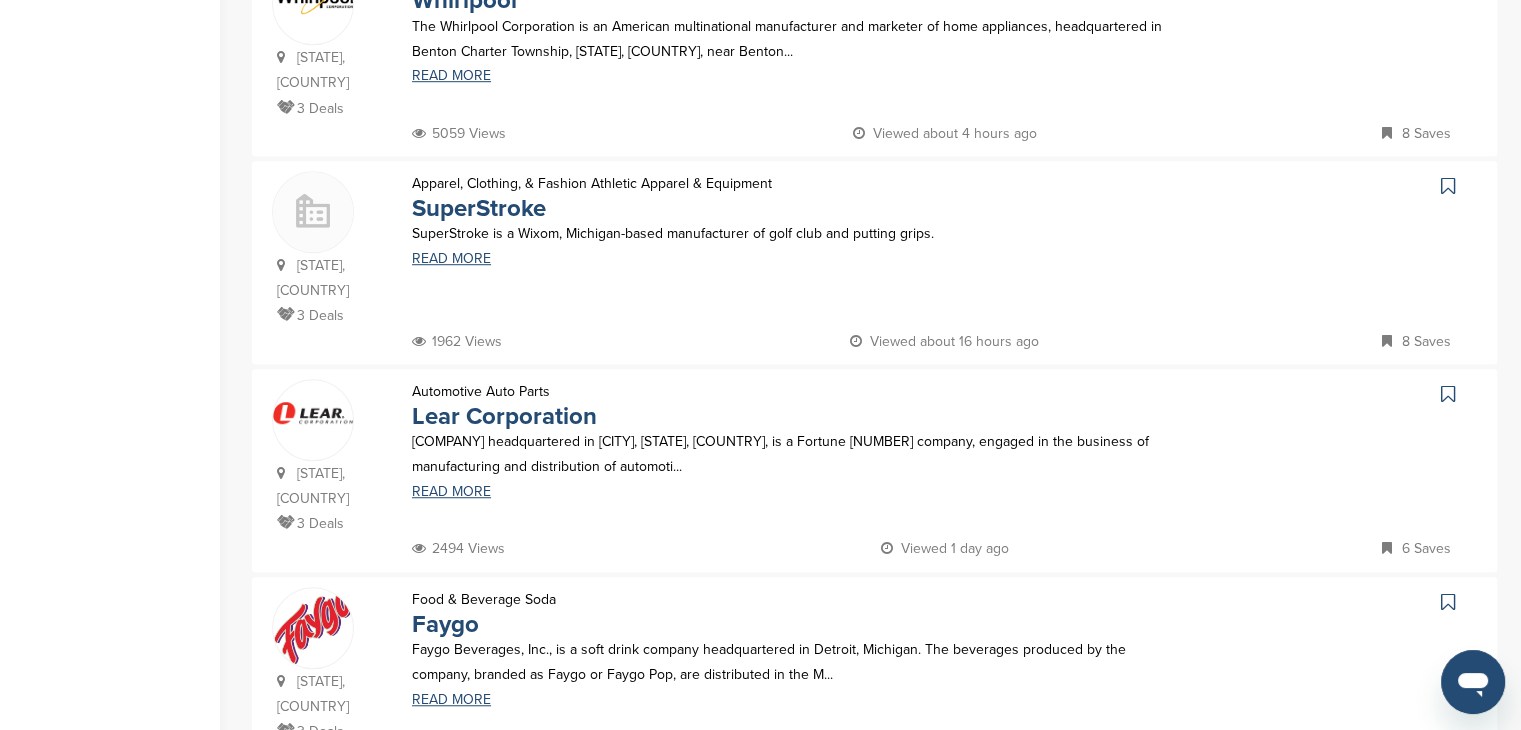 scroll, scrollTop: 1100, scrollLeft: 0, axis: vertical 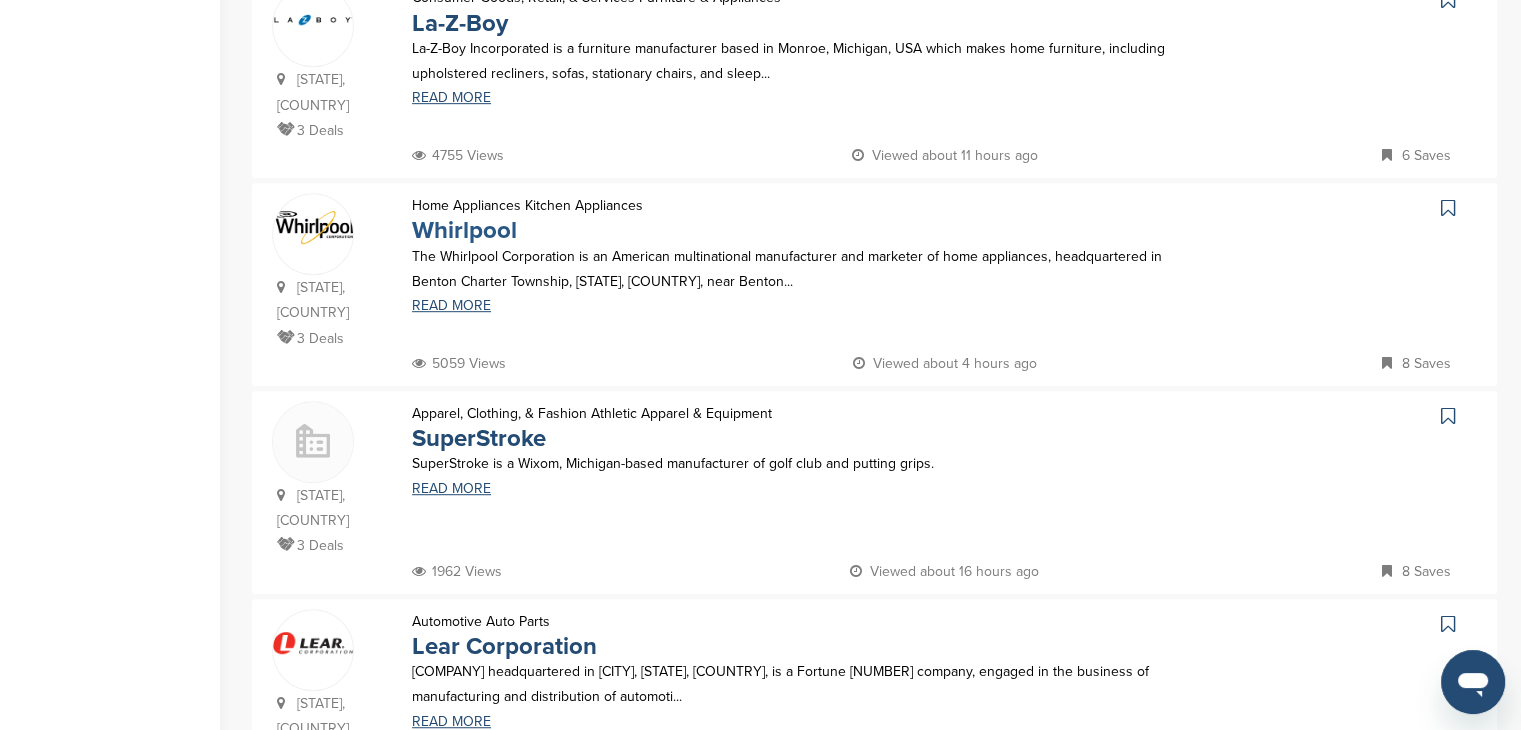 click on "Whirlpool" at bounding box center (464, 230) 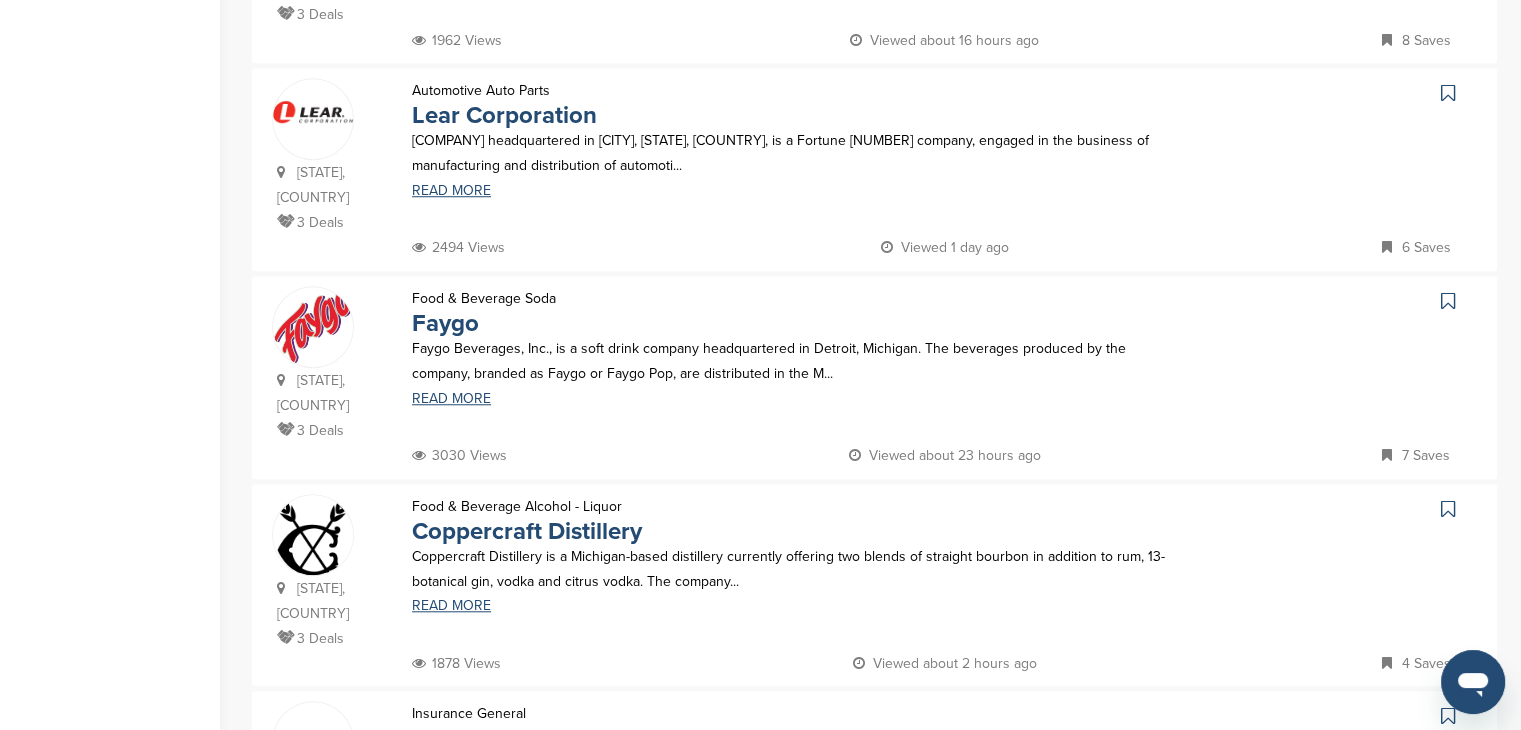scroll, scrollTop: 1900, scrollLeft: 0, axis: vertical 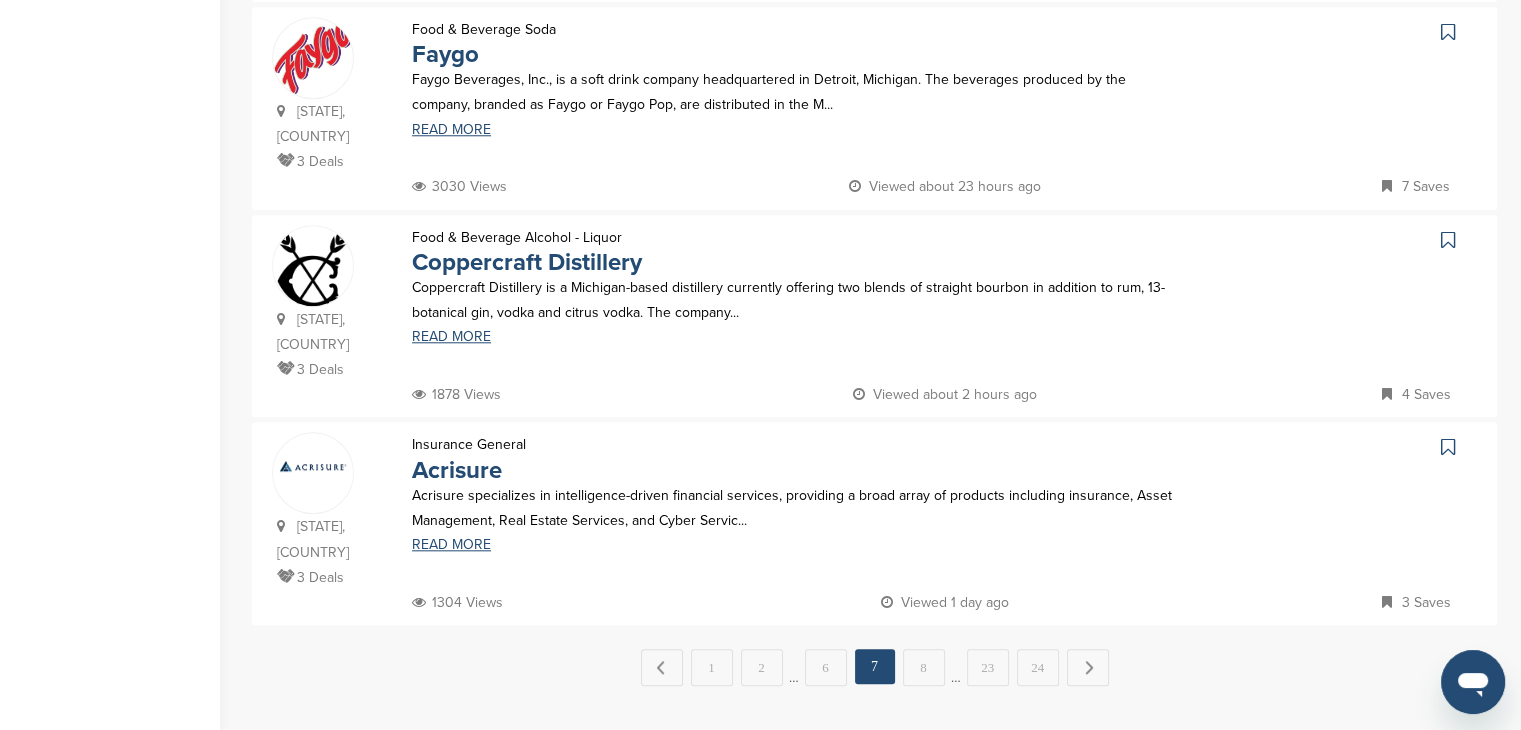 click on "Next →" at bounding box center (1088, 667) 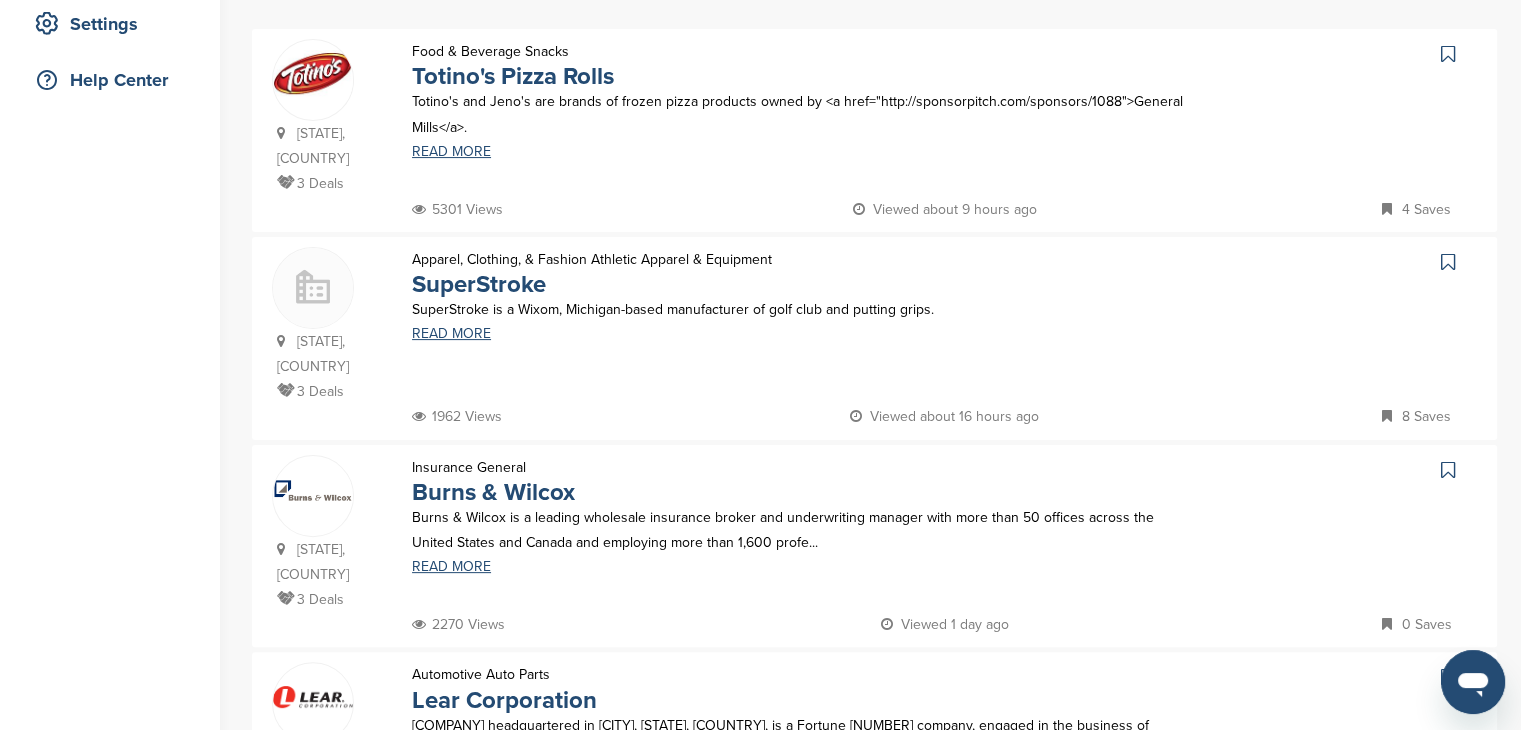 scroll, scrollTop: 300, scrollLeft: 0, axis: vertical 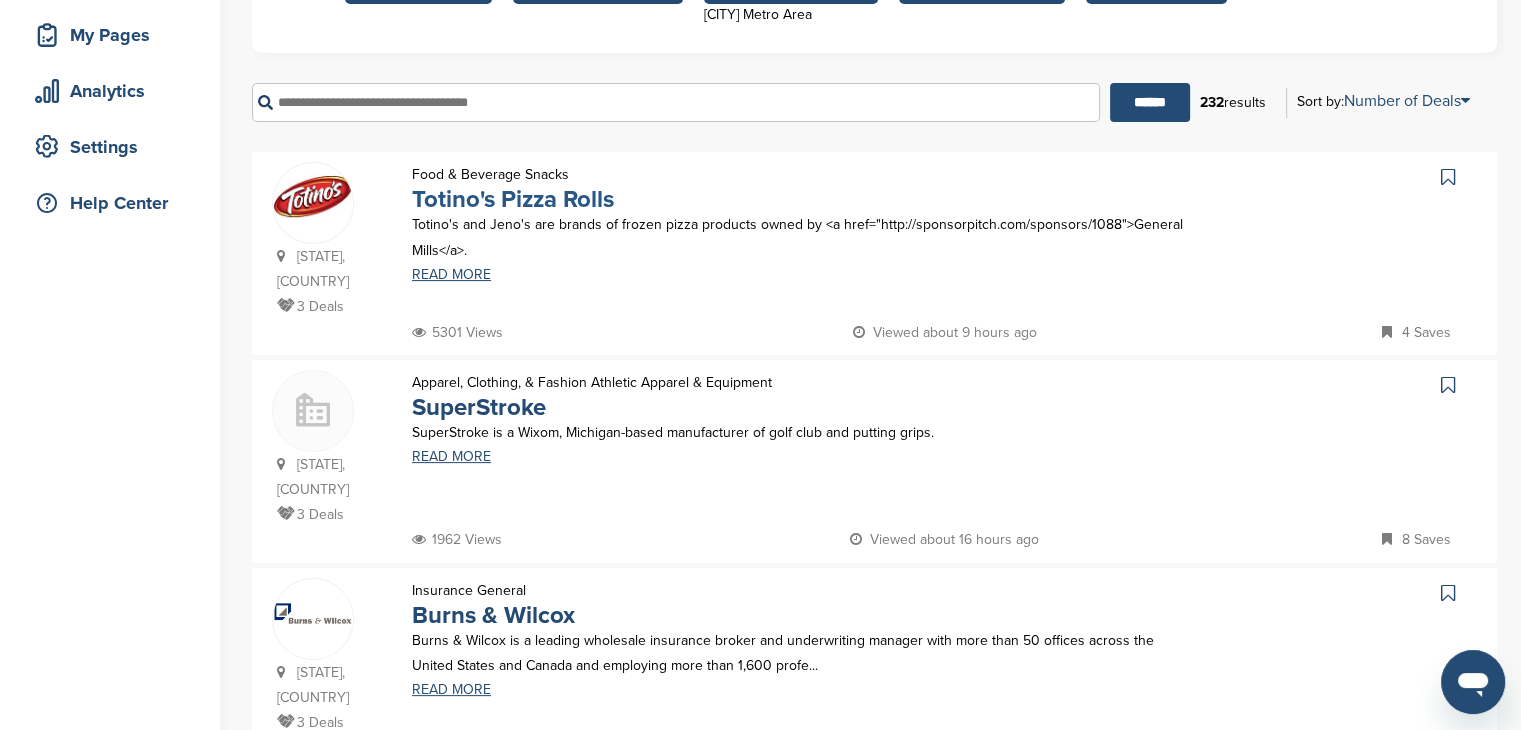 click on "Totino's Pizza Rolls" at bounding box center [513, 199] 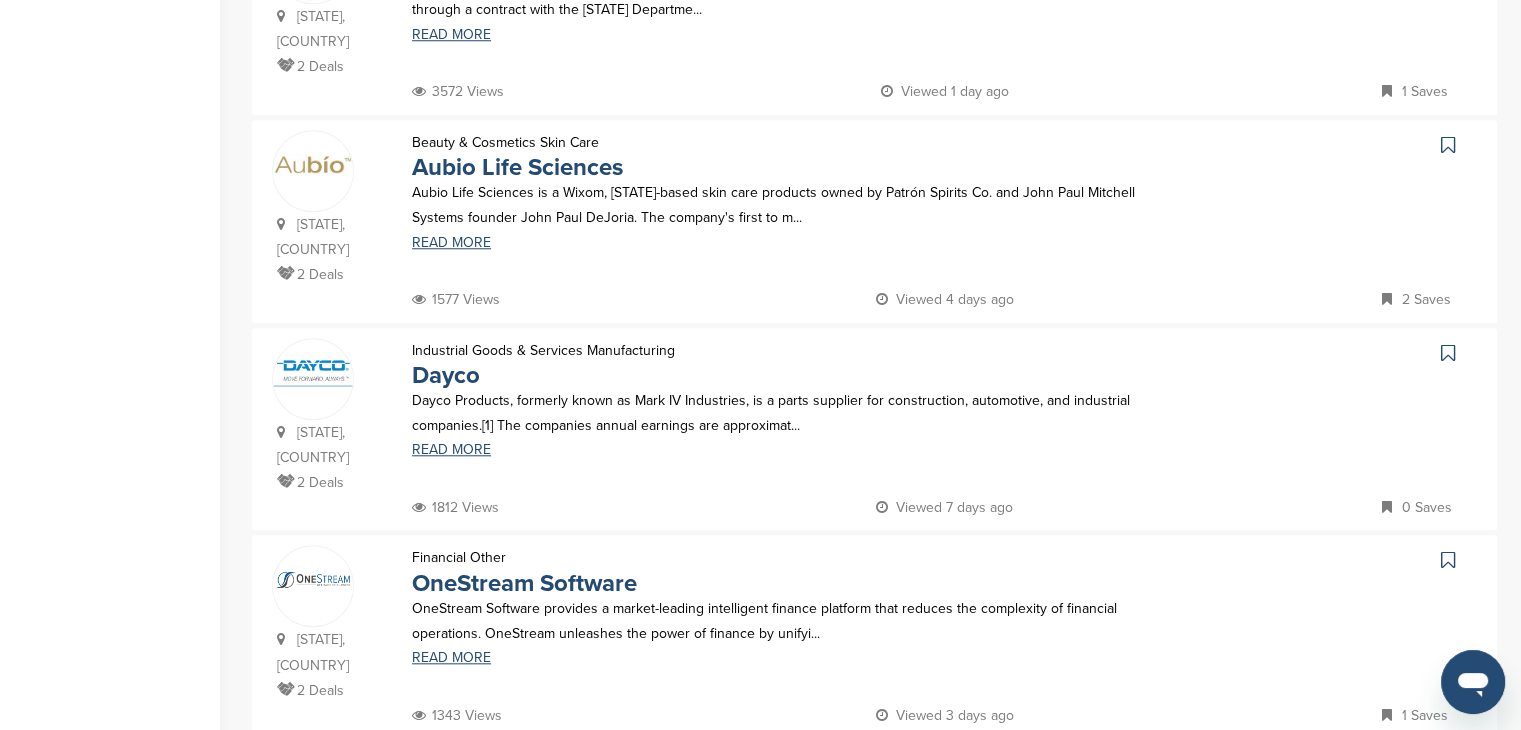 scroll, scrollTop: 1800, scrollLeft: 0, axis: vertical 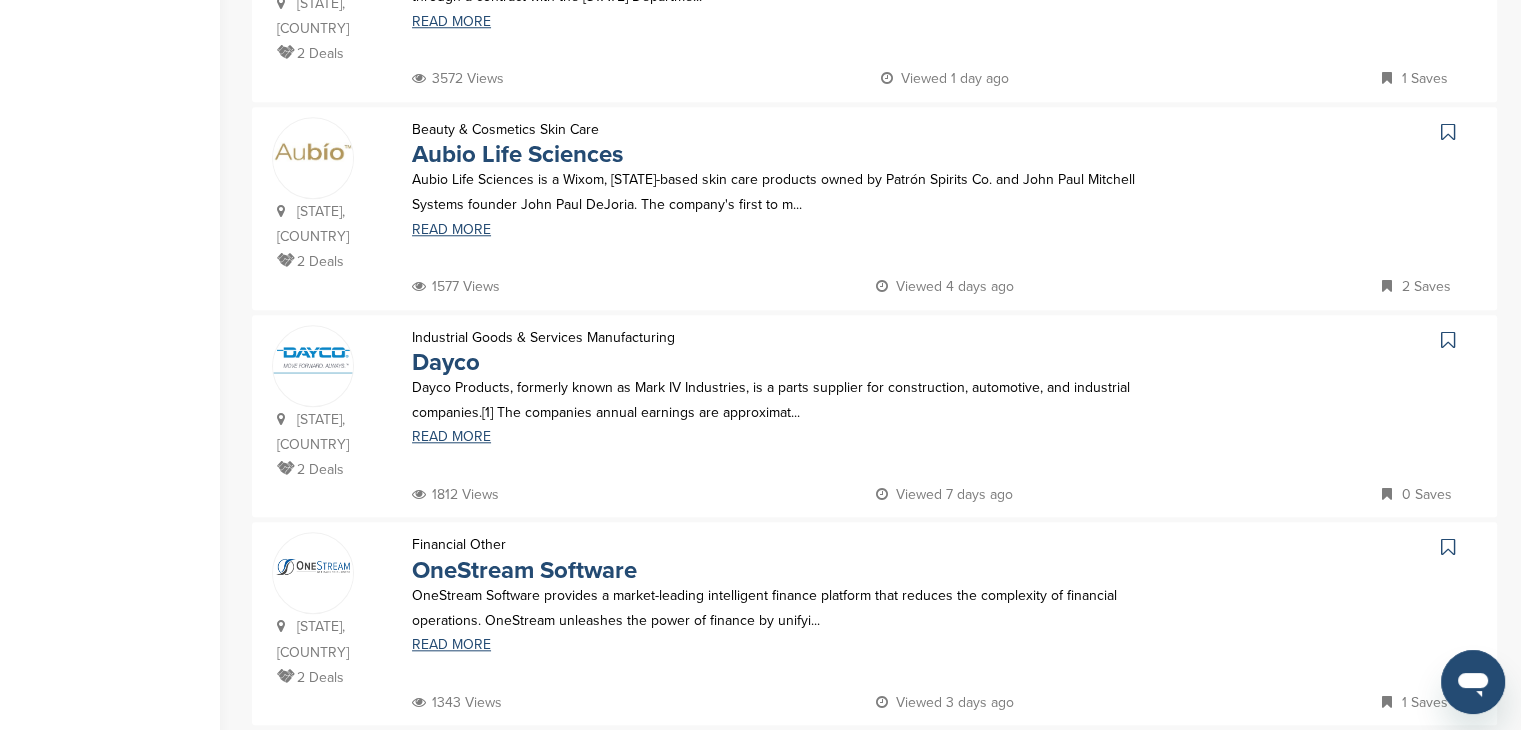 click on "Next →" at bounding box center (1088, 767) 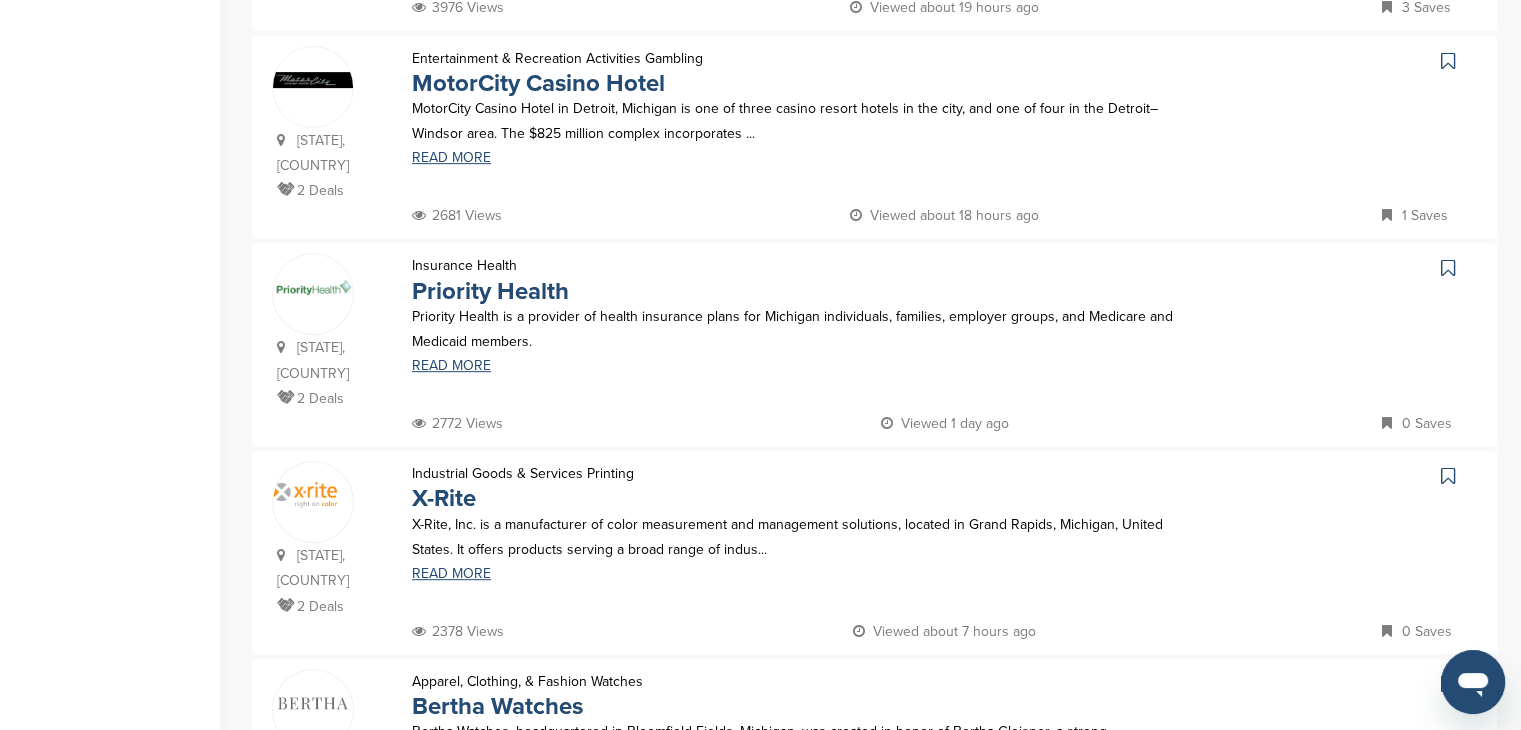 scroll, scrollTop: 800, scrollLeft: 0, axis: vertical 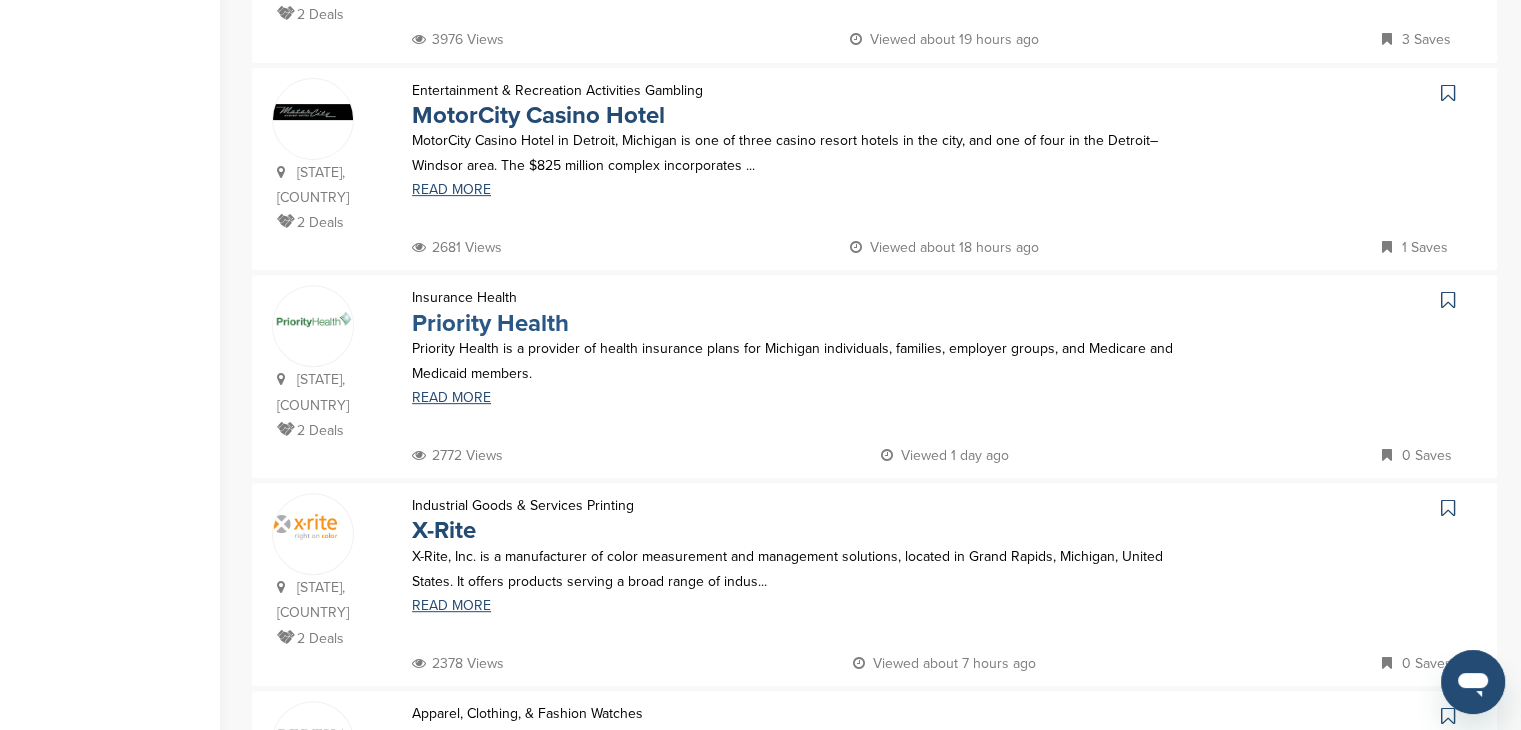 click on "Priority Health" at bounding box center [490, 323] 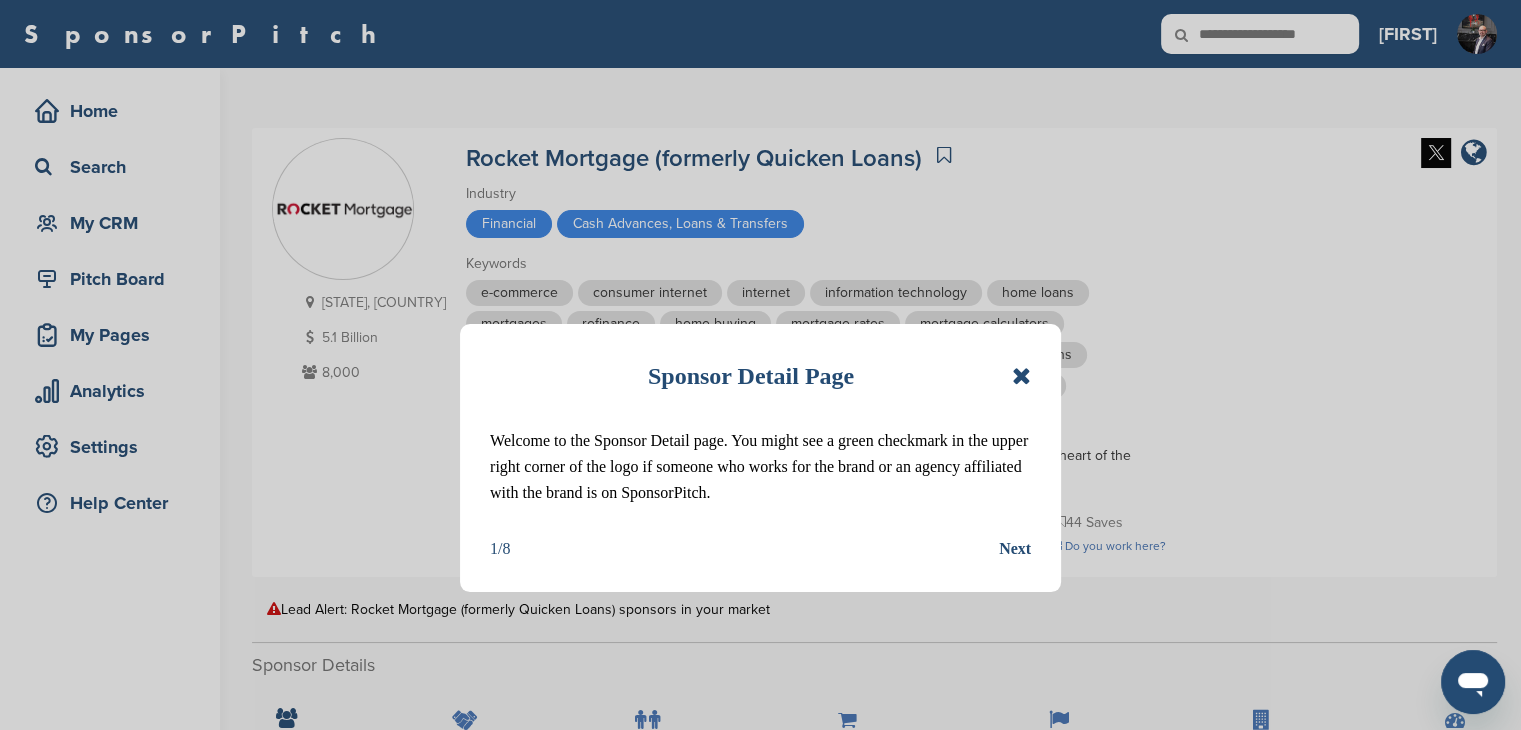 scroll, scrollTop: 300, scrollLeft: 0, axis: vertical 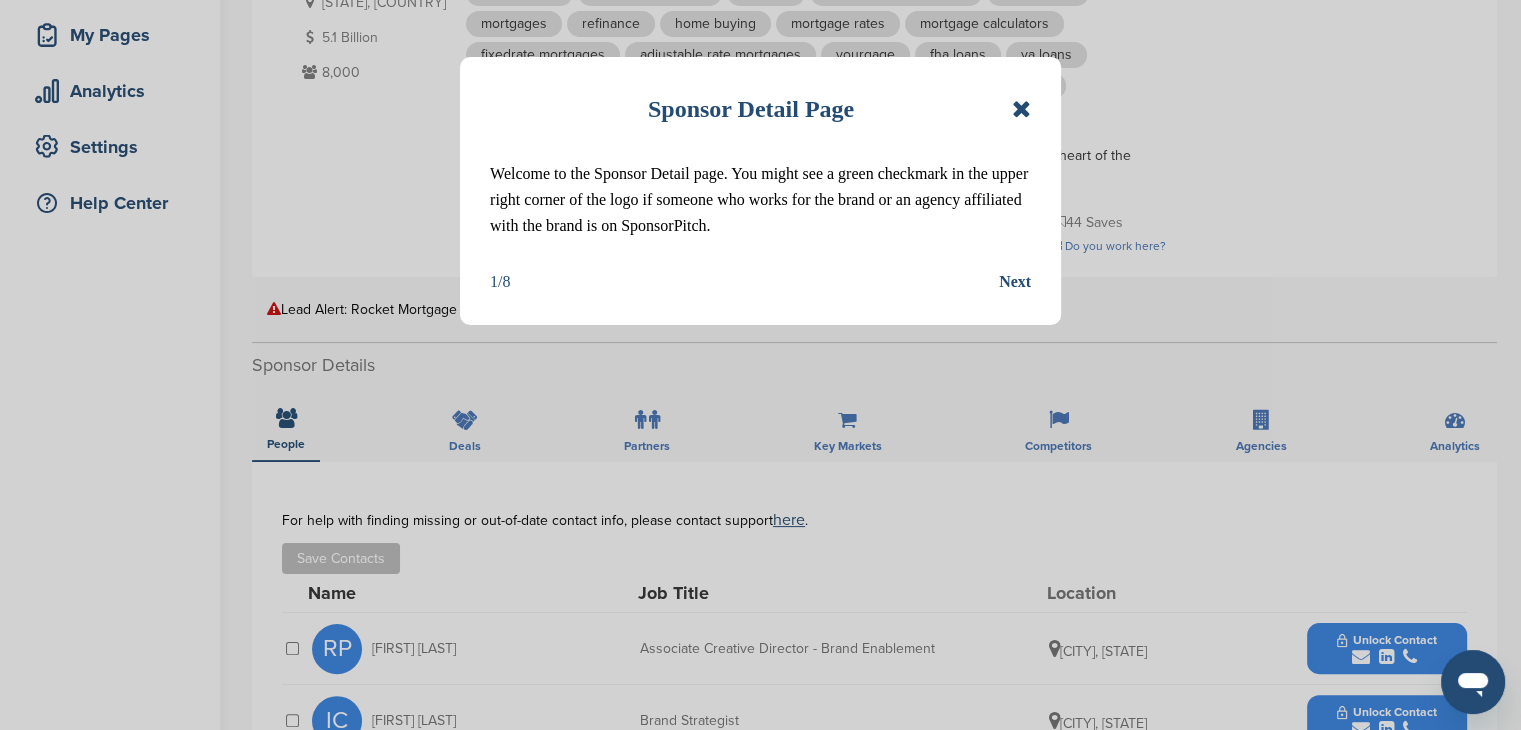 click at bounding box center [1021, 109] 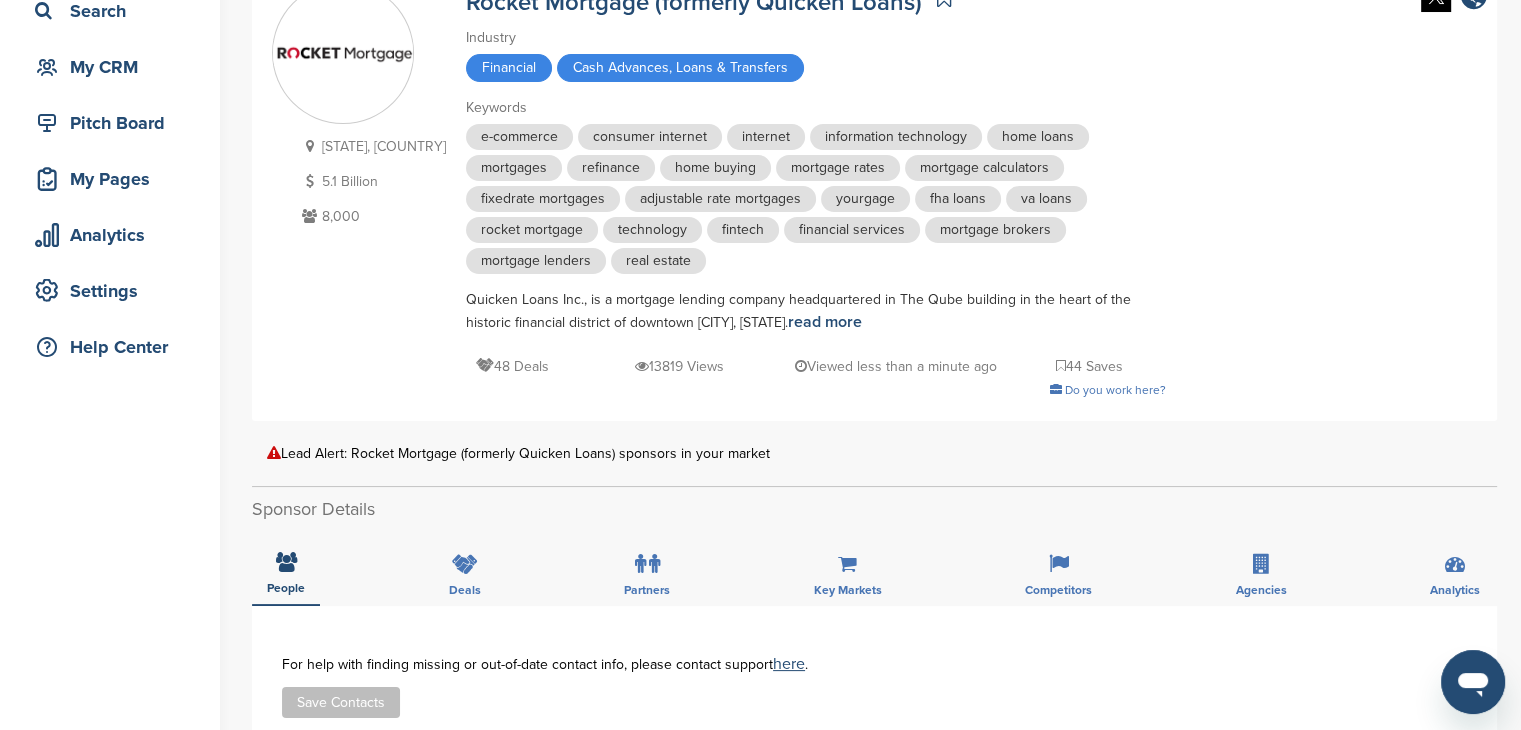 scroll, scrollTop: 0, scrollLeft: 0, axis: both 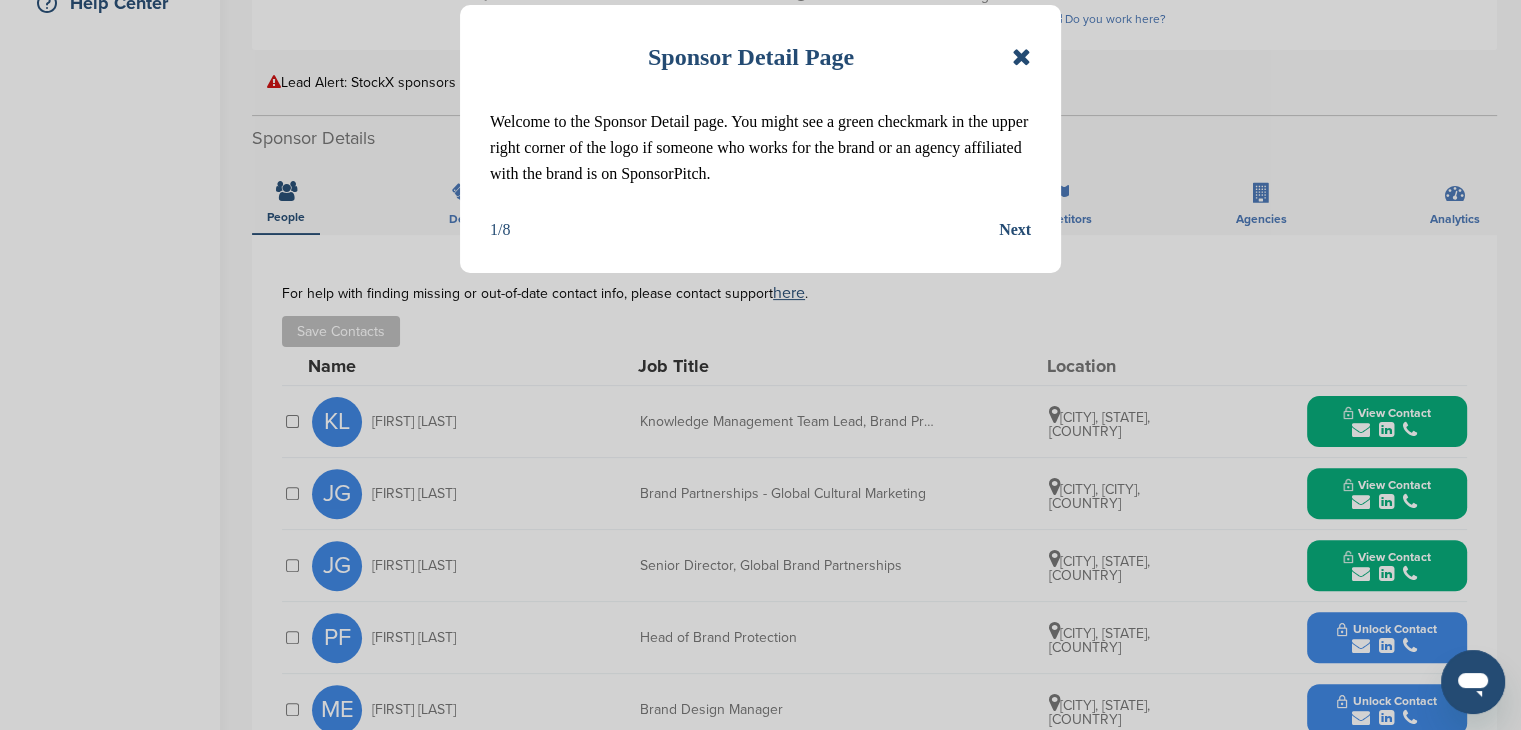 click at bounding box center [1021, 57] 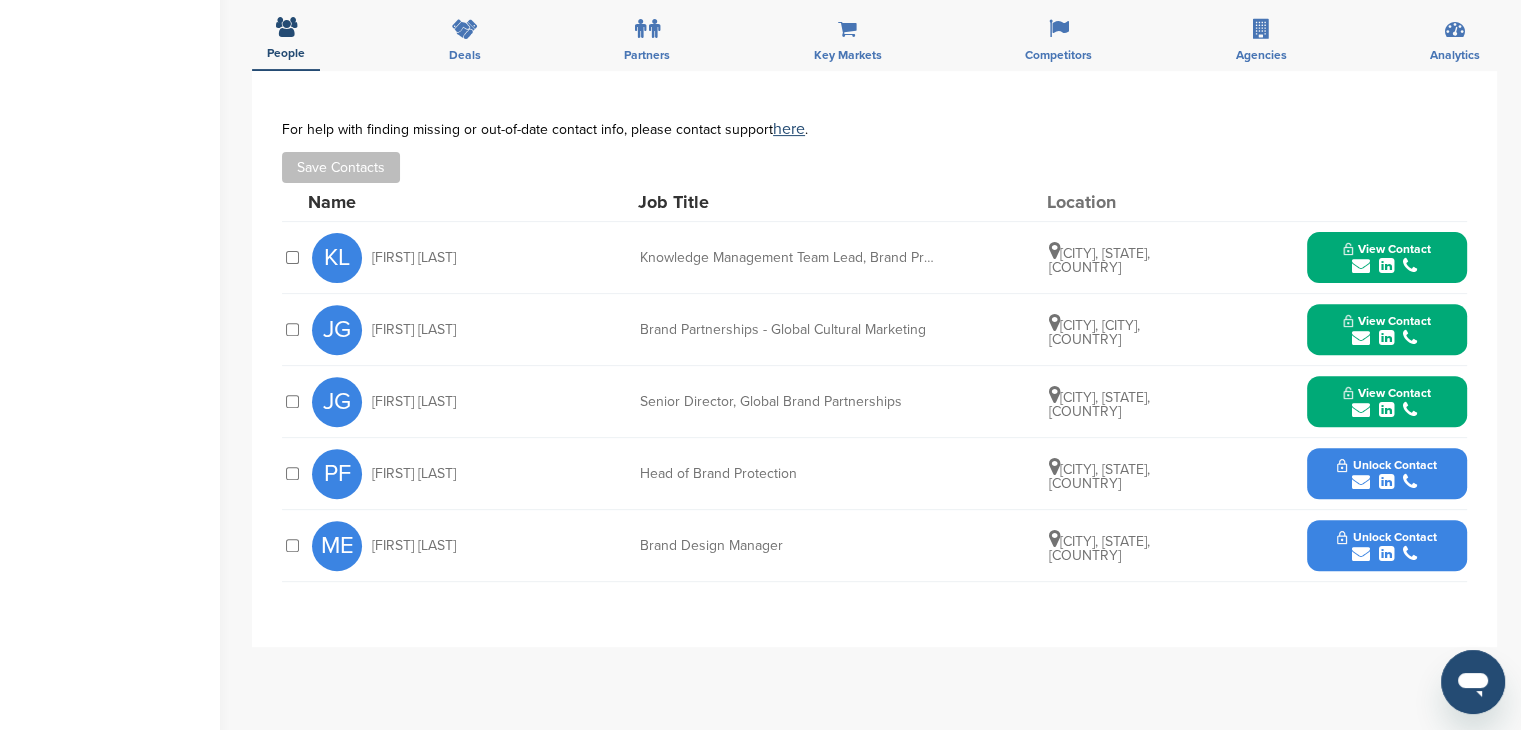 scroll, scrollTop: 700, scrollLeft: 0, axis: vertical 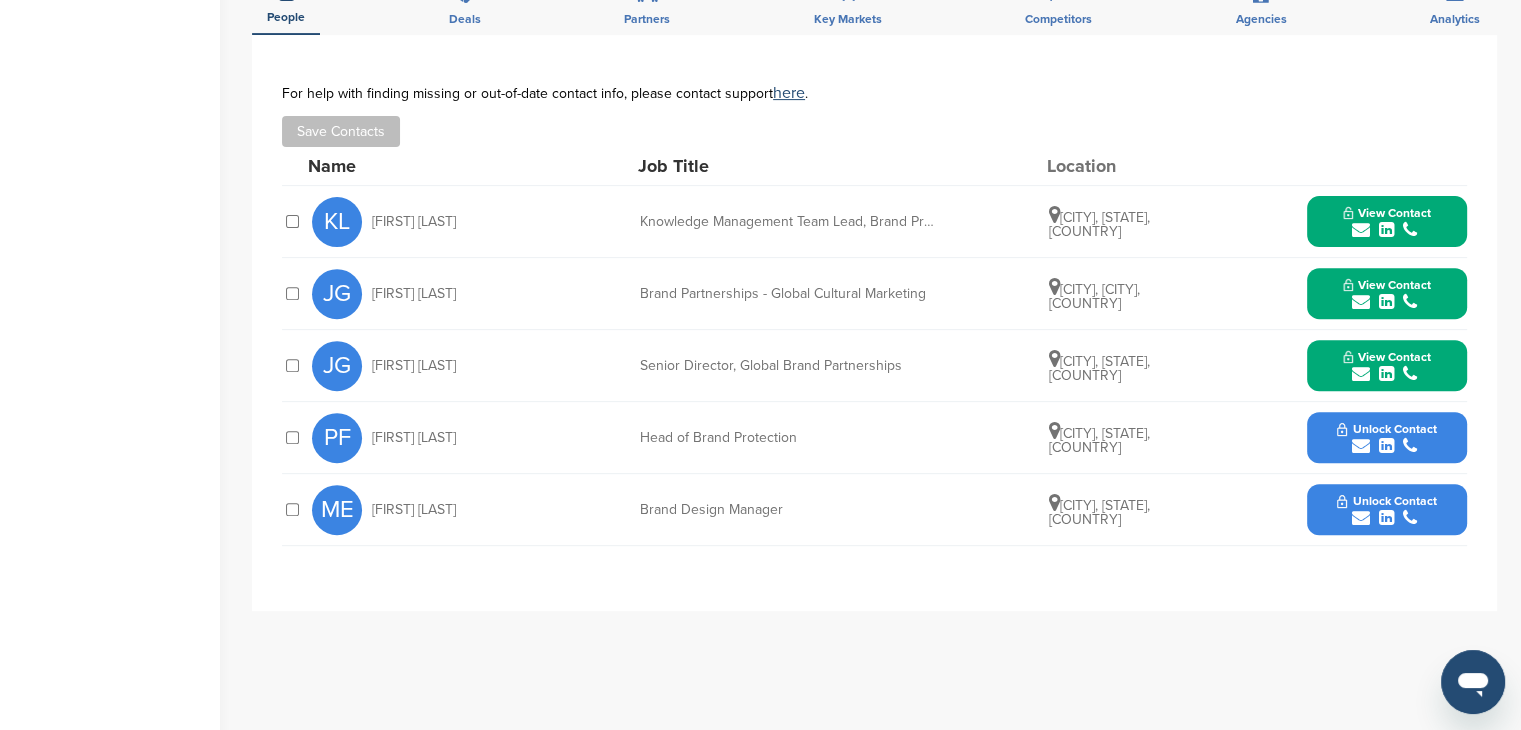 click at bounding box center [1387, 302] 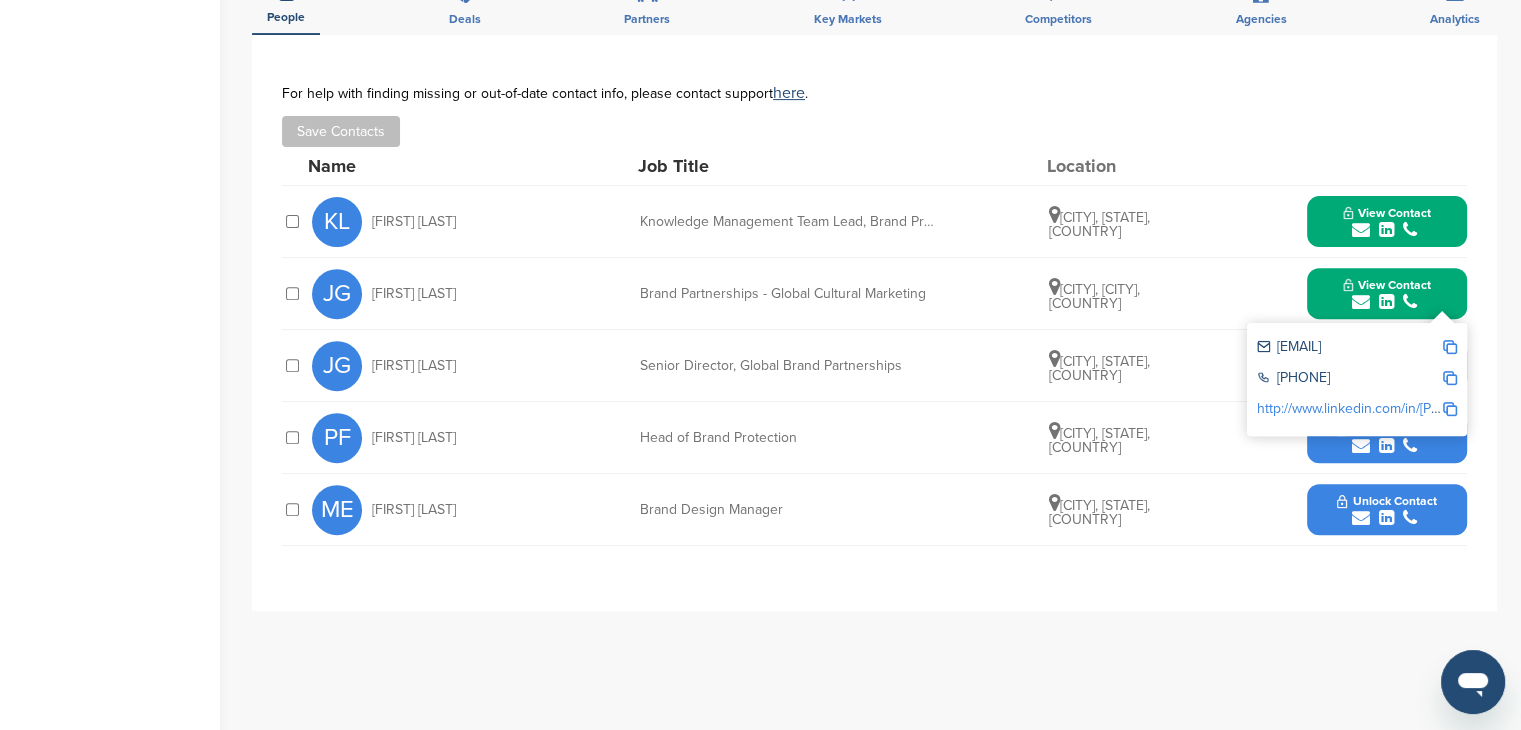 click at bounding box center (1450, 347) 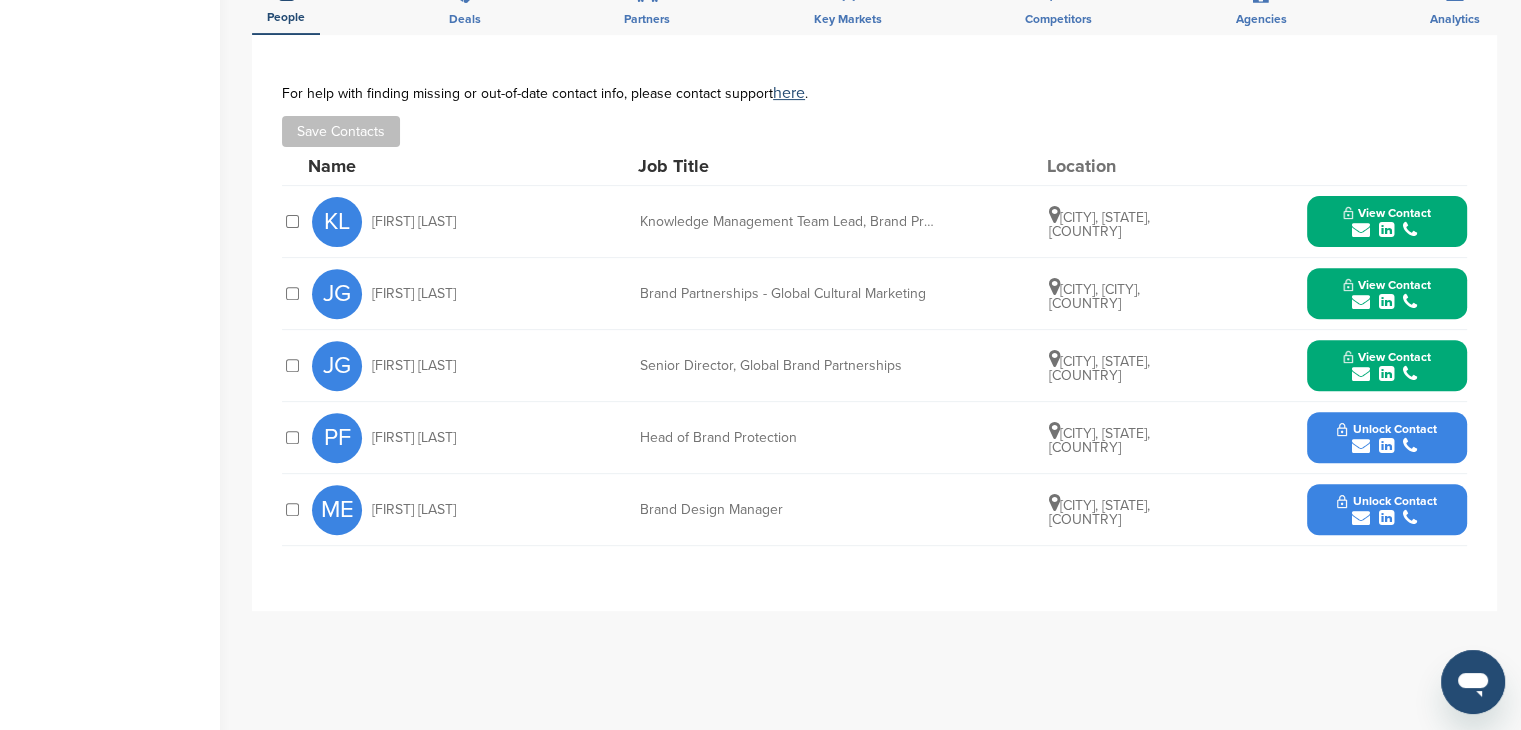 click at bounding box center [1386, 230] 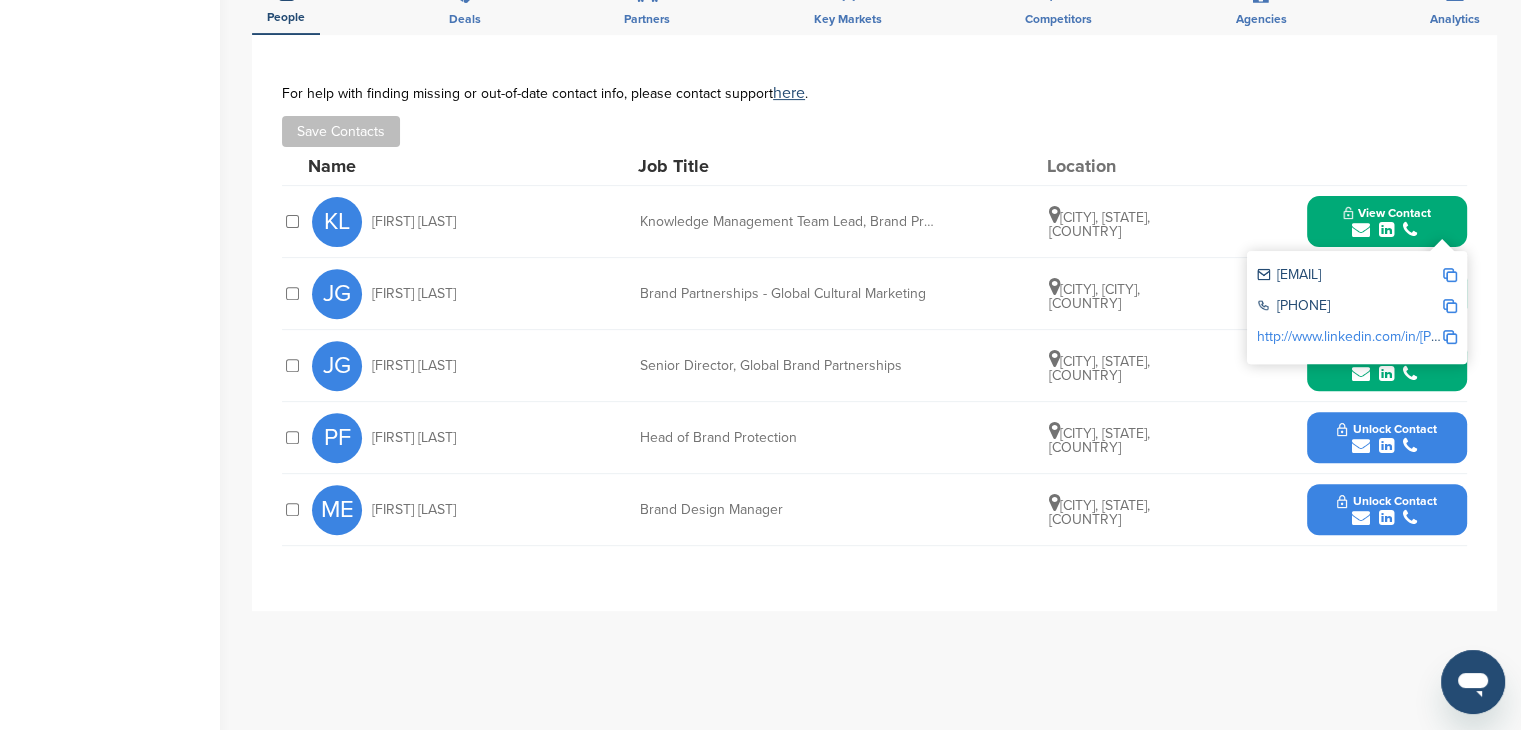 click on "http://www.linkedin.com/in/kenny-locklier-370948221" at bounding box center (1368, 336) 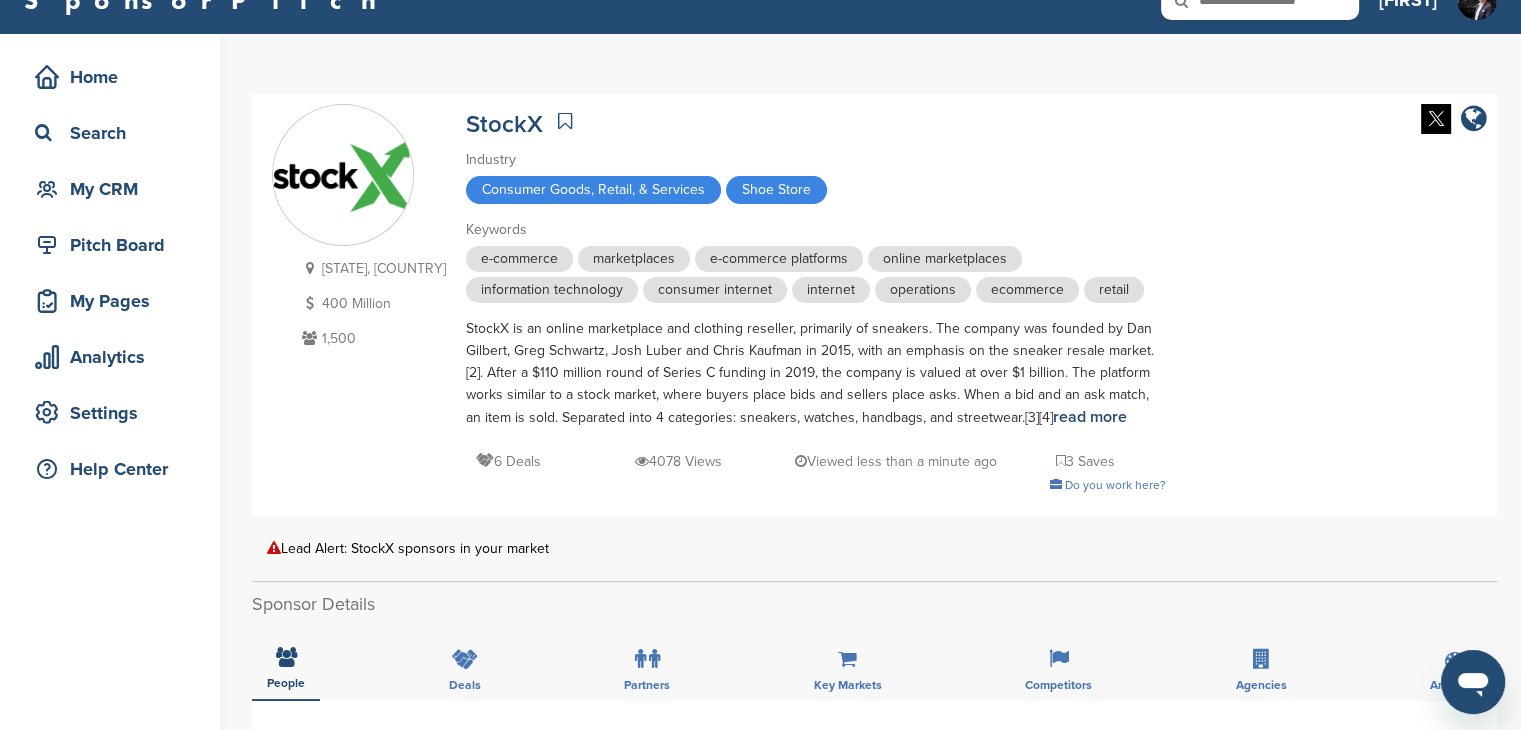 scroll, scrollTop: 0, scrollLeft: 0, axis: both 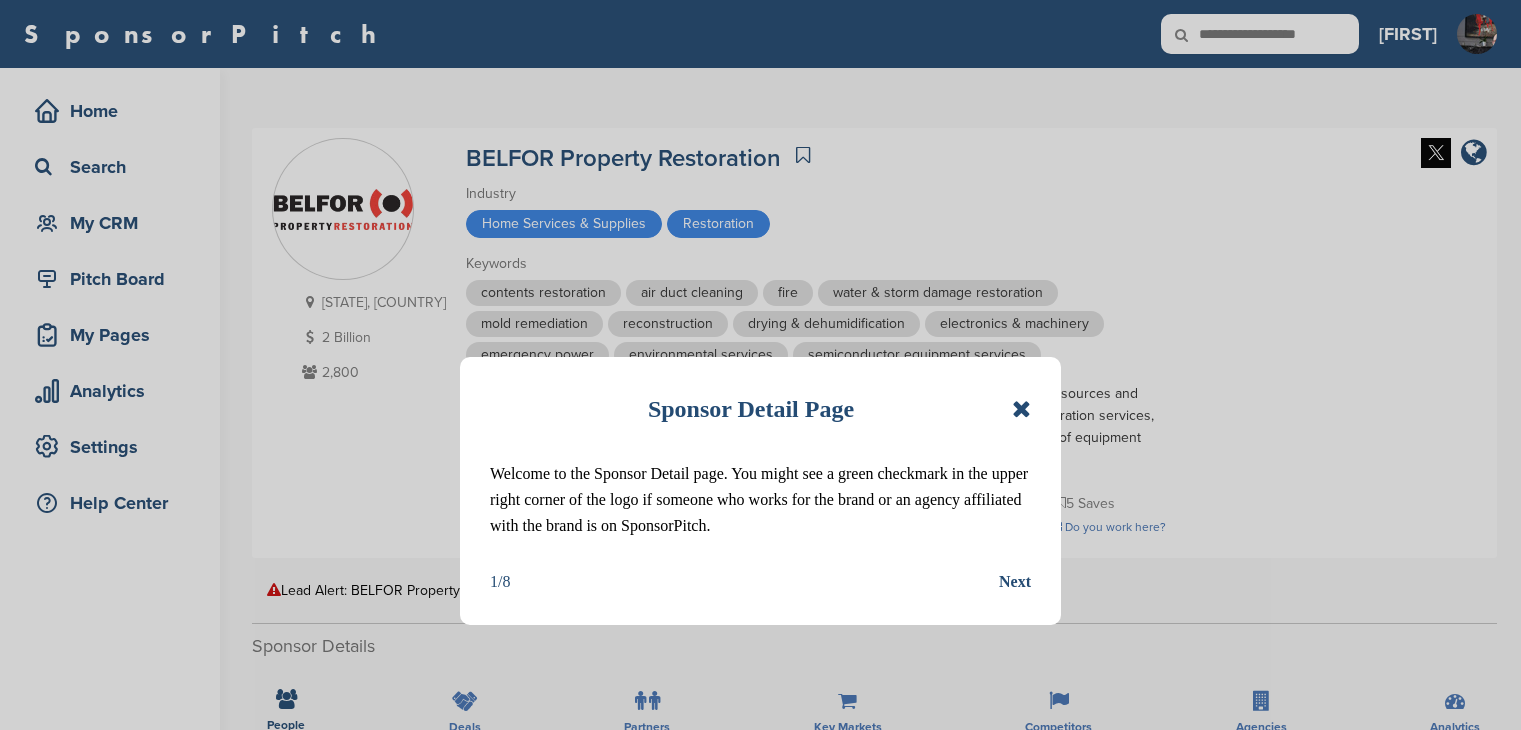 click at bounding box center [1021, 409] 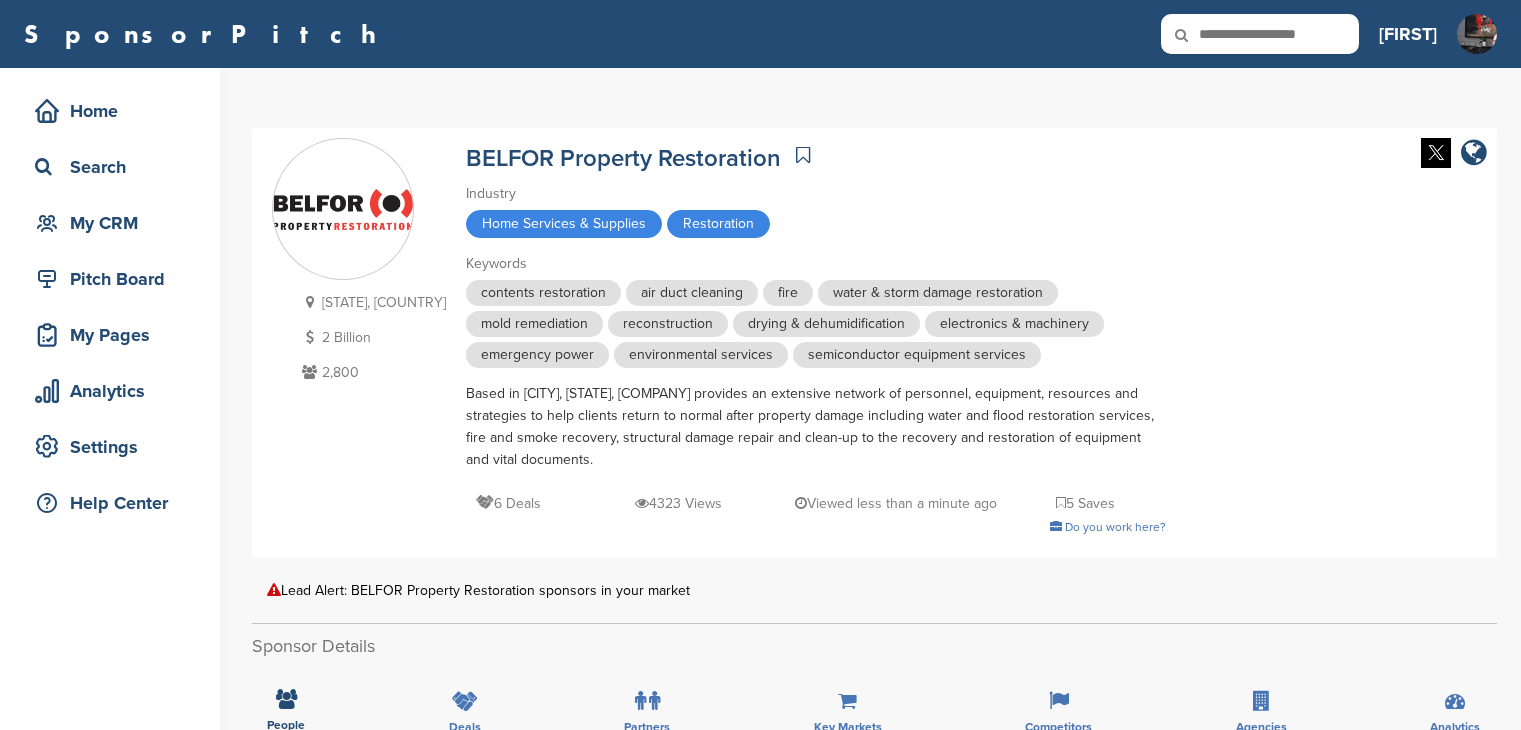 scroll, scrollTop: 0, scrollLeft: 0, axis: both 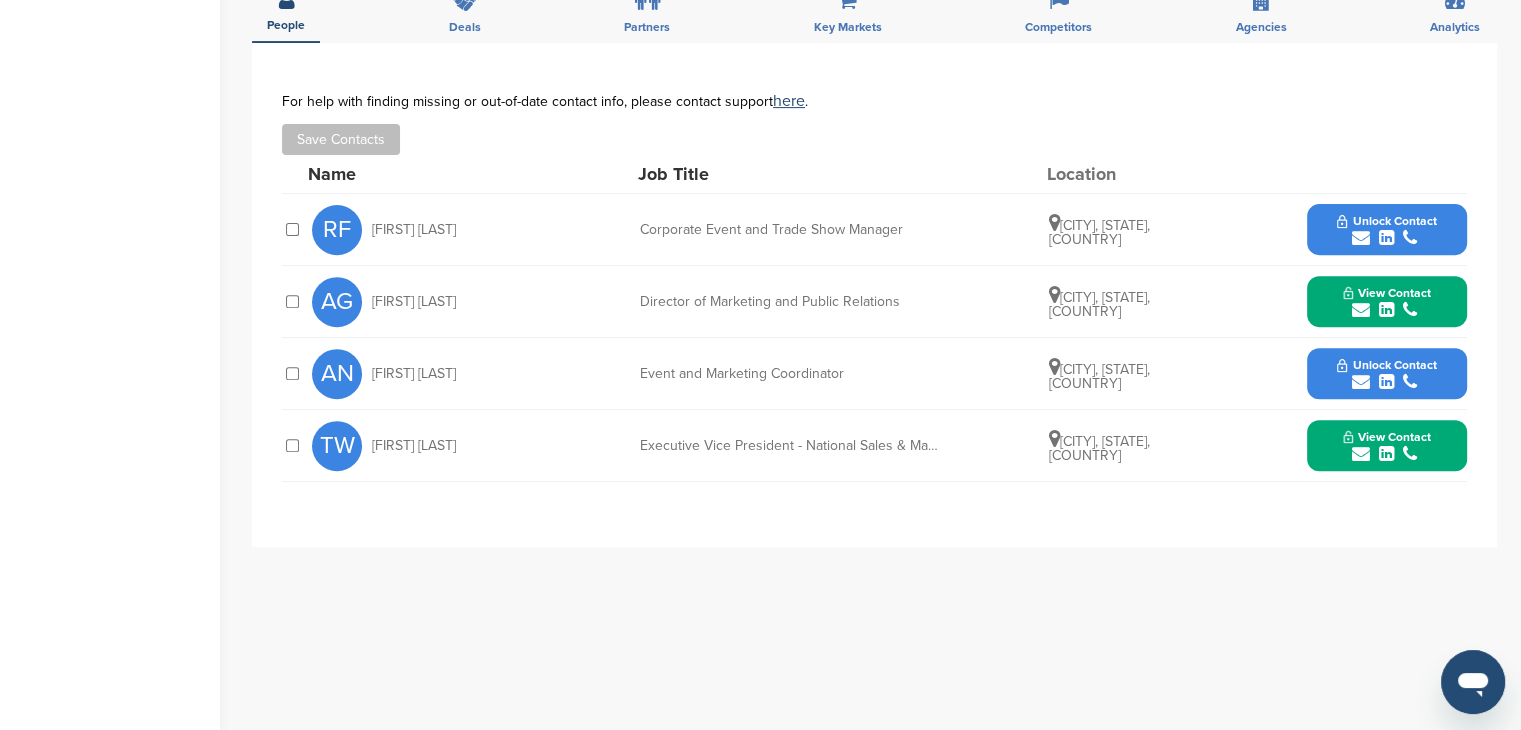 click on "View Contact" at bounding box center (1387, 293) 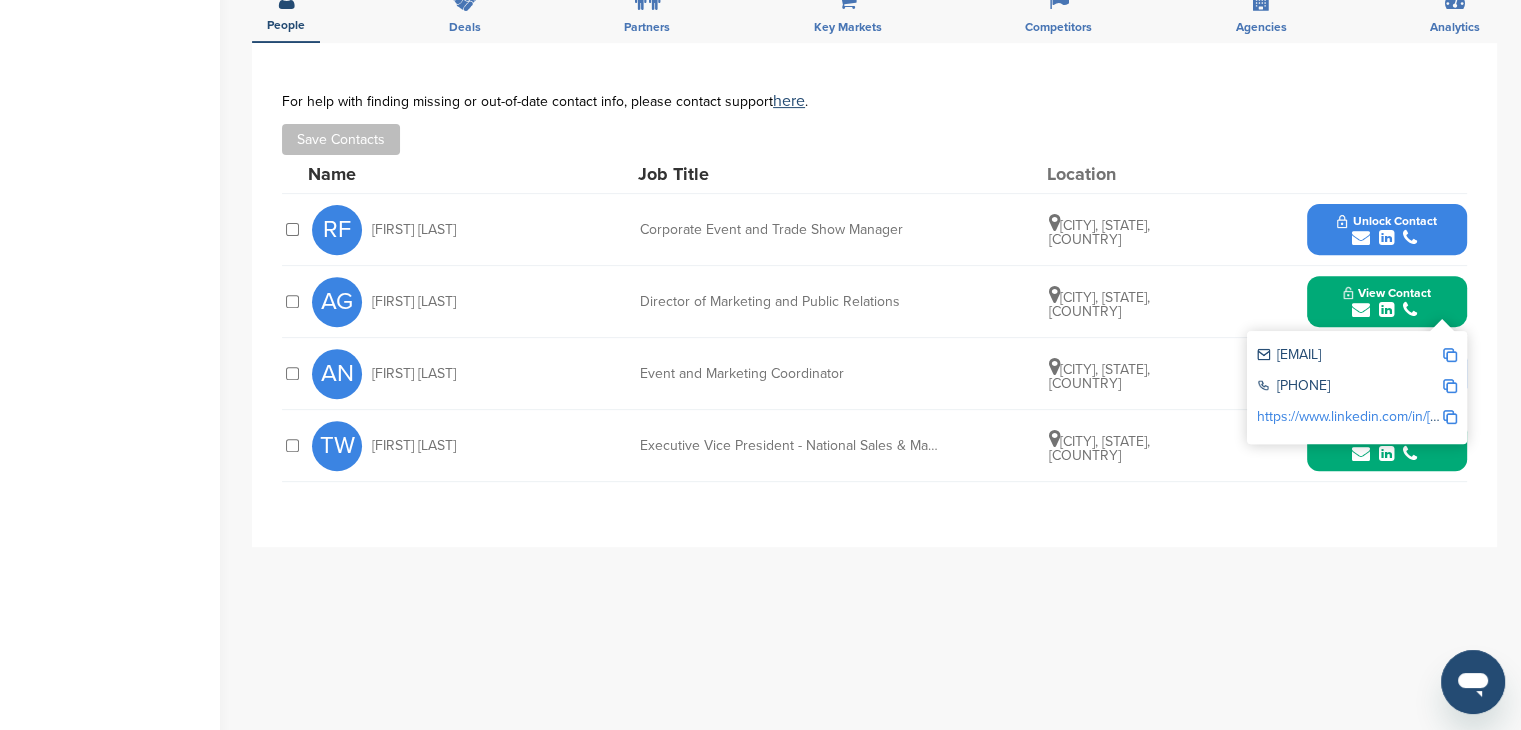 click at bounding box center [1450, 355] 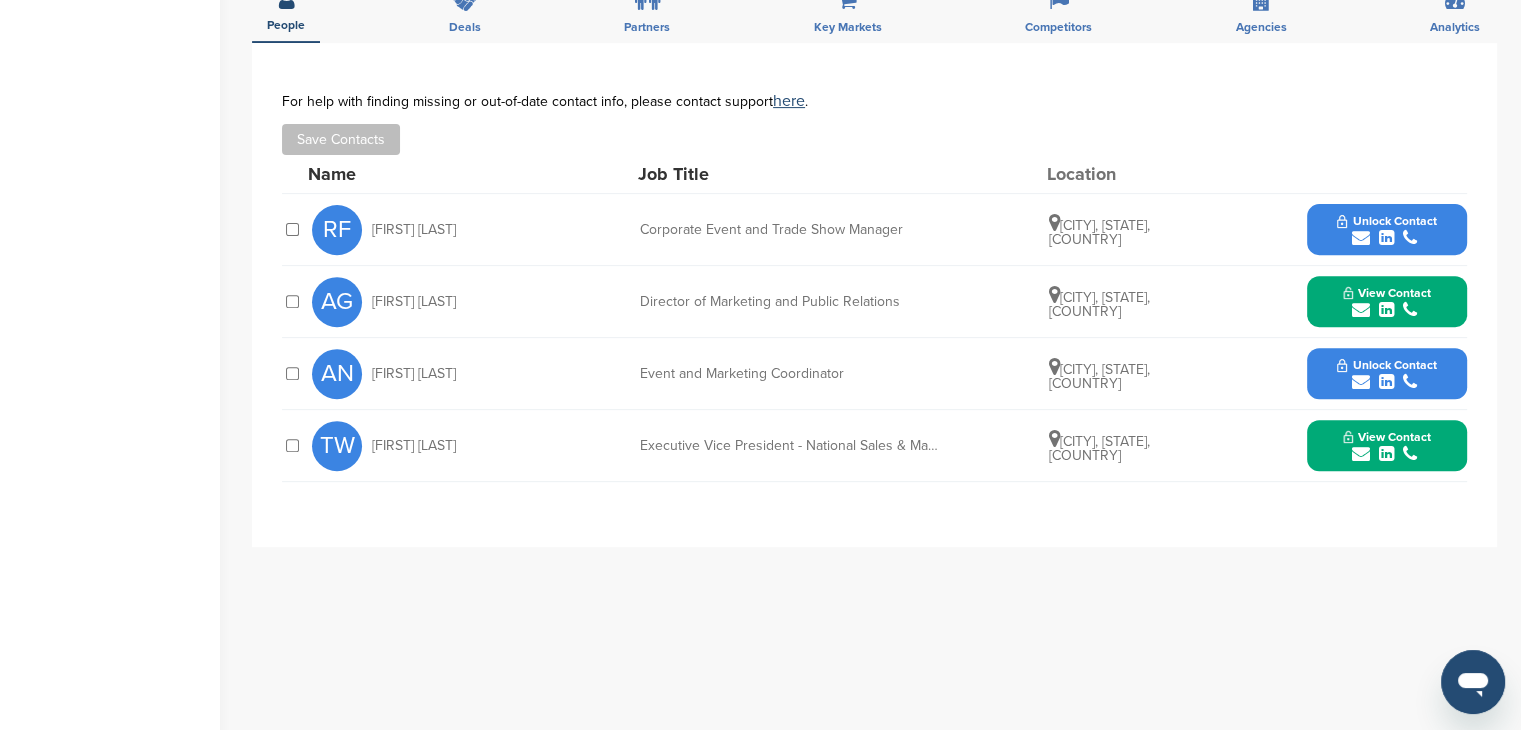 click on "Home
Search
My CRM
Pitch Board
My Pages
Analytics
Settings
Help Center" at bounding box center [110, 195] 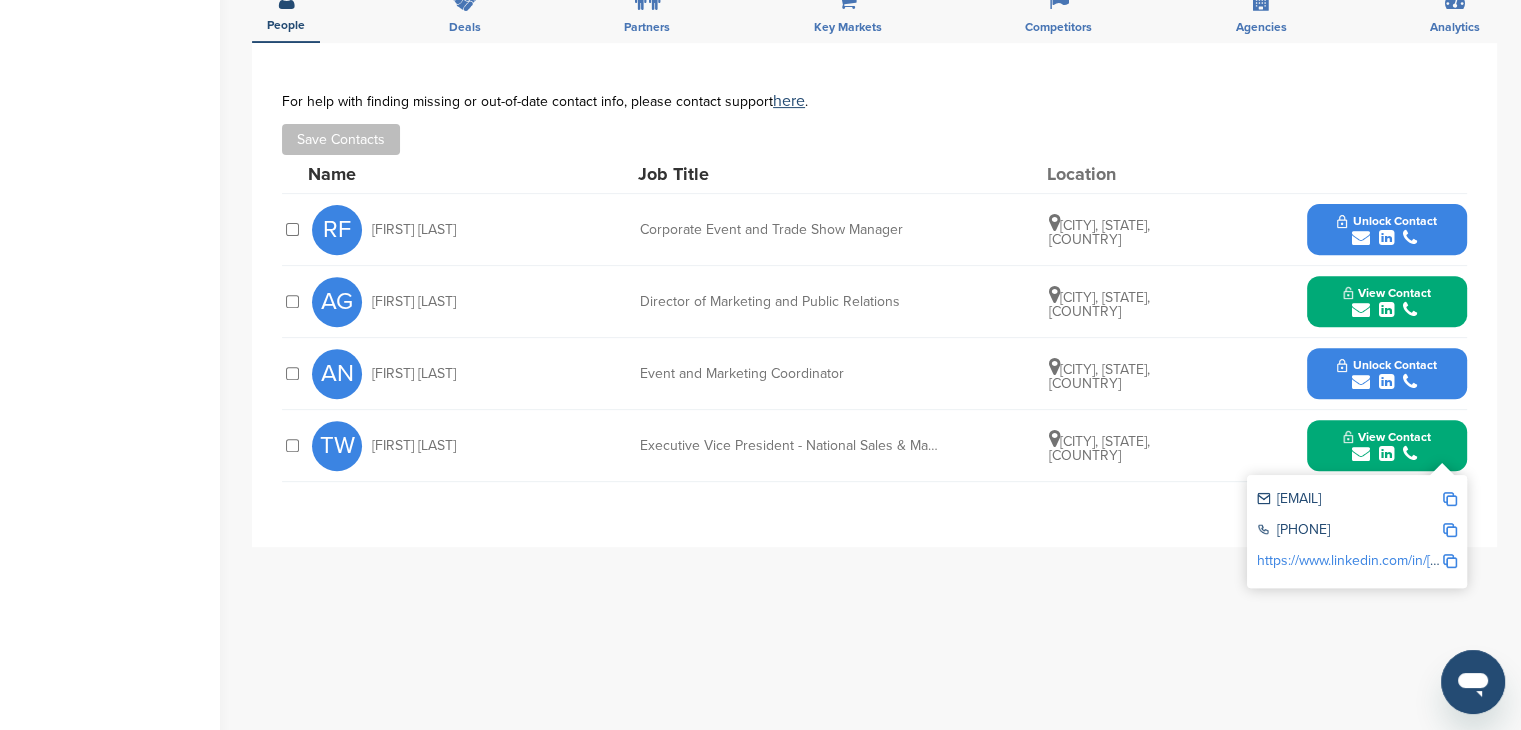 click at bounding box center (1450, 499) 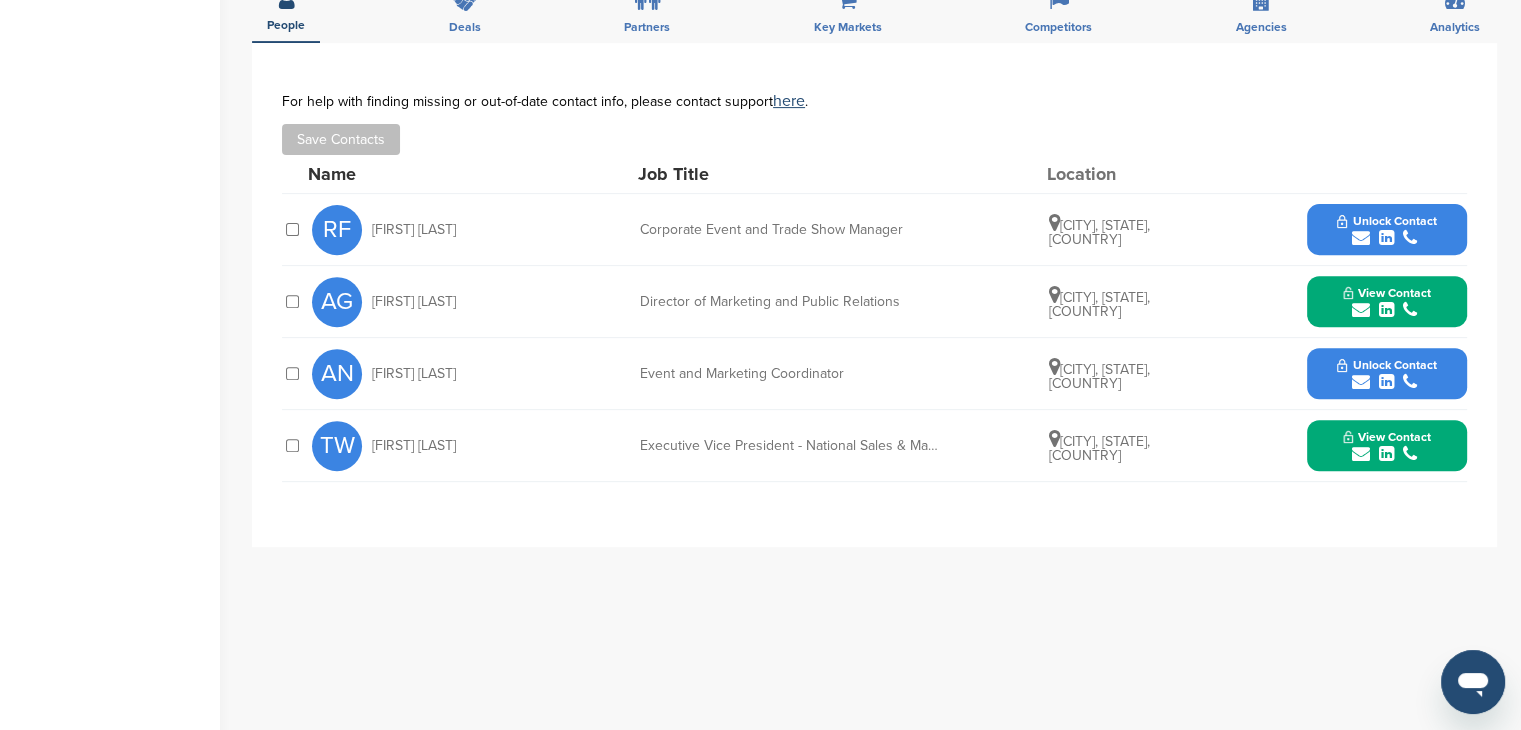 click on "Unlock Contact" at bounding box center (1386, 365) 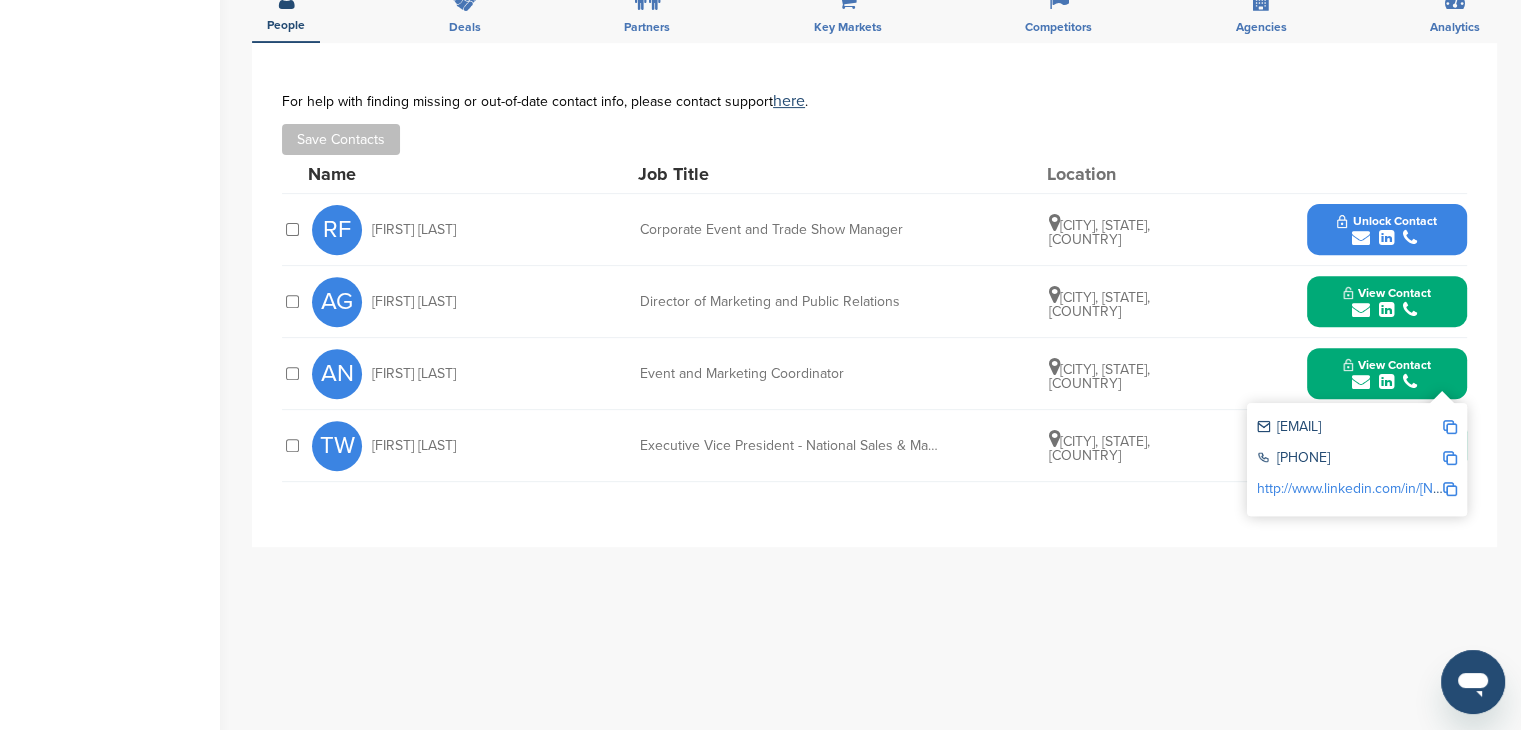 click on "http://www.linkedin.com/in/anna-clark24" at bounding box center [1360, 488] 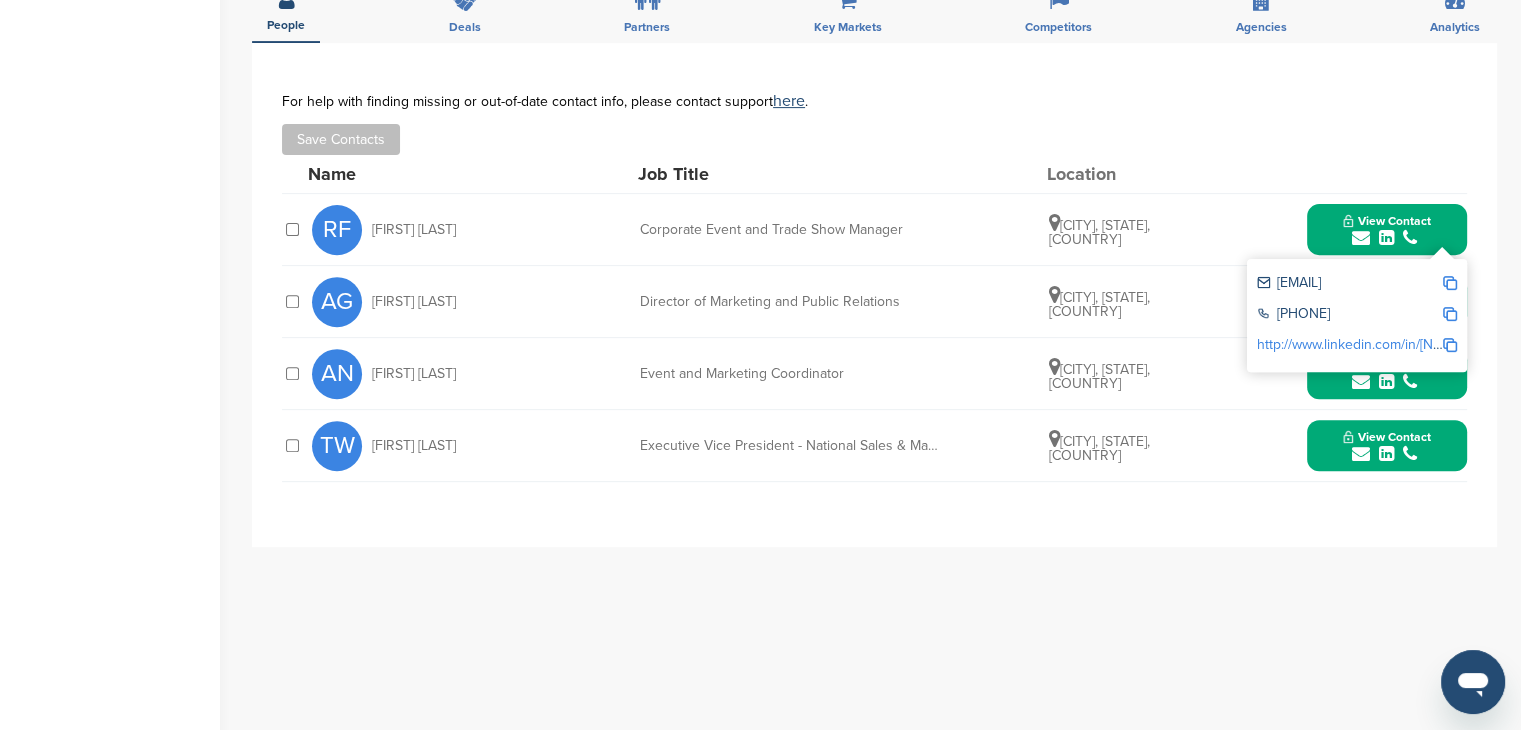 click on "http://www.linkedin.com/in/rebeckah-fitch-755b1510" at bounding box center [1360, 344] 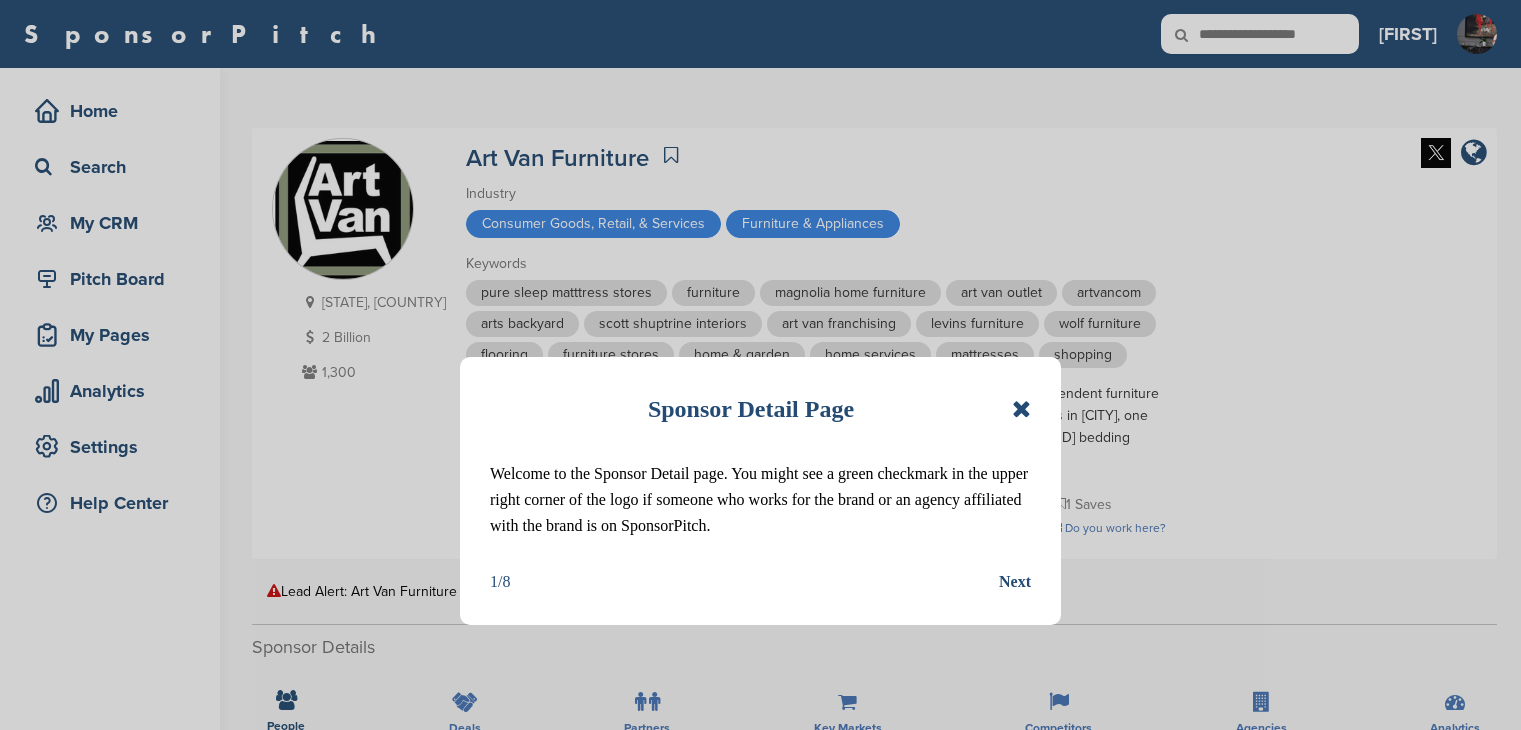 scroll, scrollTop: 0, scrollLeft: 0, axis: both 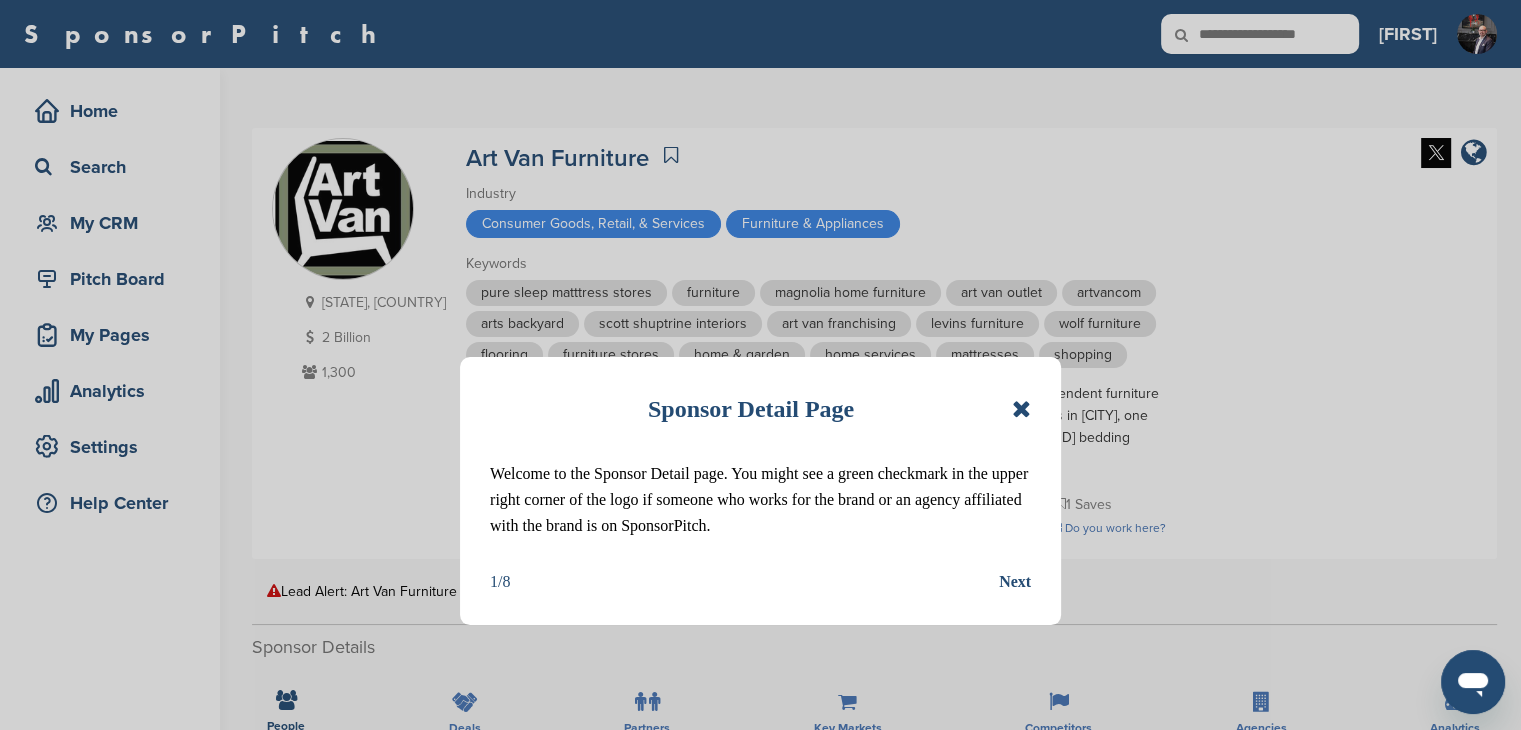 click at bounding box center [1021, 409] 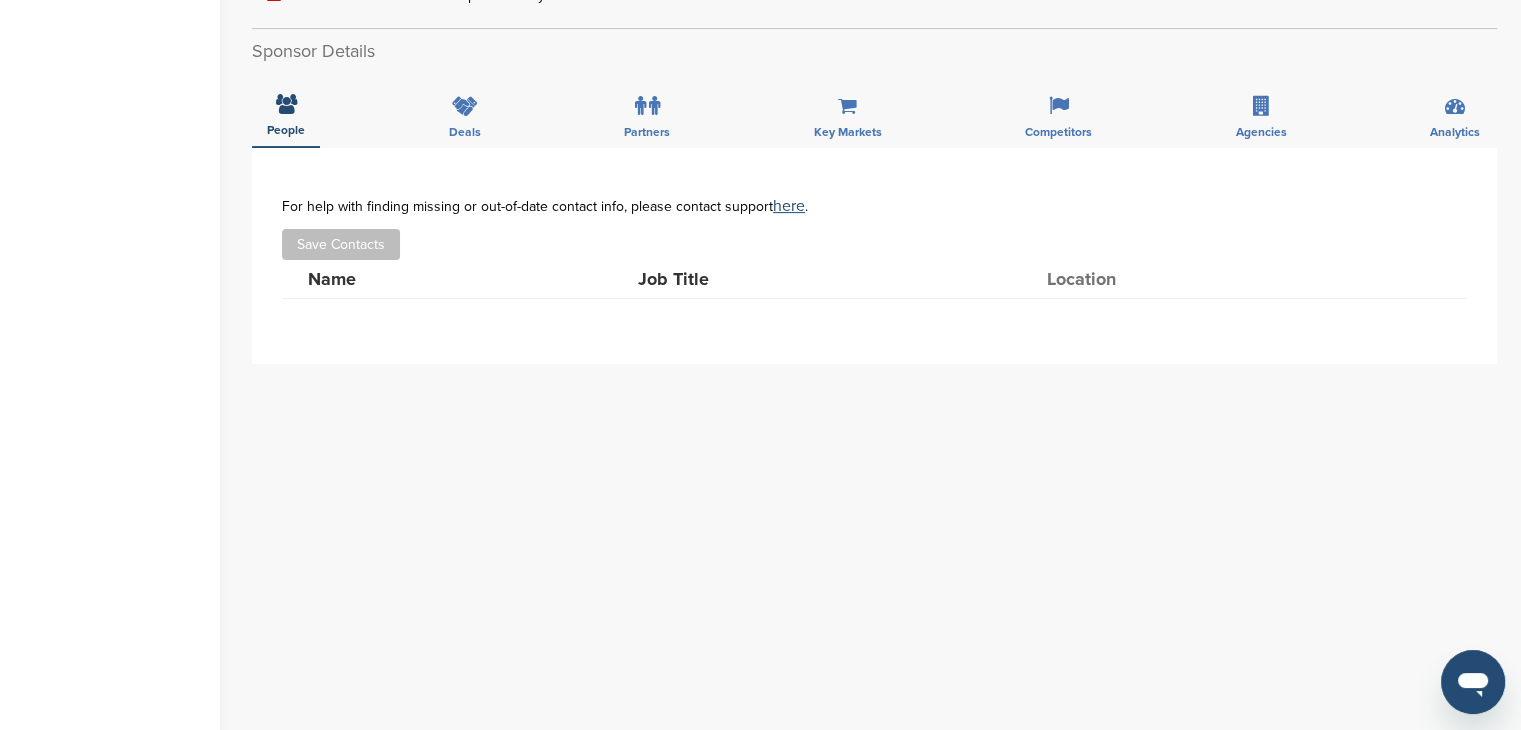 scroll, scrollTop: 600, scrollLeft: 0, axis: vertical 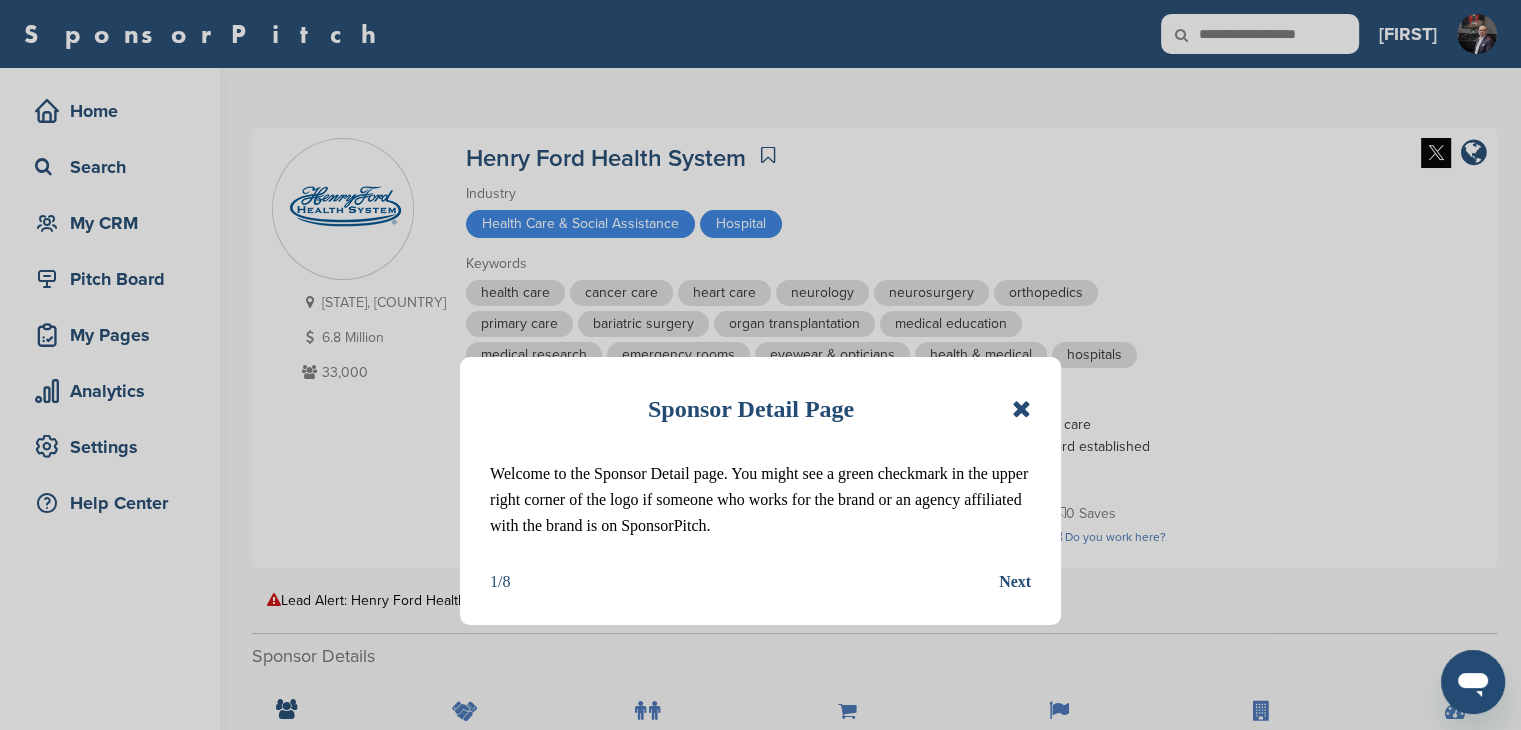 click at bounding box center [1021, 409] 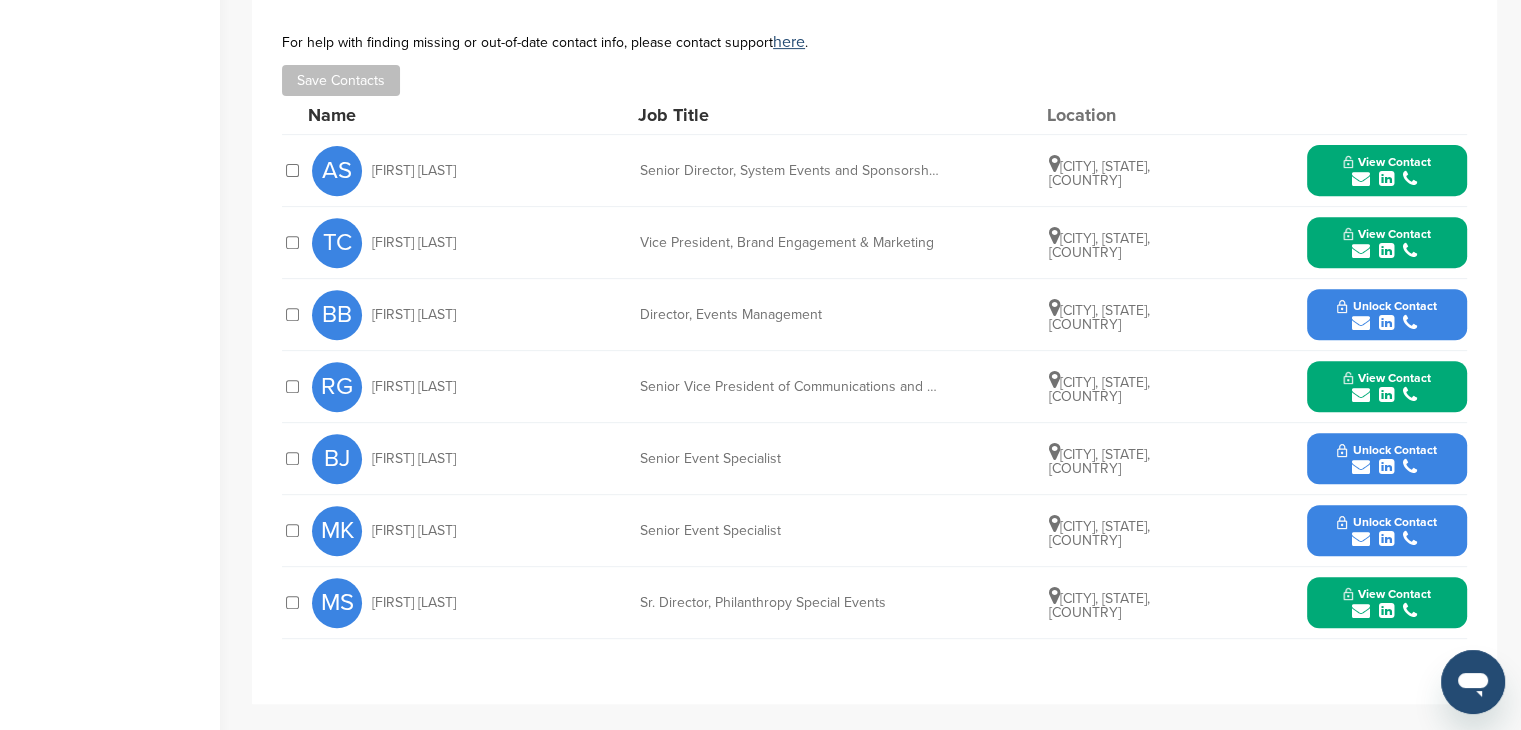 scroll, scrollTop: 800, scrollLeft: 0, axis: vertical 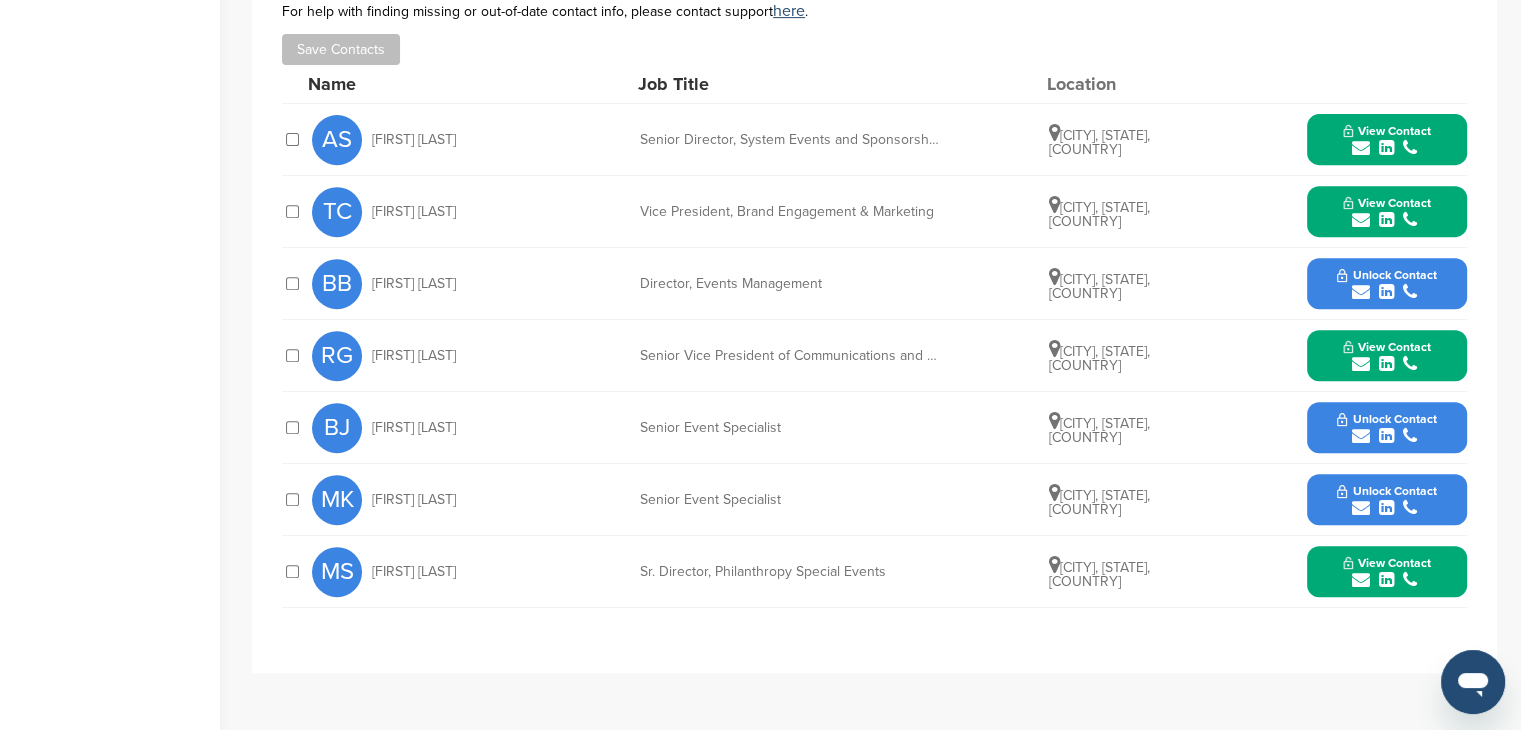 click on "View Contact" at bounding box center (1387, 563) 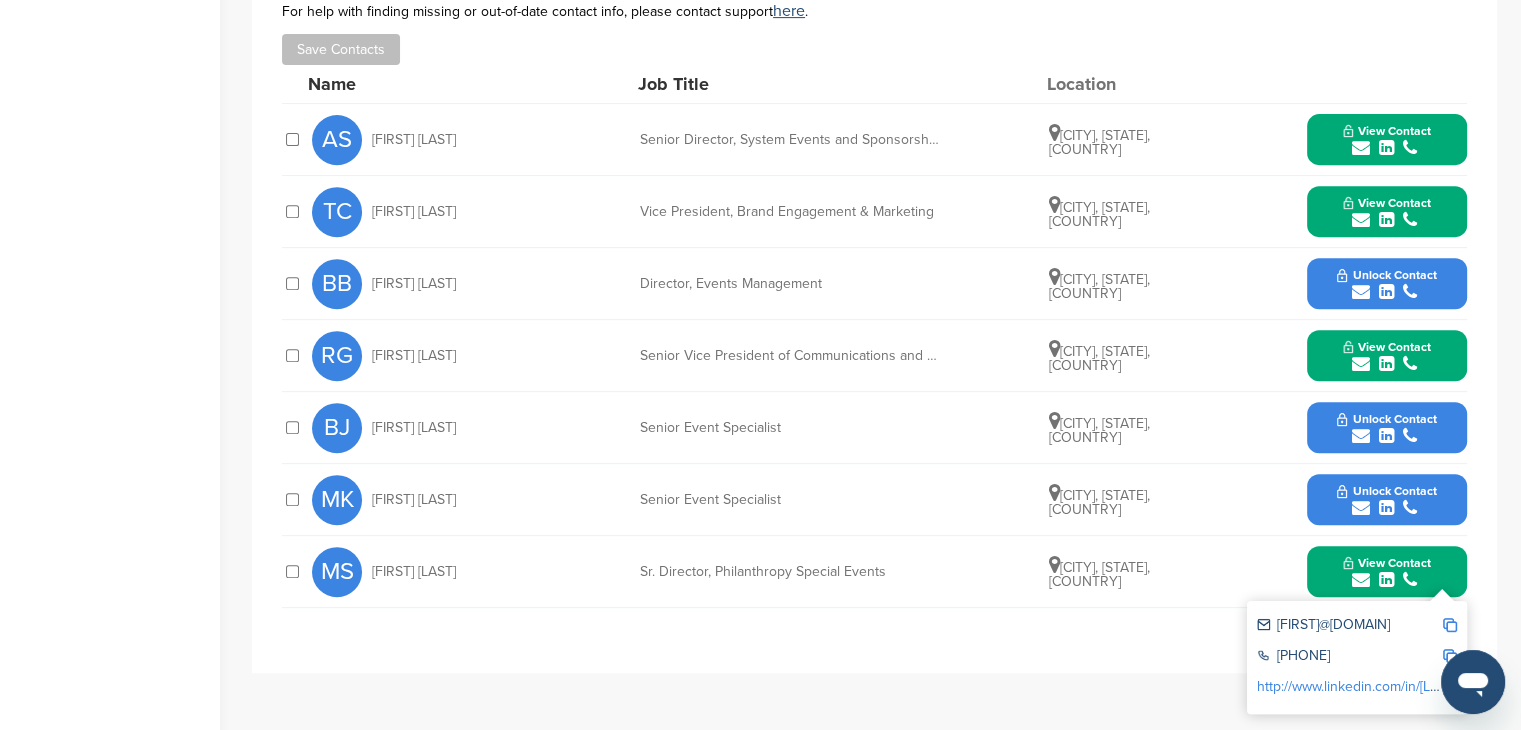 click at bounding box center [1450, 625] 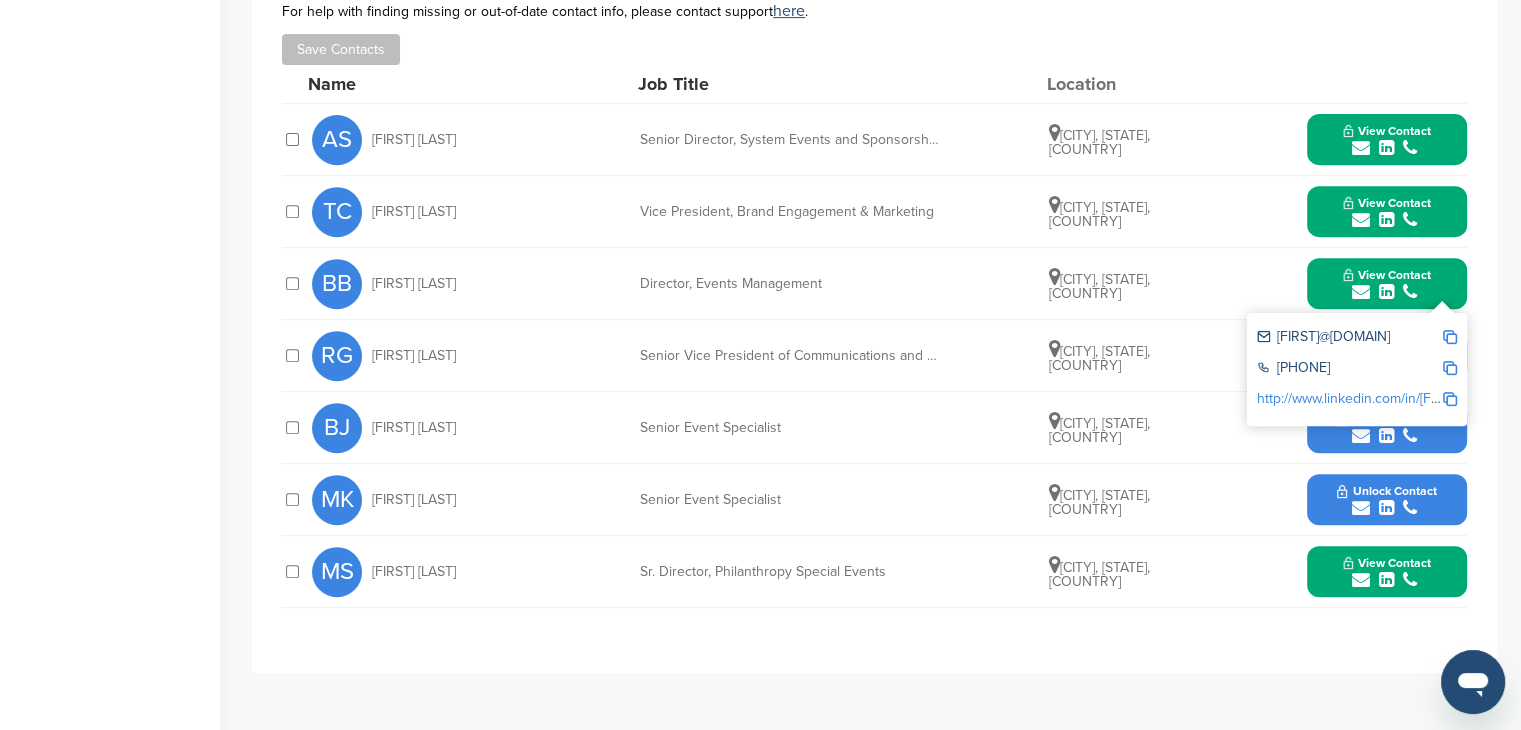 click on "http://www.linkedin.com/in/barbara-brown-07719877" at bounding box center (1392, 398) 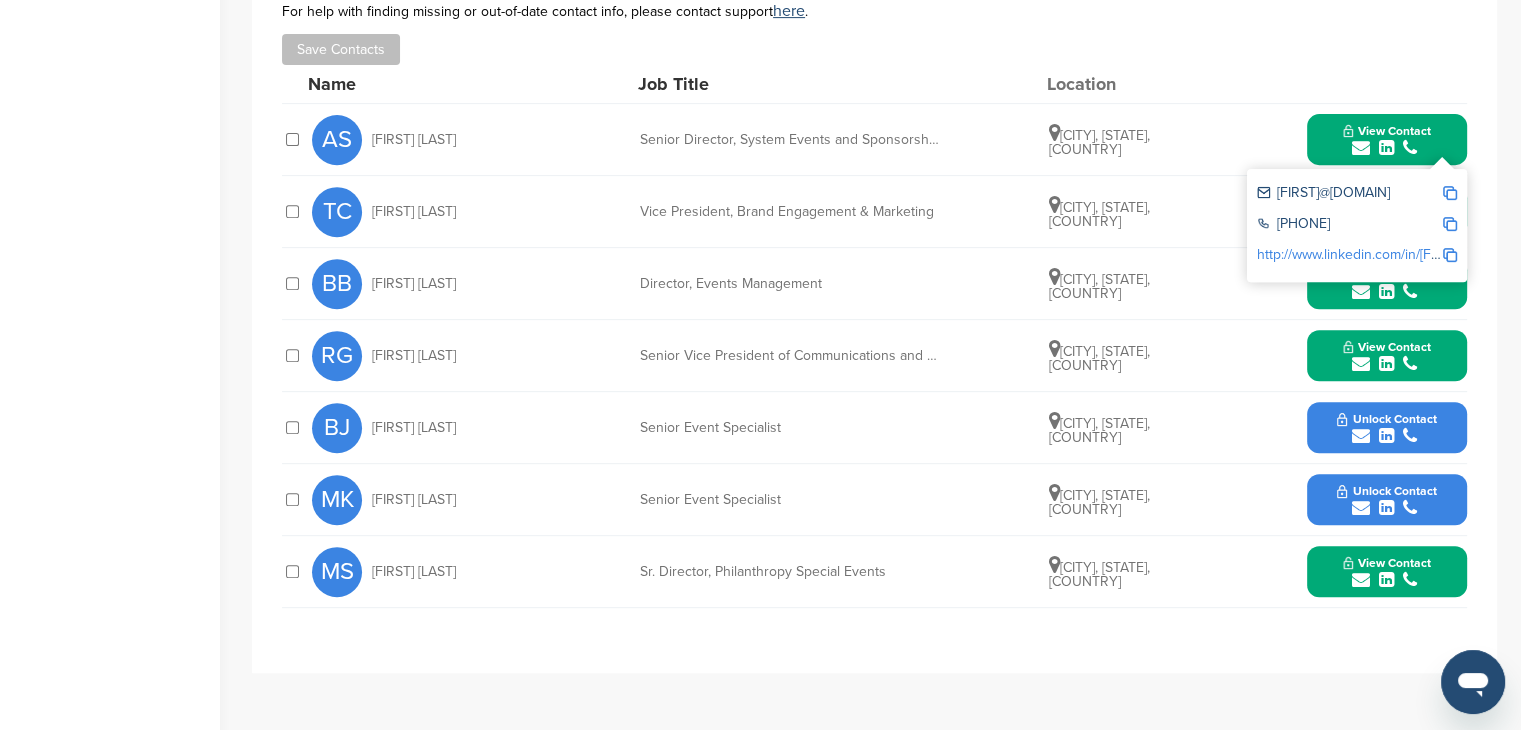 click at bounding box center (1450, 193) 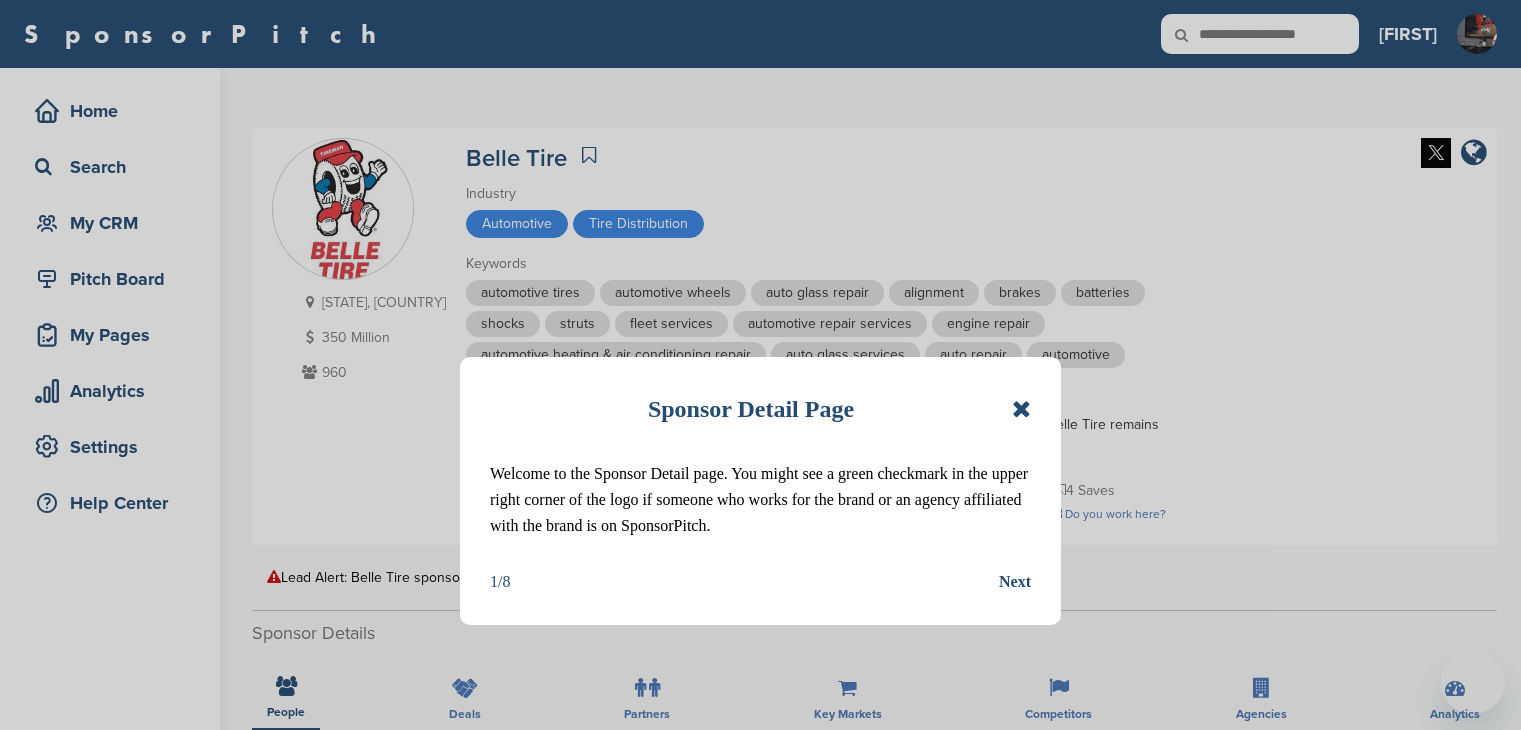 scroll, scrollTop: 0, scrollLeft: 0, axis: both 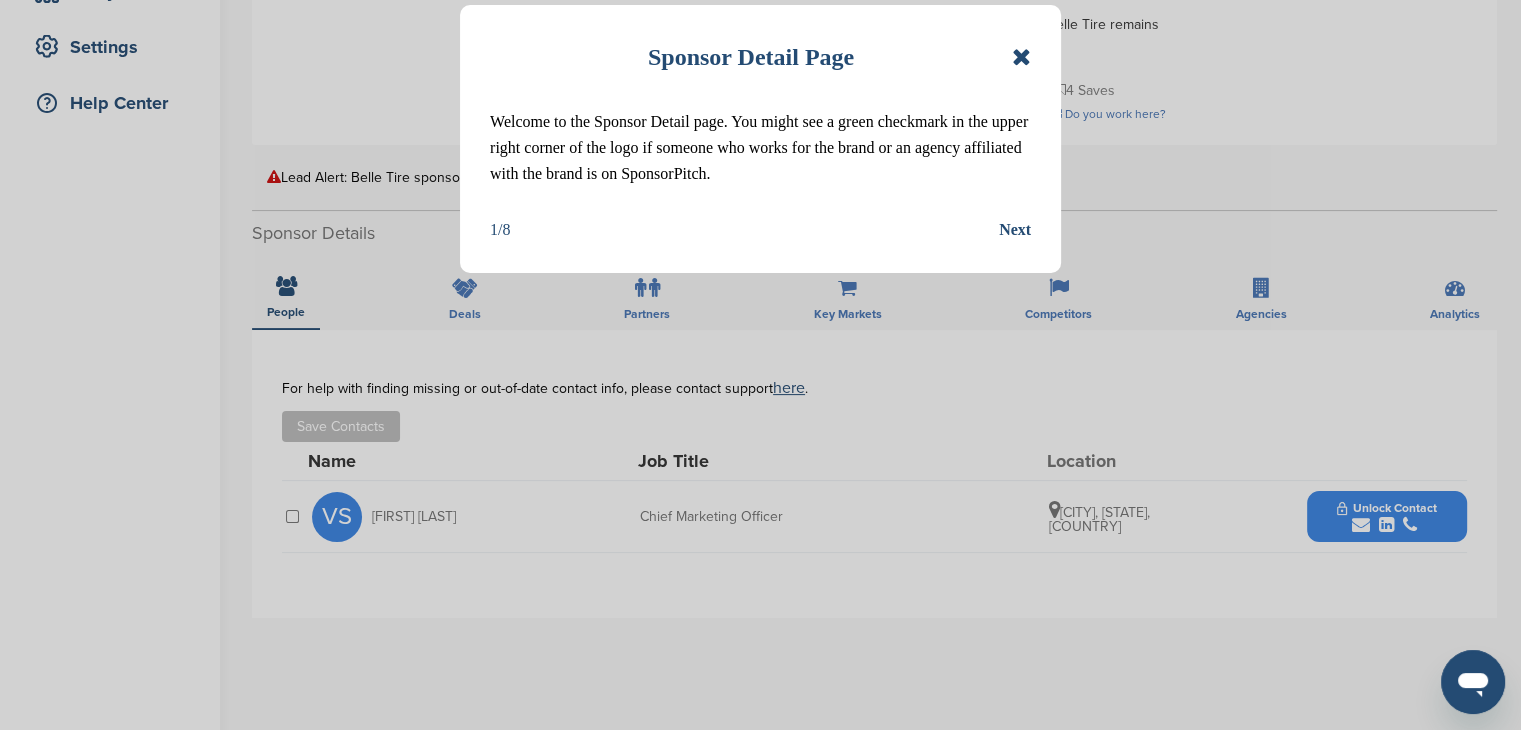 click on "Sponsor Detail Page
Welcome to the Sponsor Detail page. You might see a green checkmark in the upper right corner of the logo if someone who works for the brand or an agency affiliated with the brand is on SponsorPitch.
1/8
Next" at bounding box center [760, 139] 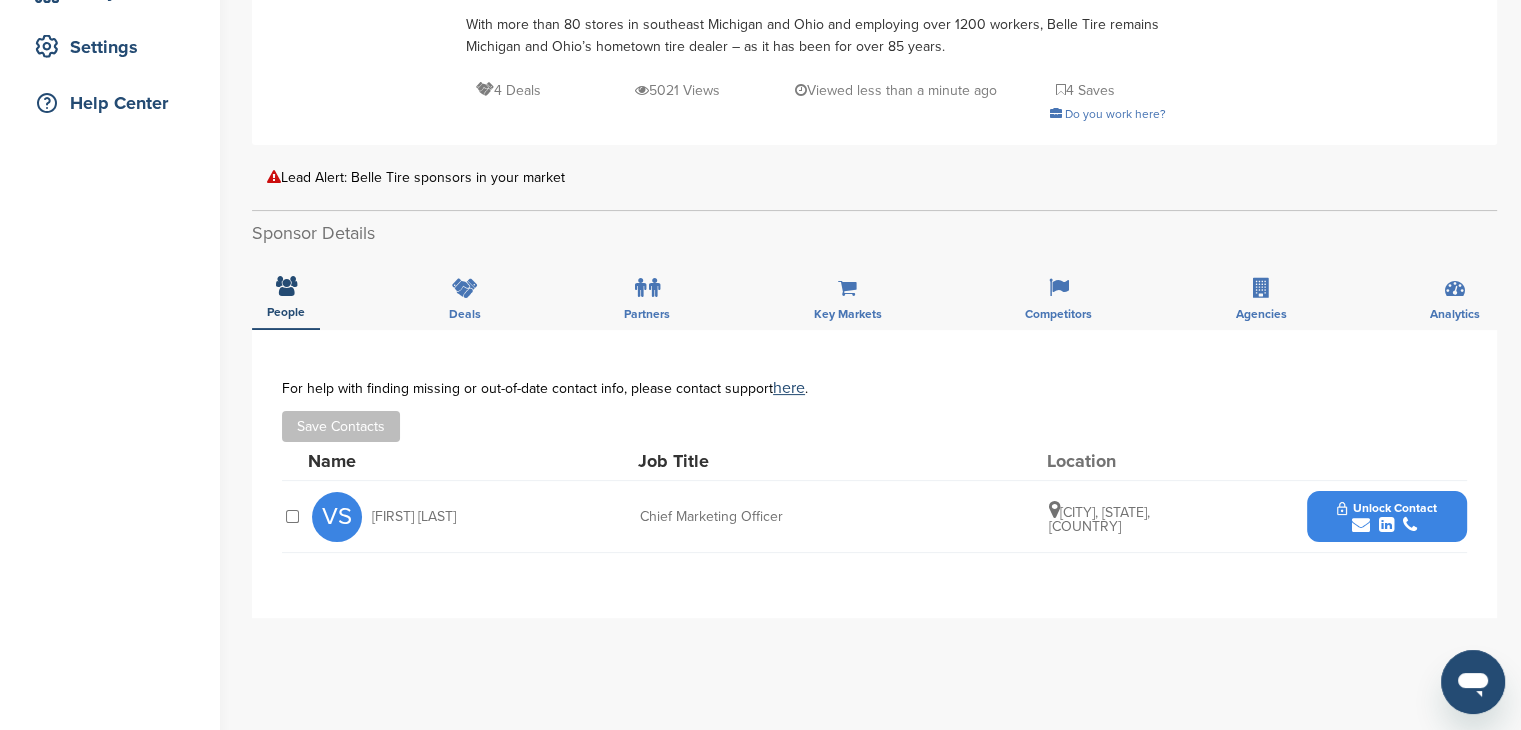 click at bounding box center (1386, 525) 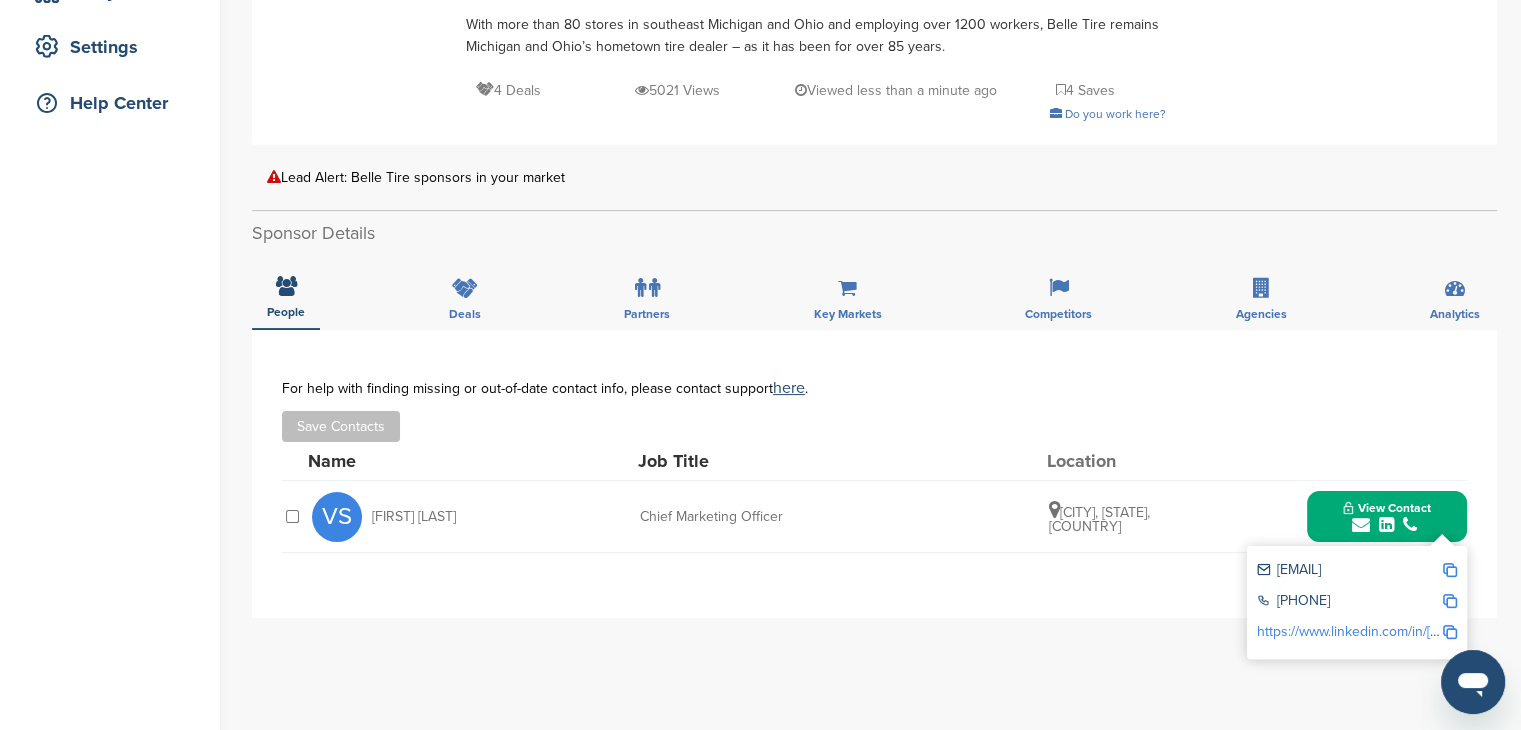 click on "https://www.linkedin.com/in/[NAME]" at bounding box center (1364, 631) 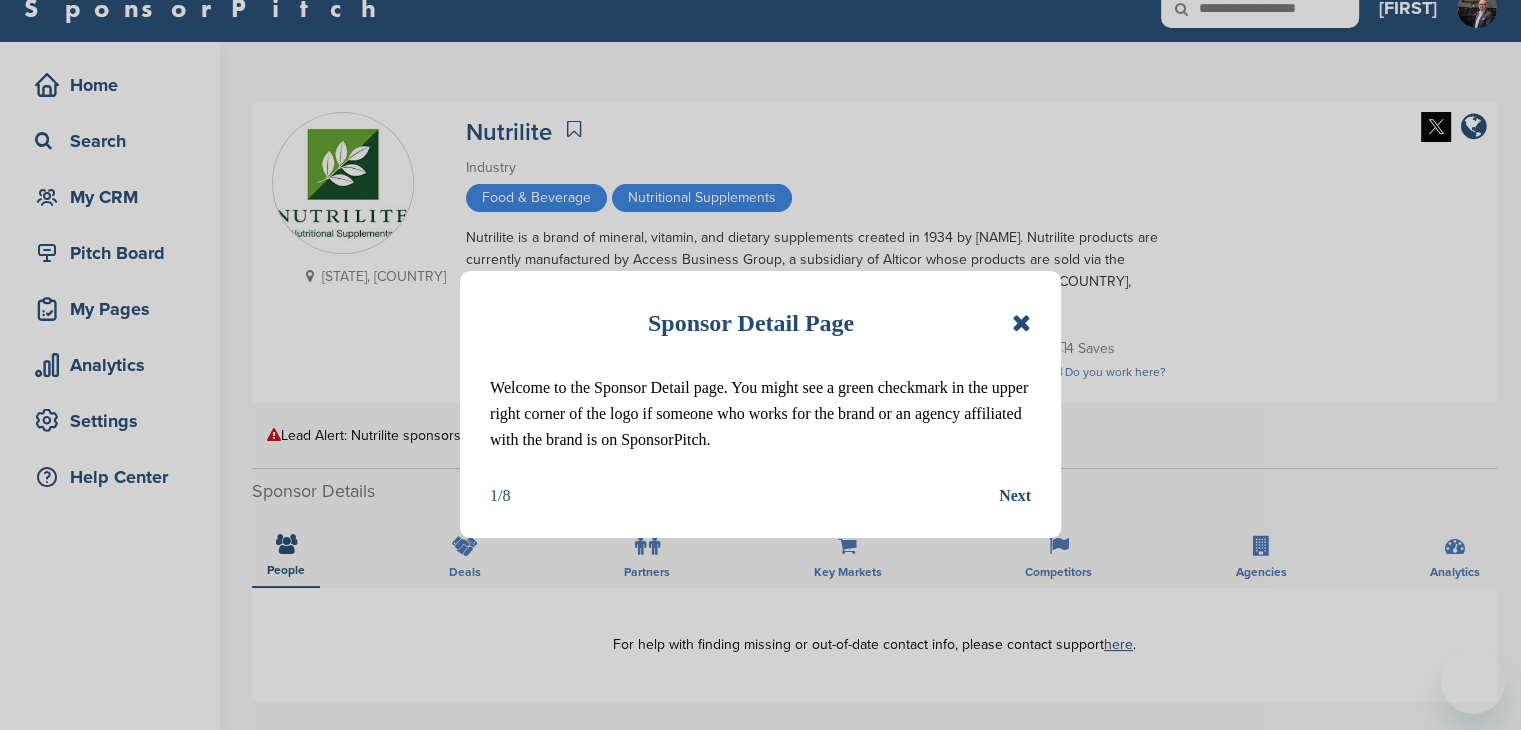 scroll, scrollTop: 300, scrollLeft: 0, axis: vertical 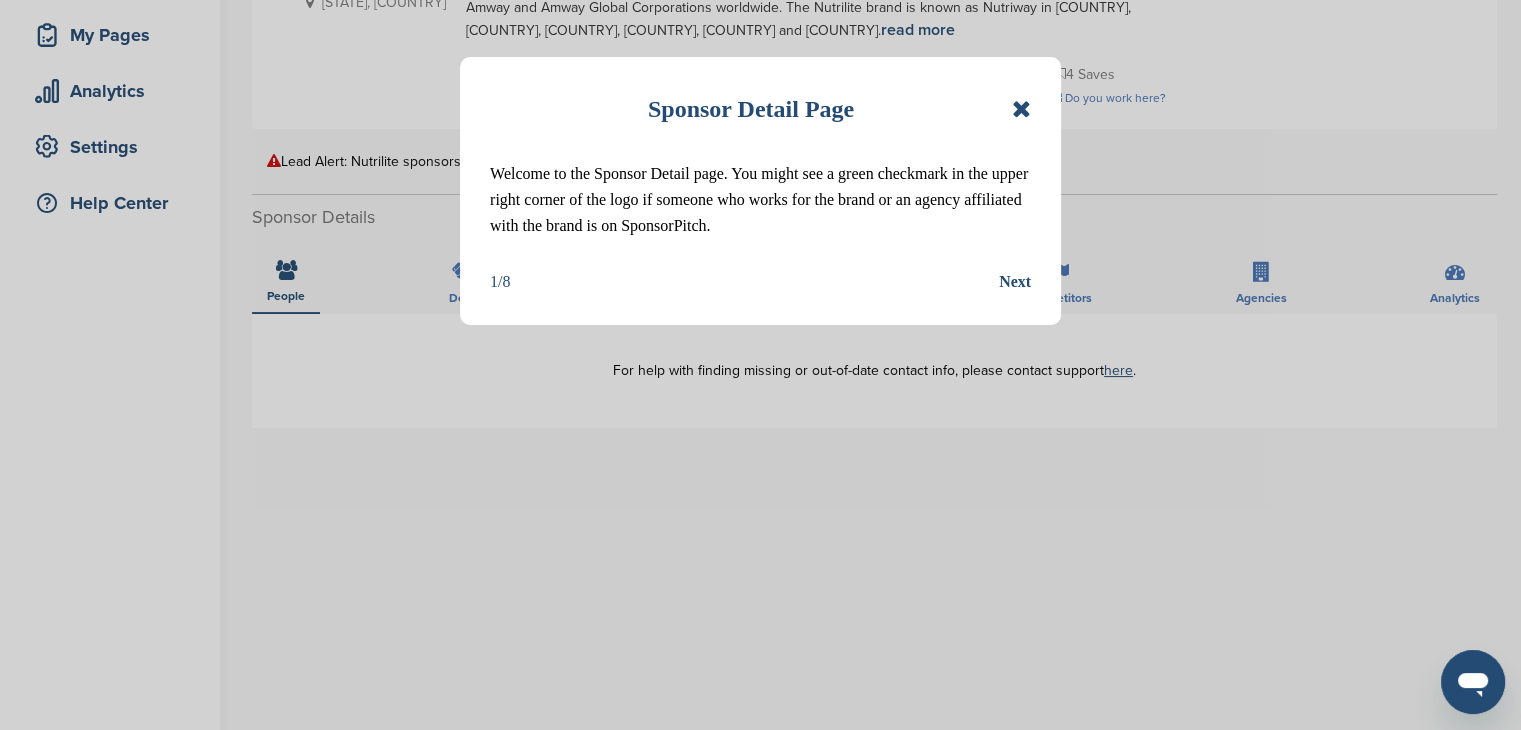 click at bounding box center [1021, 109] 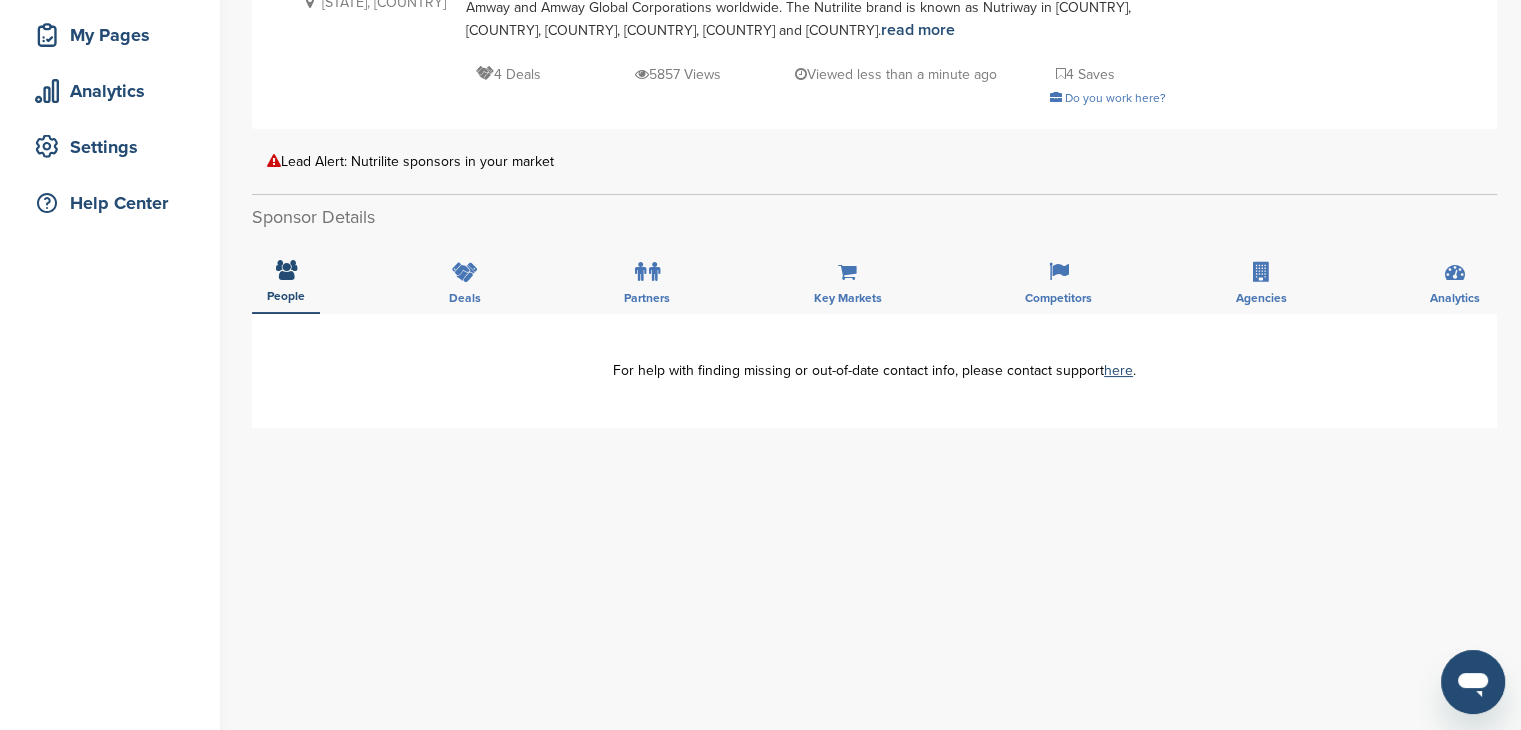 scroll, scrollTop: 0, scrollLeft: 0, axis: both 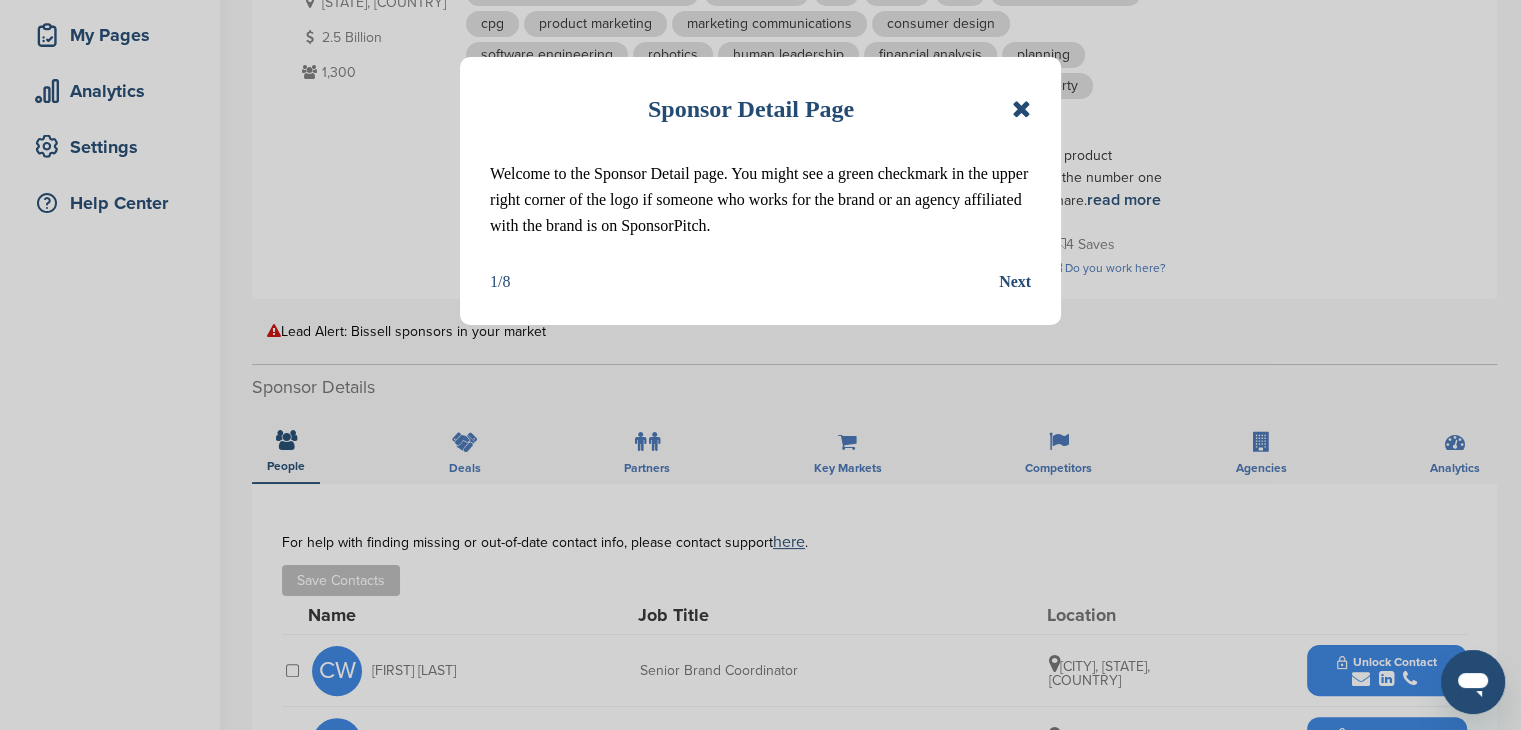 click at bounding box center [1021, 109] 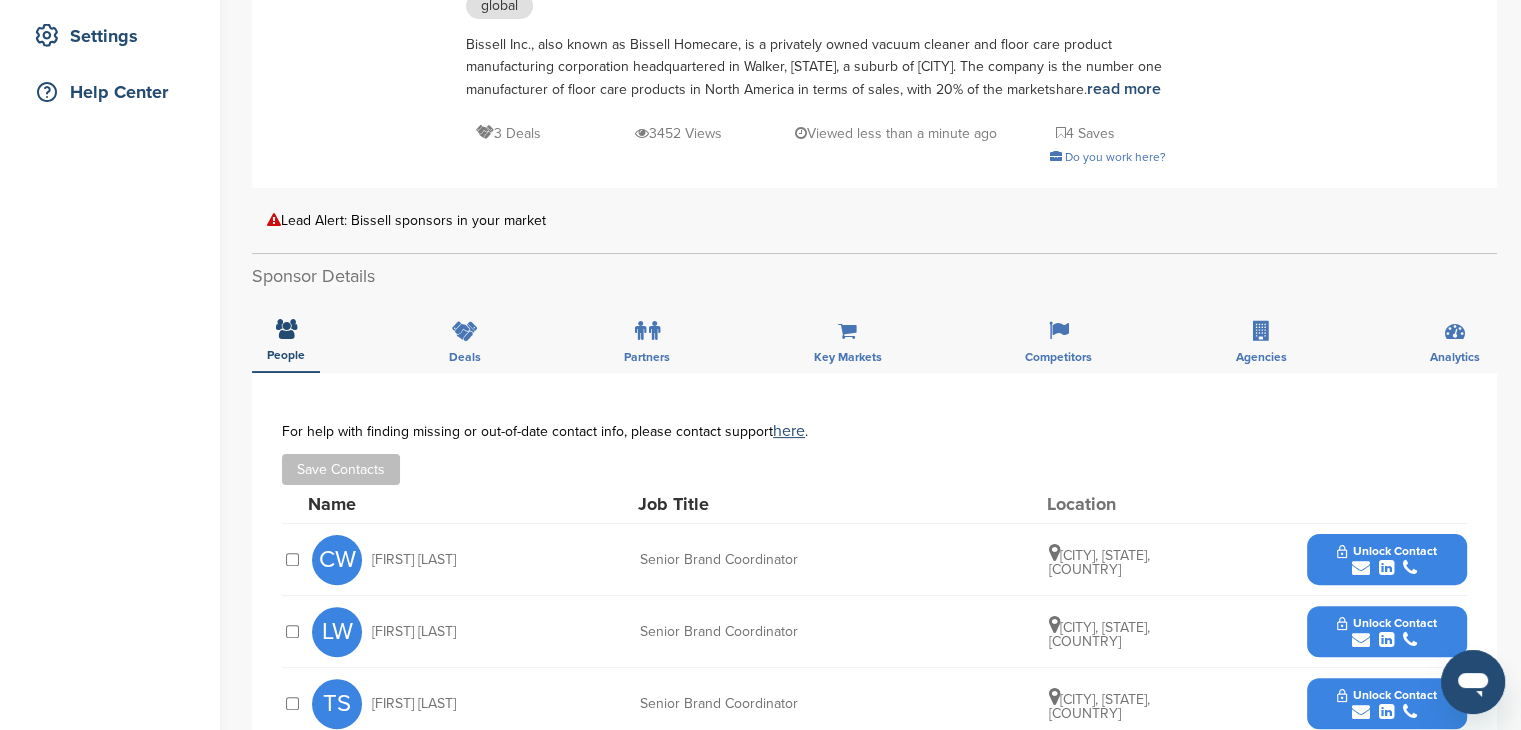 scroll, scrollTop: 200, scrollLeft: 0, axis: vertical 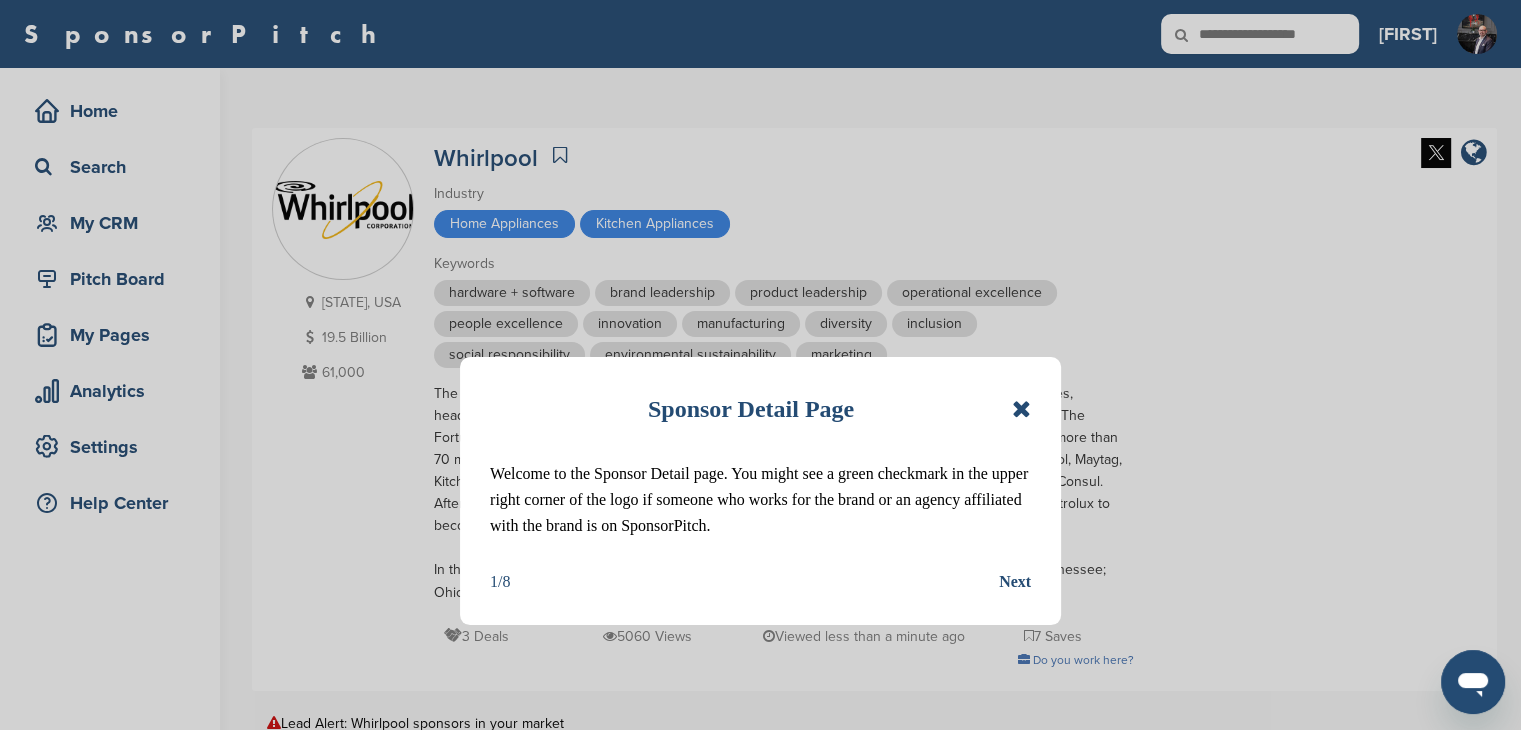 click at bounding box center [1021, 409] 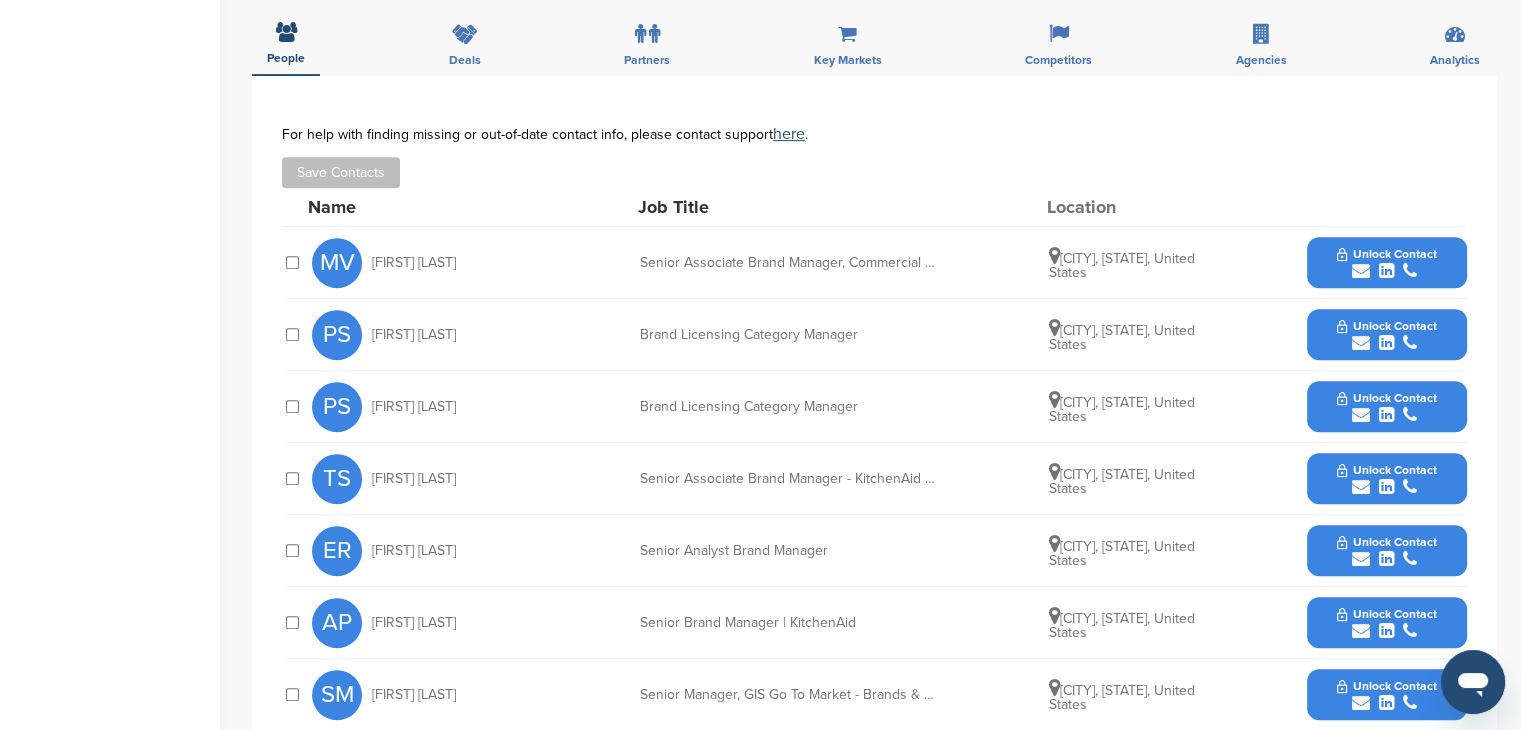 scroll, scrollTop: 1200, scrollLeft: 0, axis: vertical 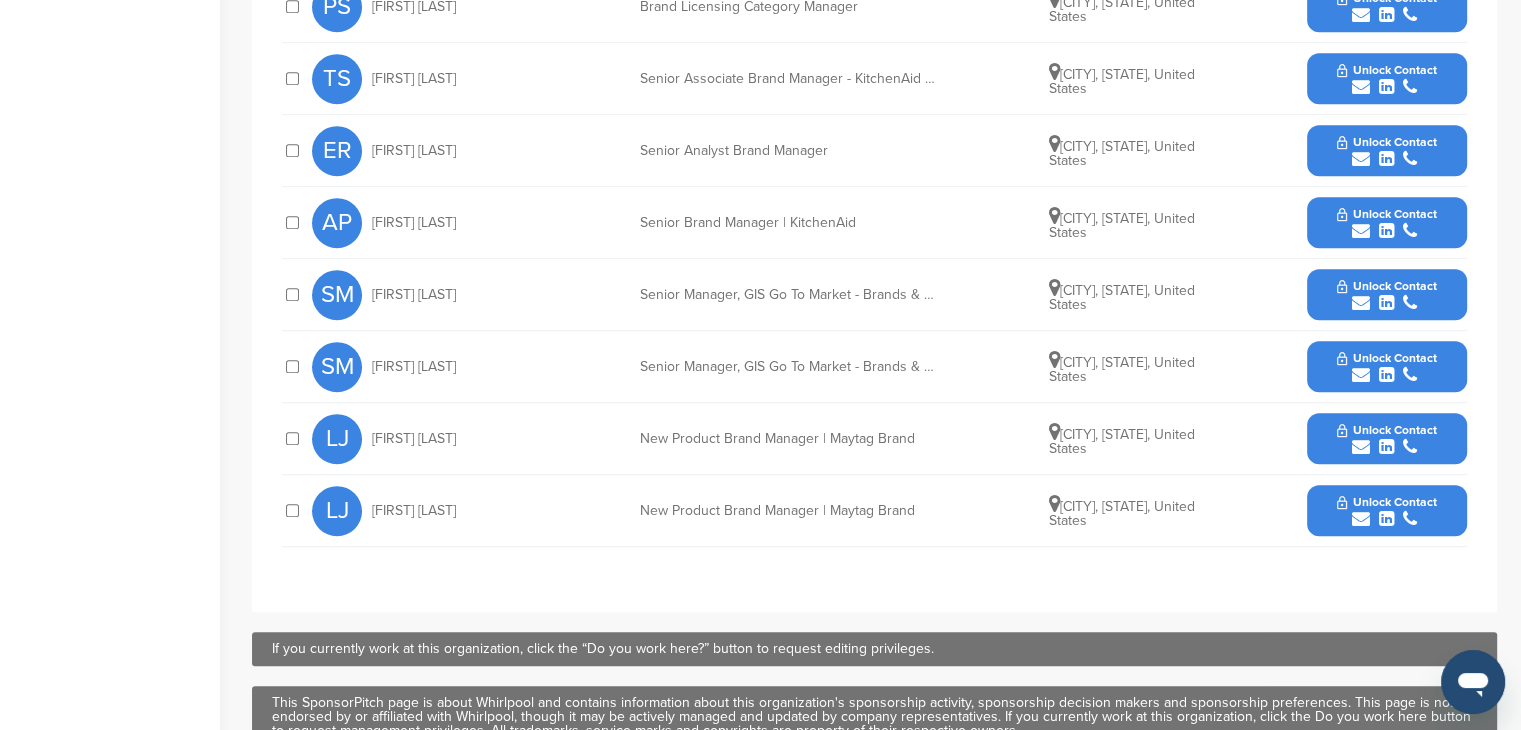 click at bounding box center [1386, 231] 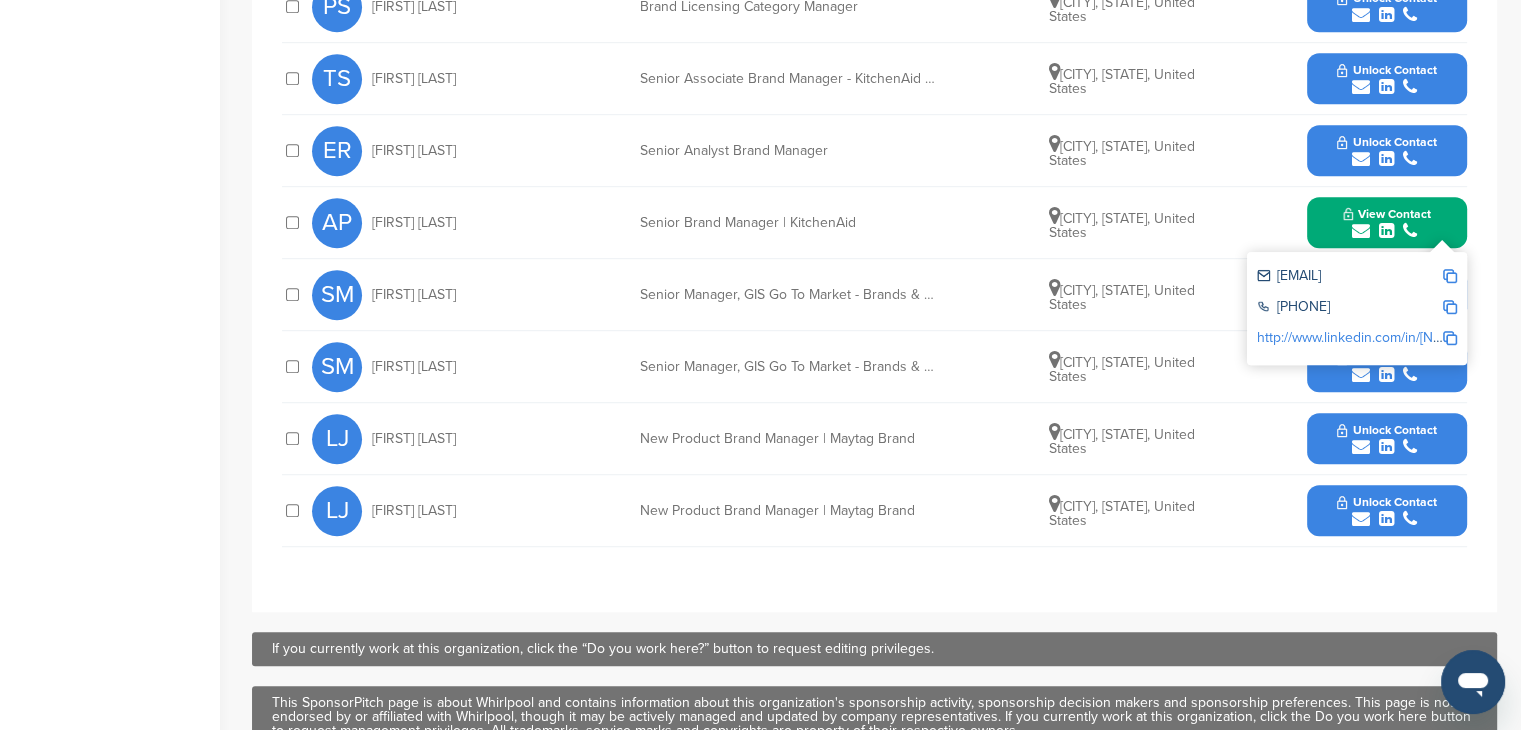click on "http://www.linkedin.com/in/[NAME]" at bounding box center [1360, 337] 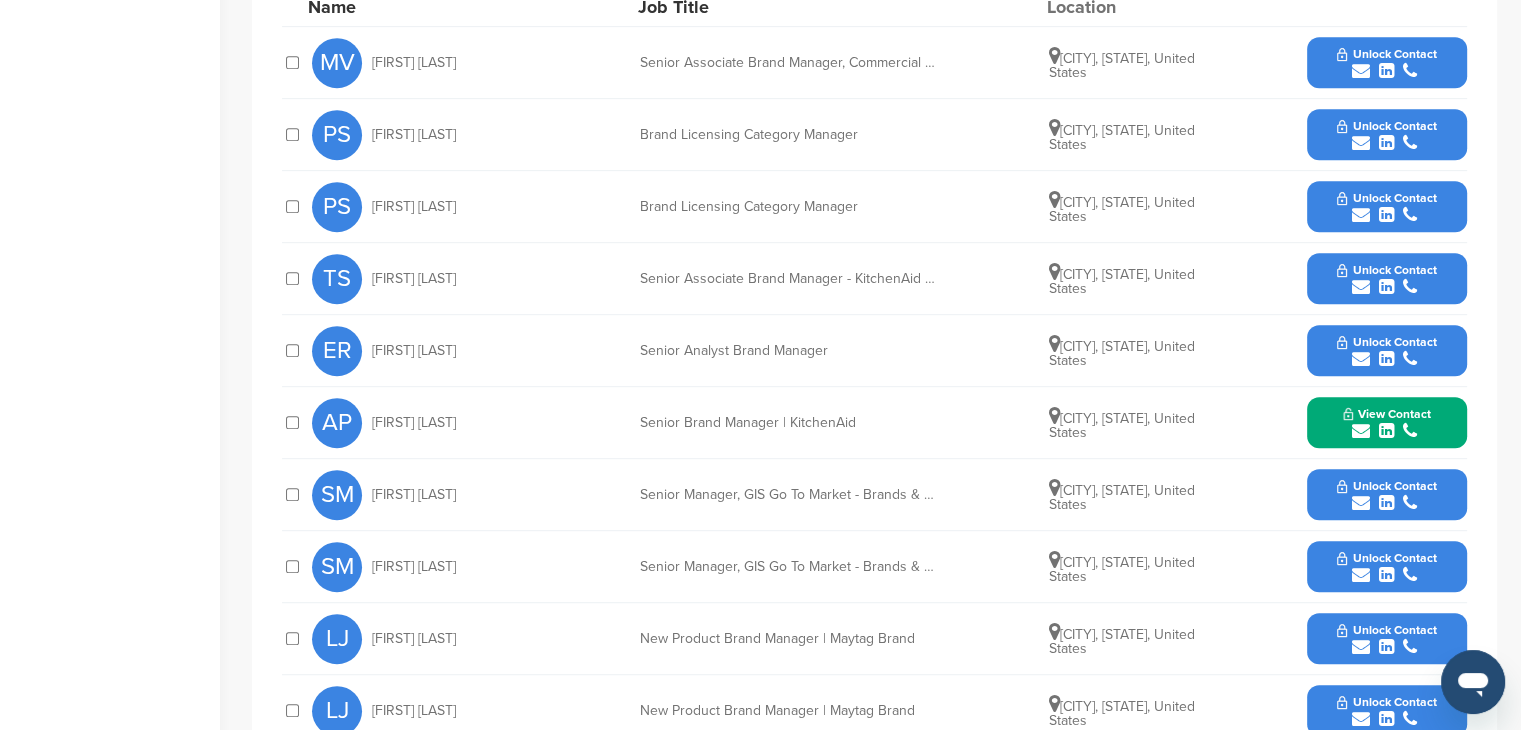 scroll, scrollTop: 900, scrollLeft: 0, axis: vertical 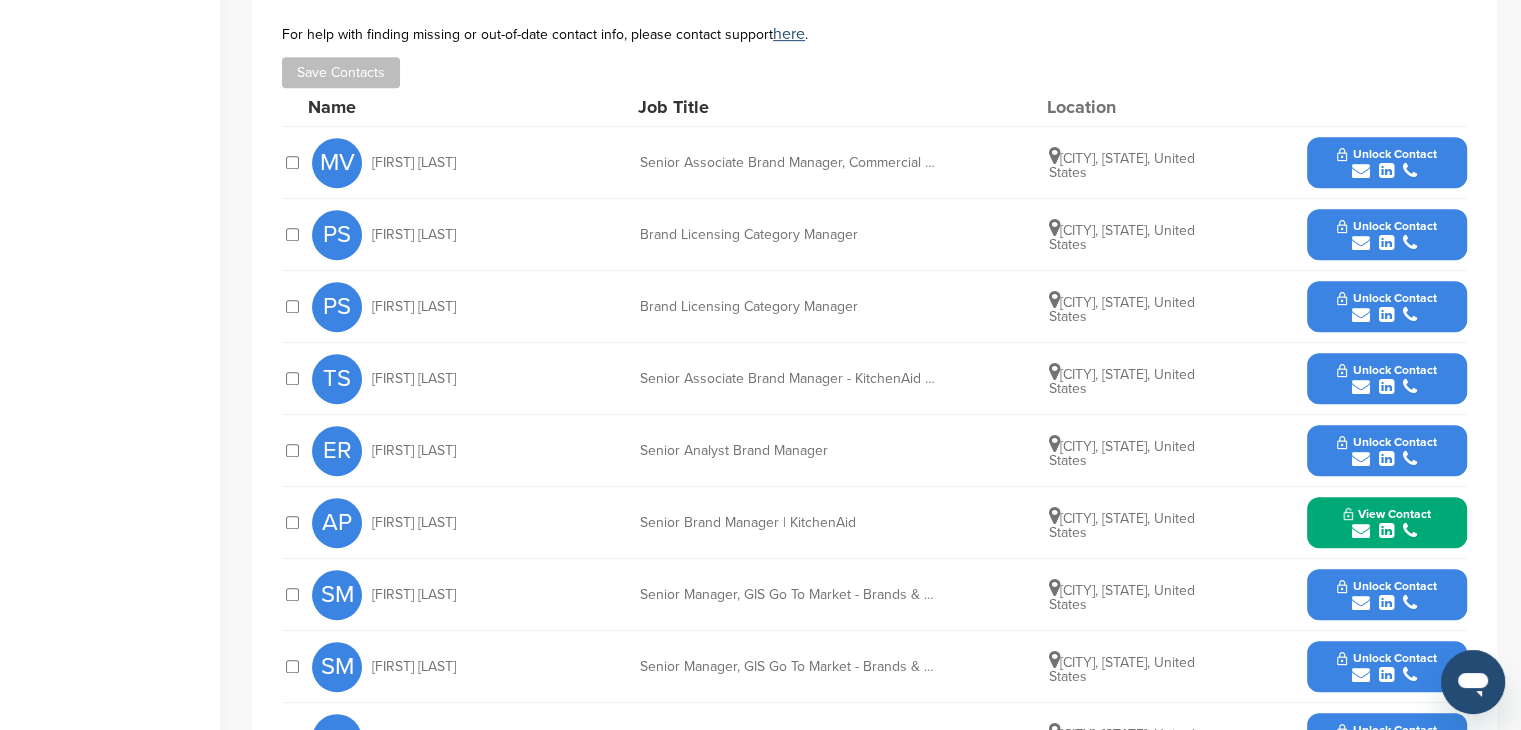 click on "Unlock Contact" at bounding box center [1386, 154] 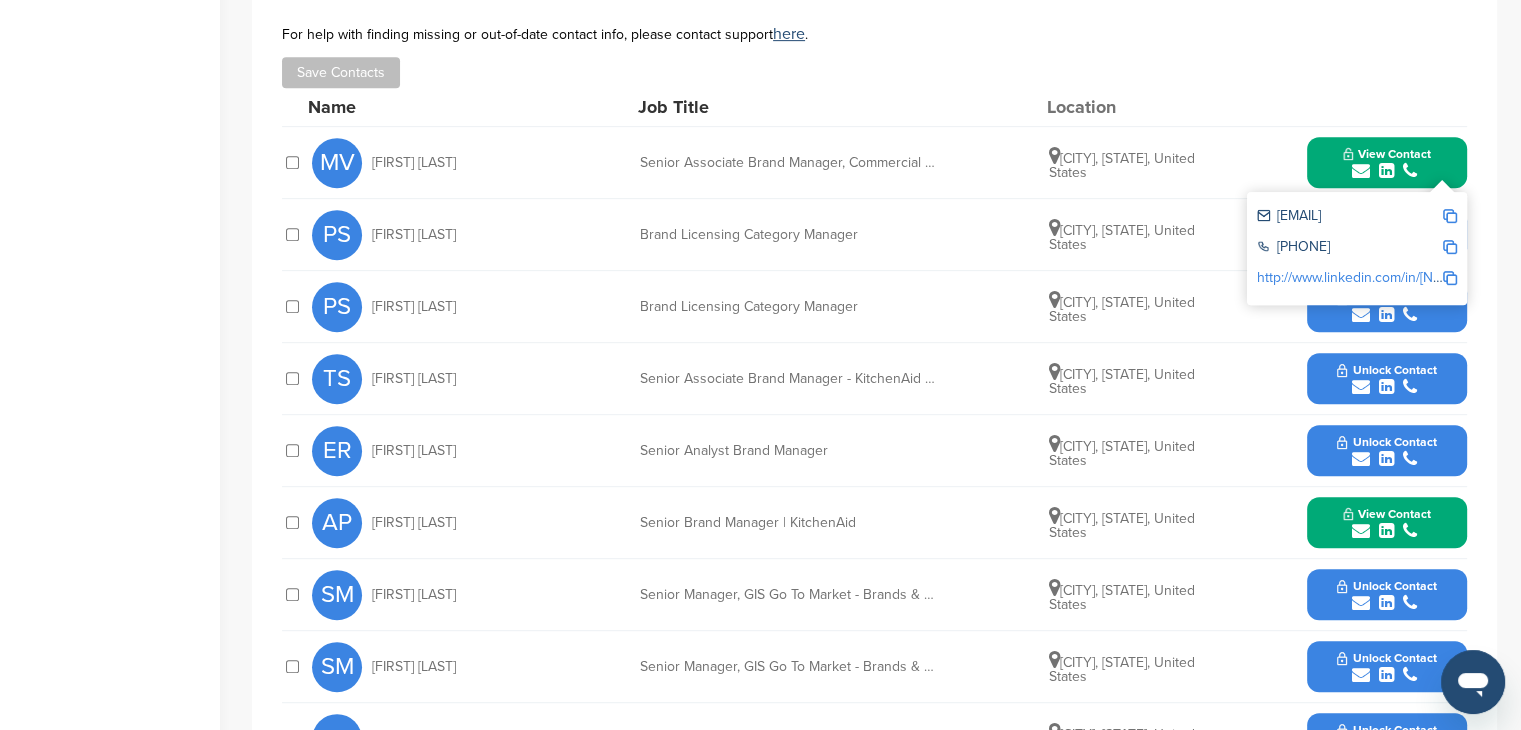 click on "http://www.linkedin.com/in/meagan-vandervelde-b92a7223" at bounding box center [1360, 277] 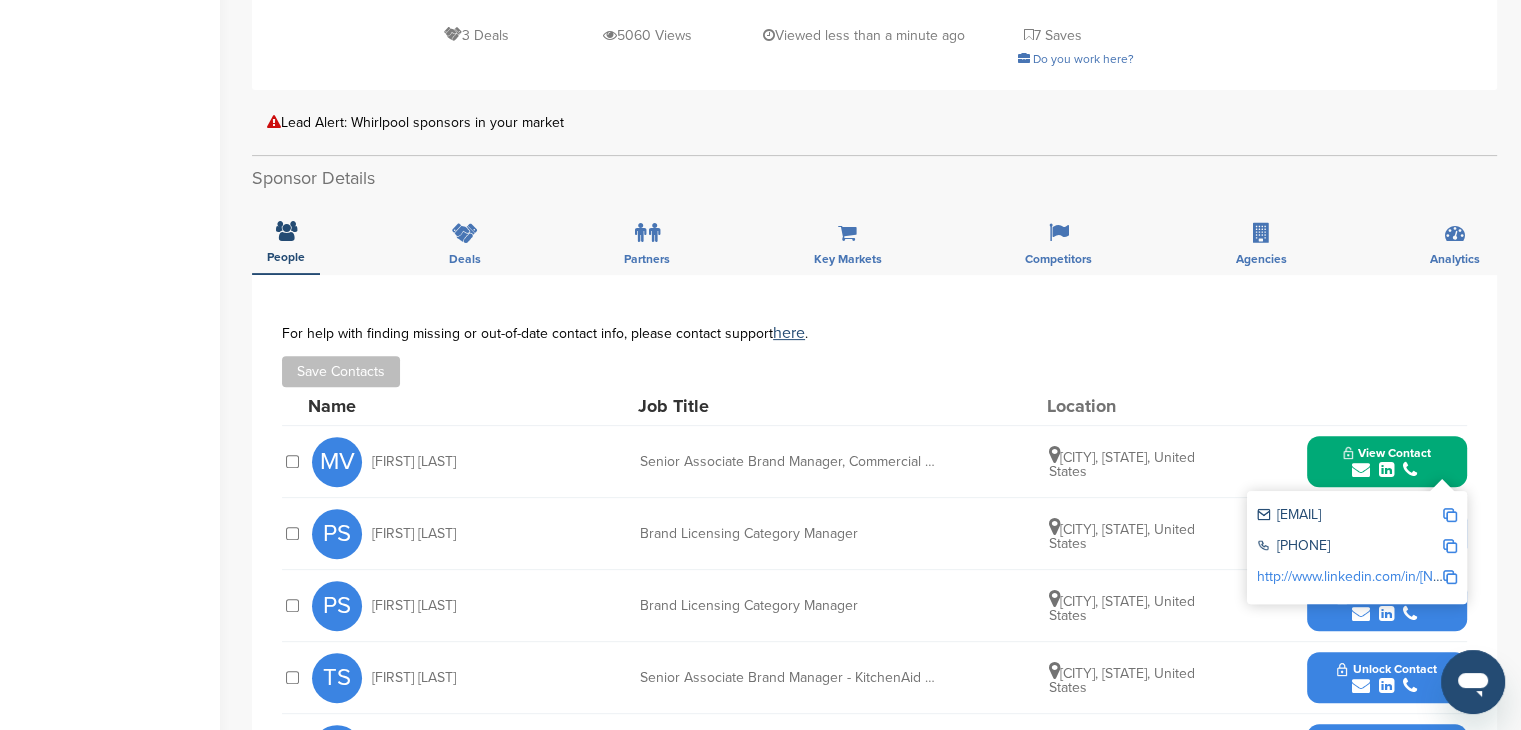 scroll, scrollTop: 600, scrollLeft: 0, axis: vertical 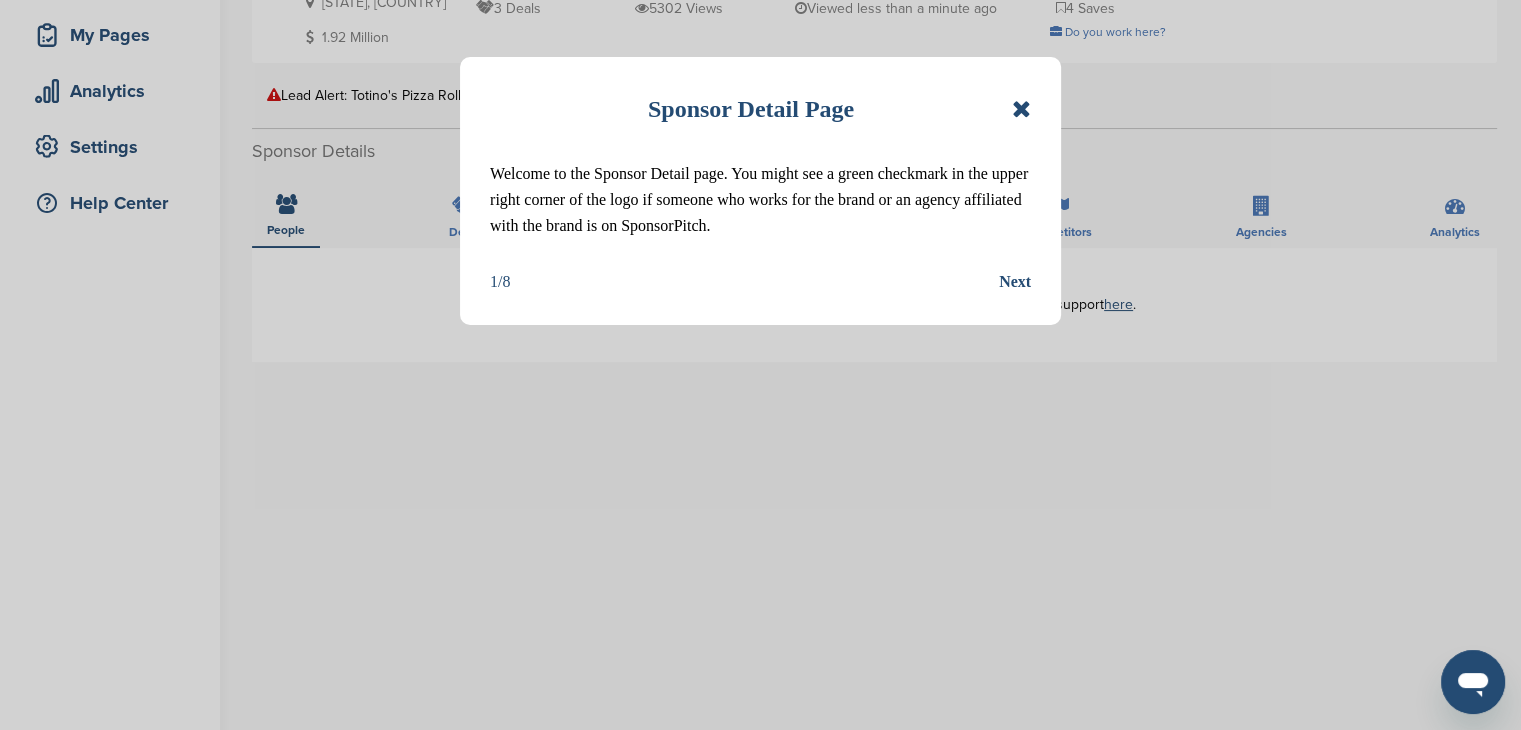 click at bounding box center (1021, 109) 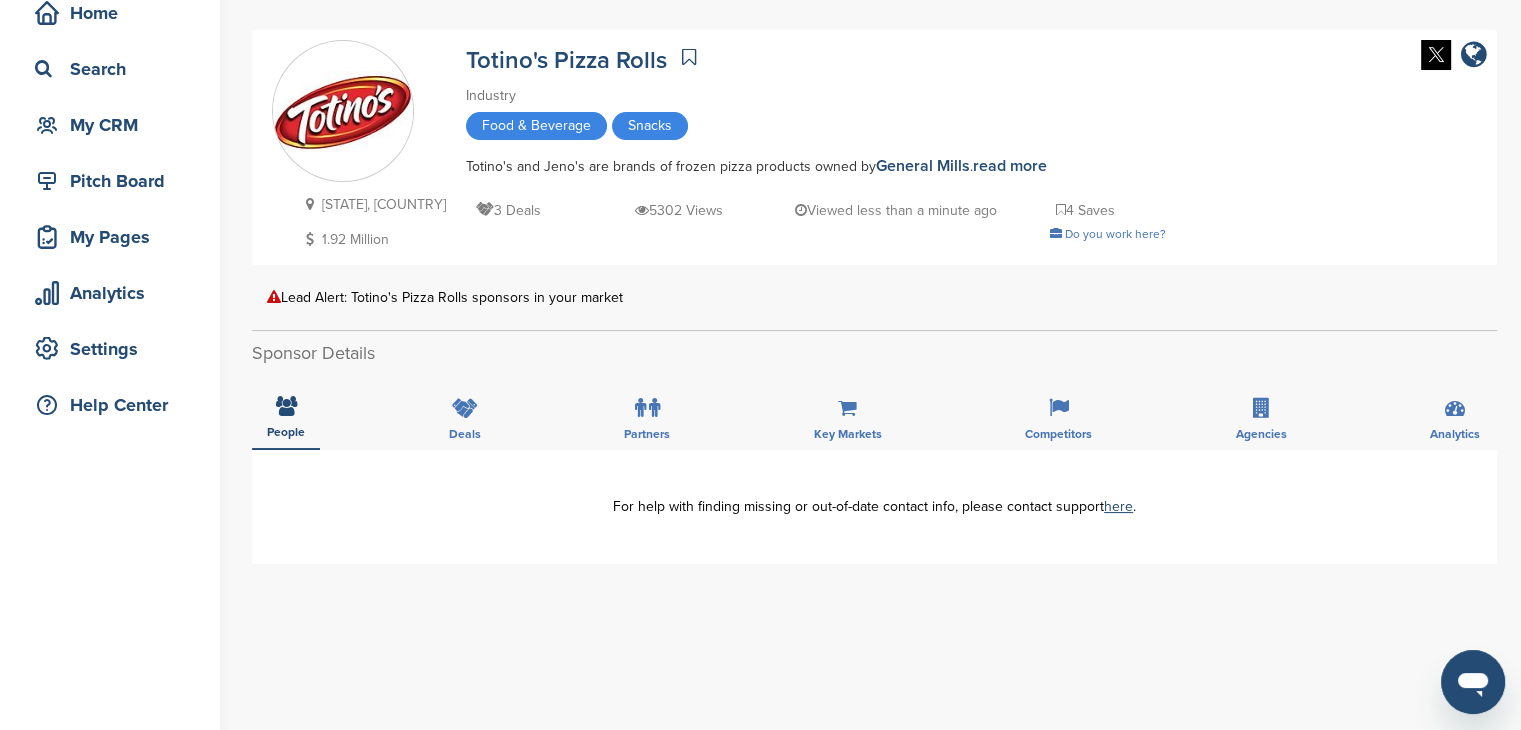 scroll, scrollTop: 0, scrollLeft: 0, axis: both 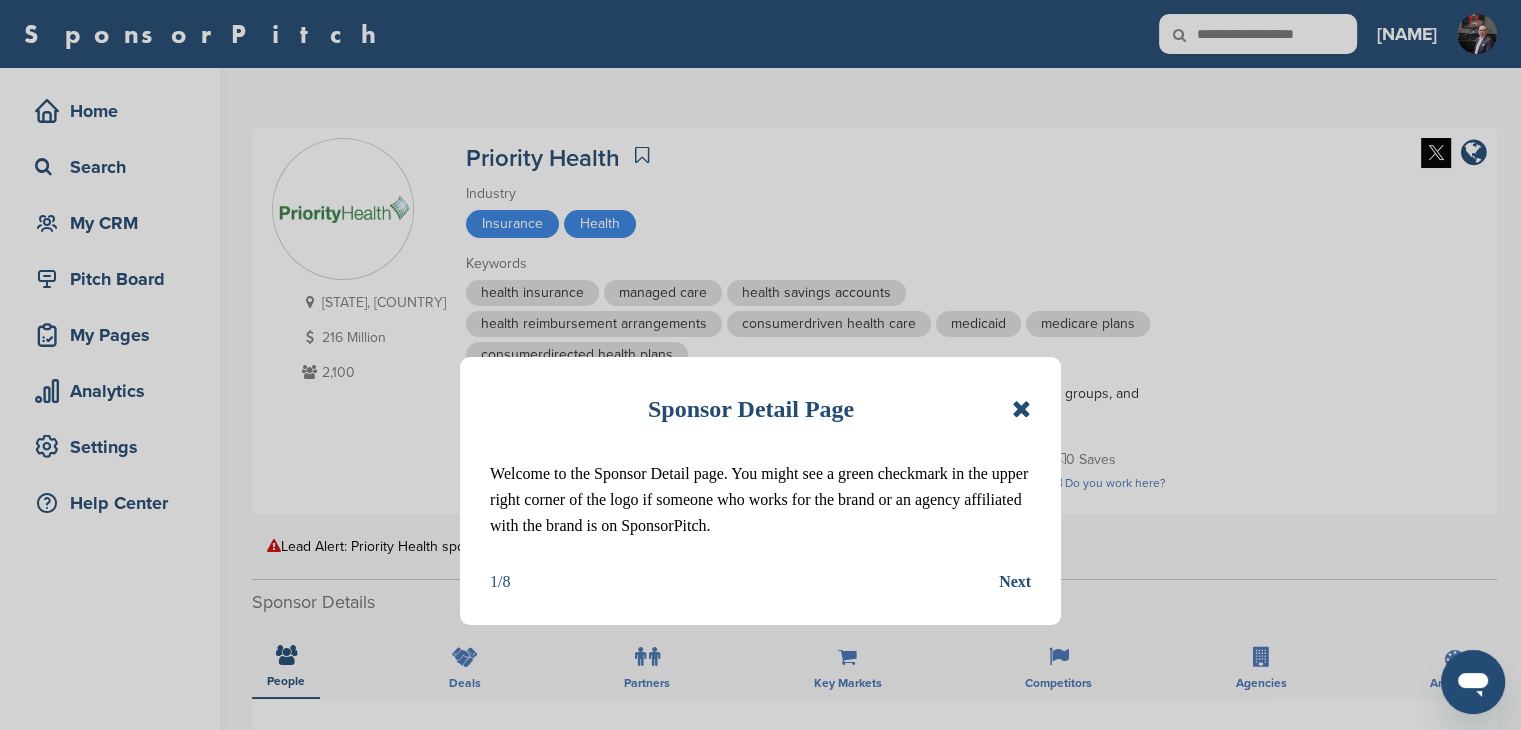 click on "Sponsor Detail Page" at bounding box center (760, 409) 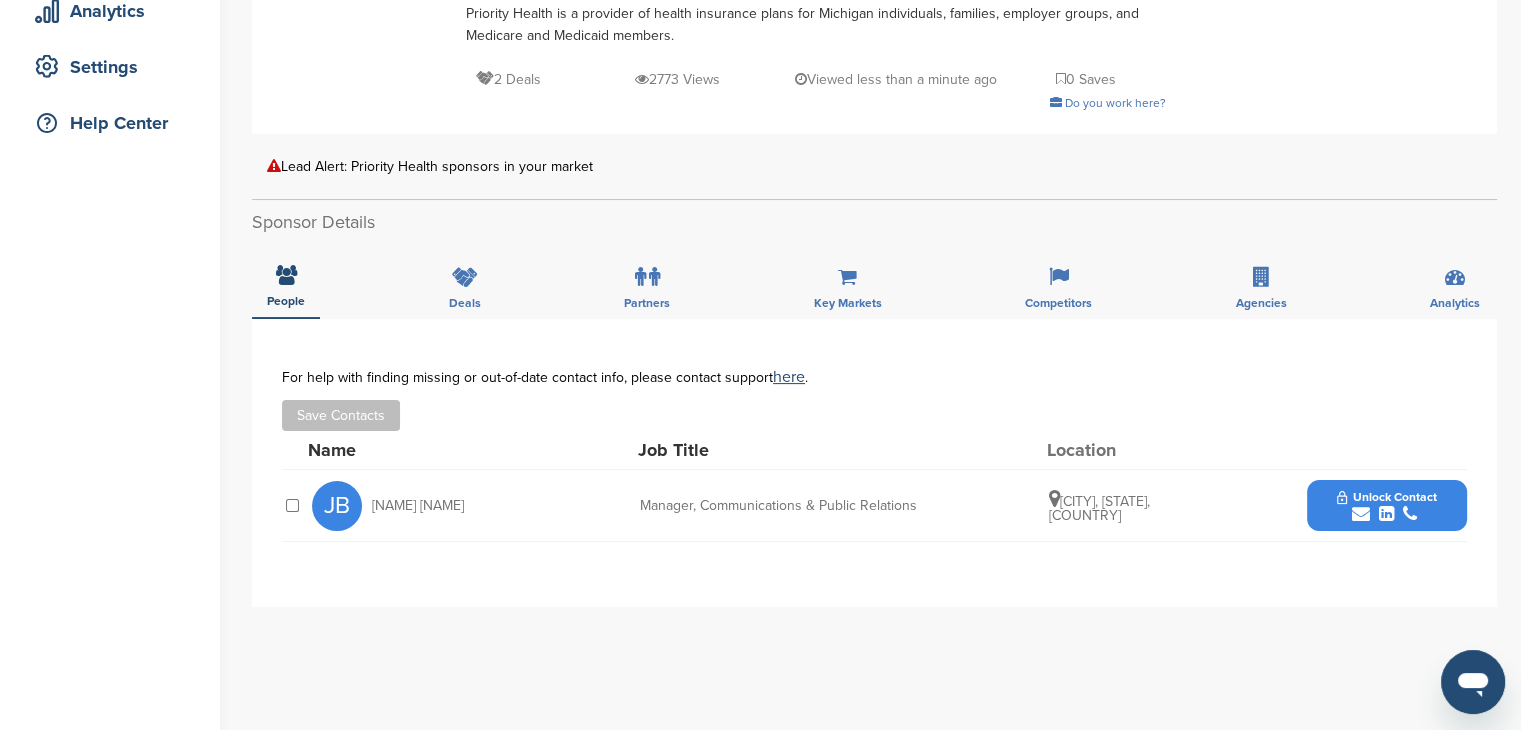 scroll, scrollTop: 400, scrollLeft: 0, axis: vertical 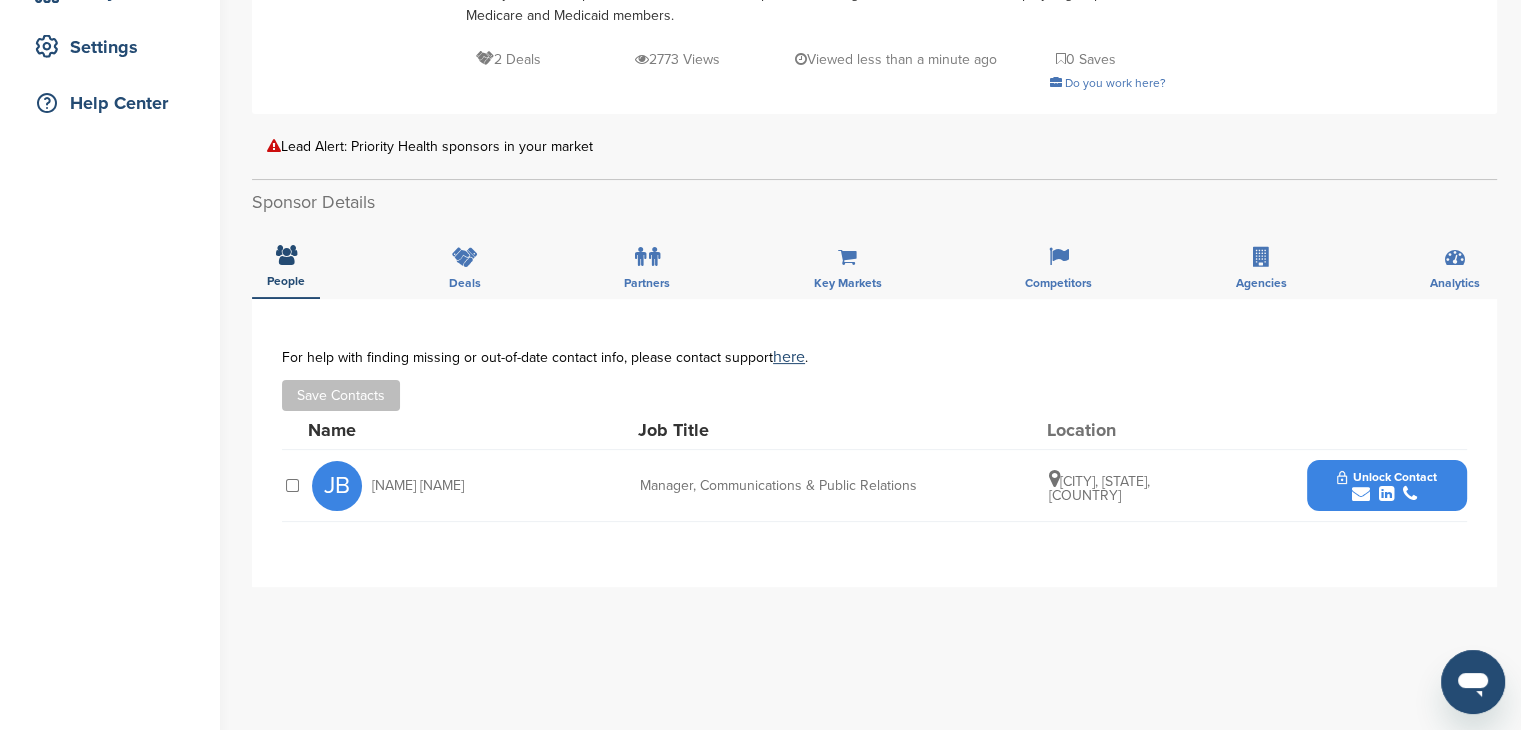 click on "Unlock Contact" at bounding box center [1386, 477] 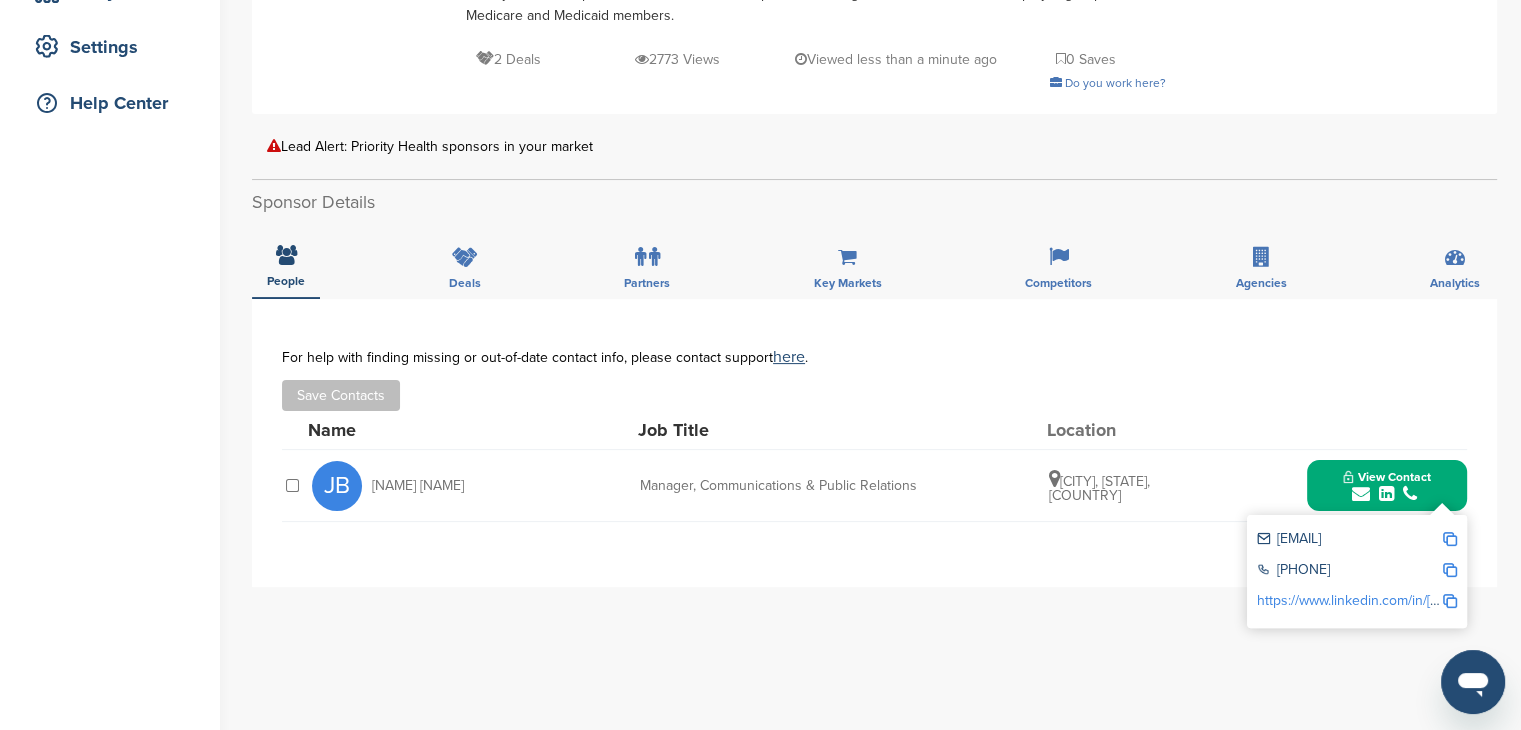 click on "https://www.linkedin.com/in/[NAME]" at bounding box center (1364, 600) 